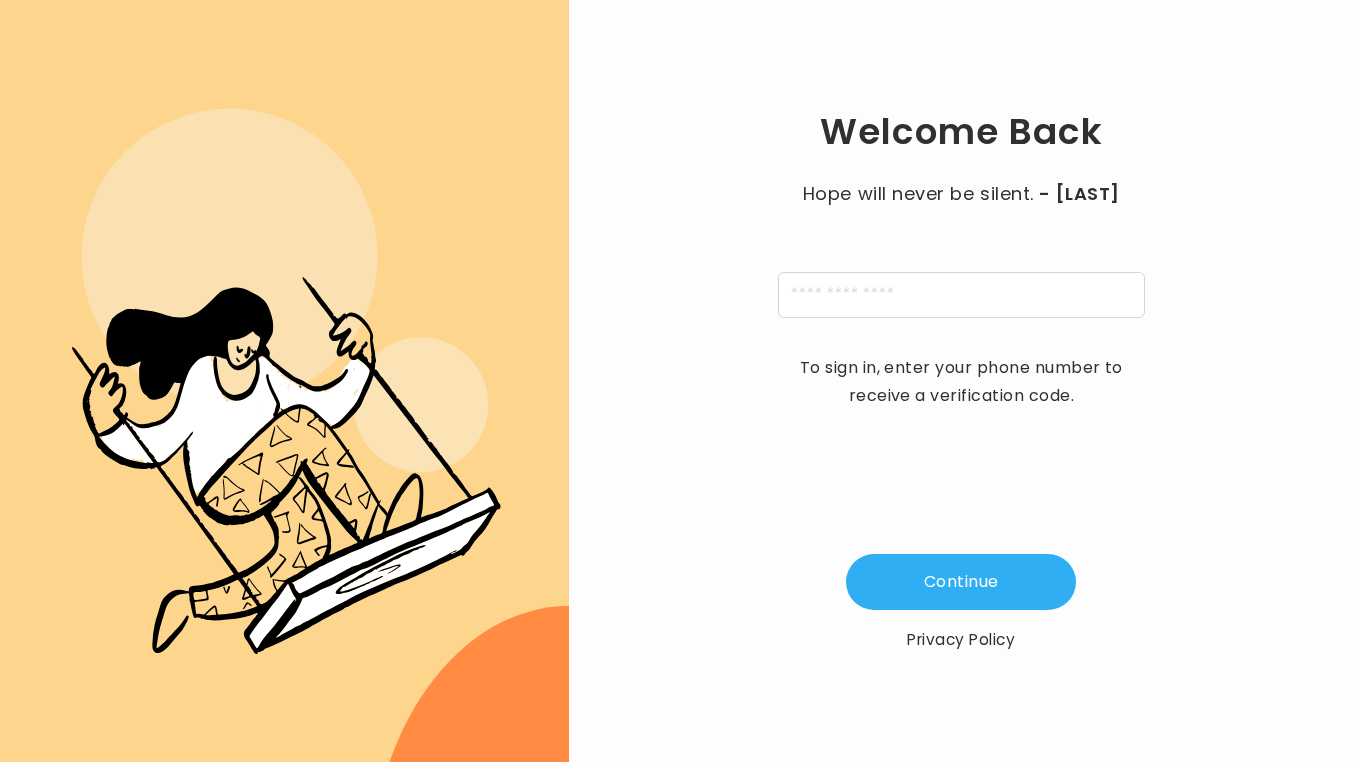 scroll, scrollTop: 0, scrollLeft: 0, axis: both 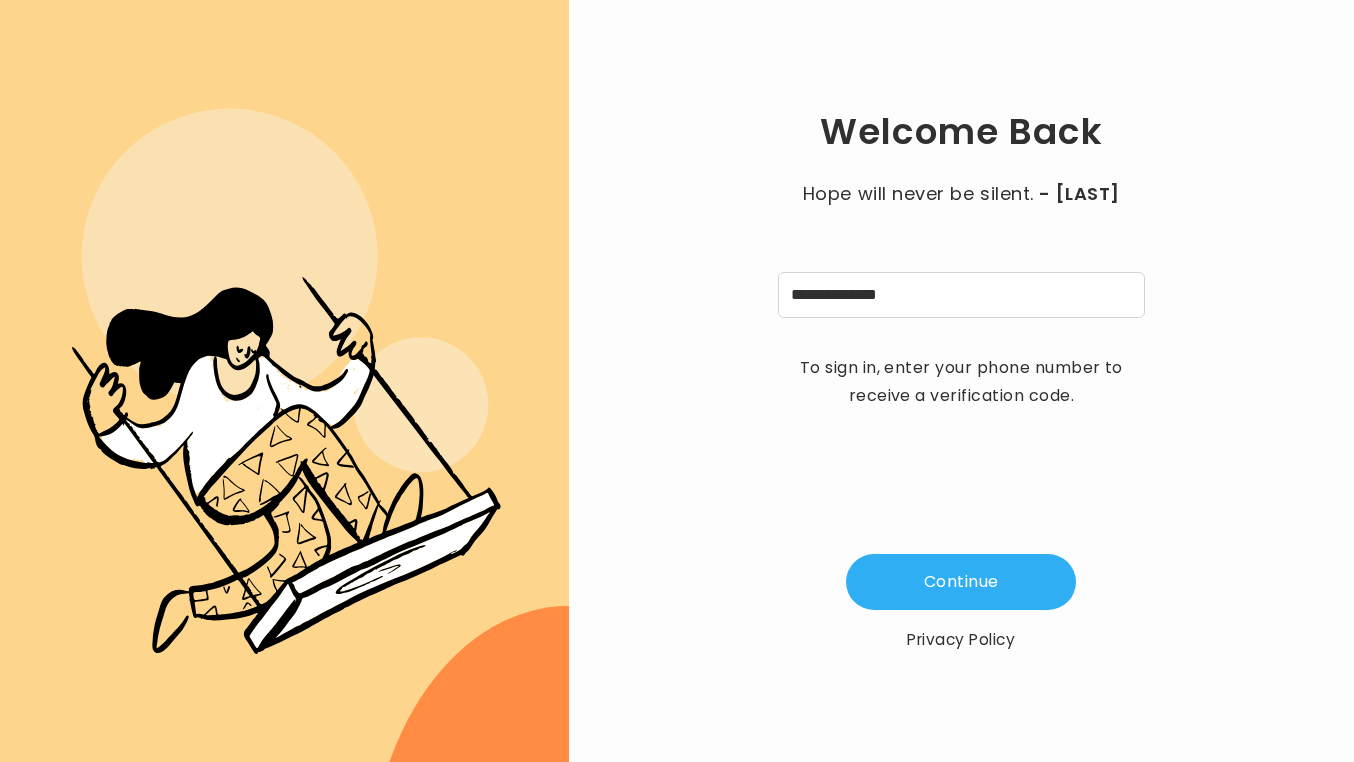 click on "**********" at bounding box center [961, 295] 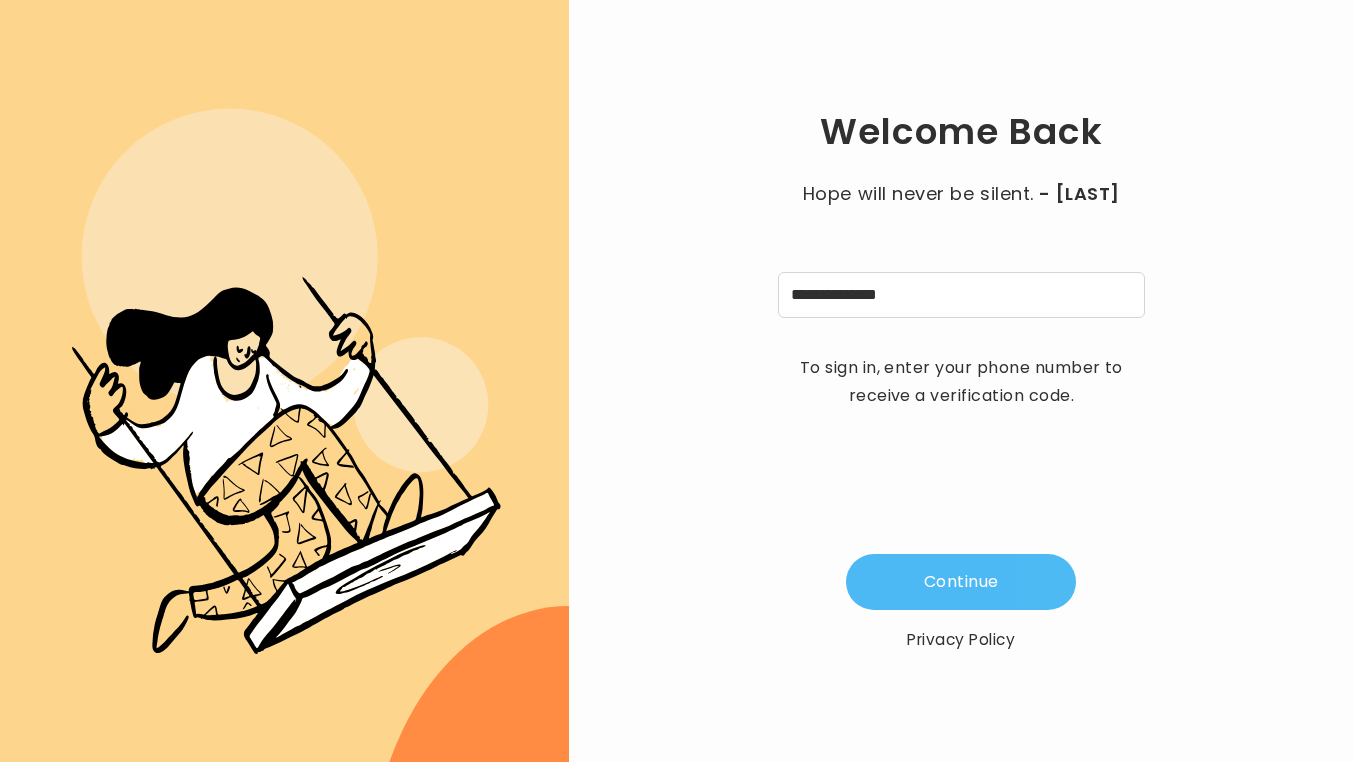 type on "**********" 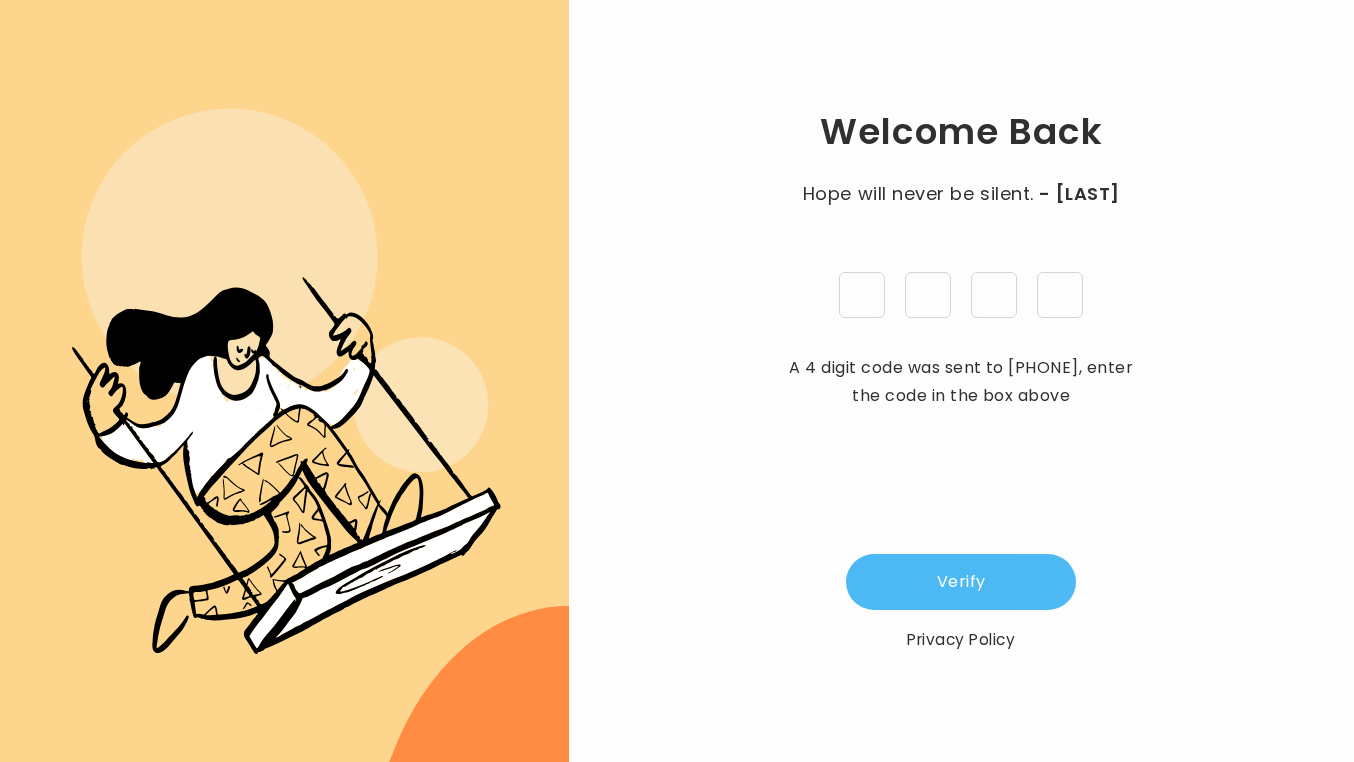 type on "*" 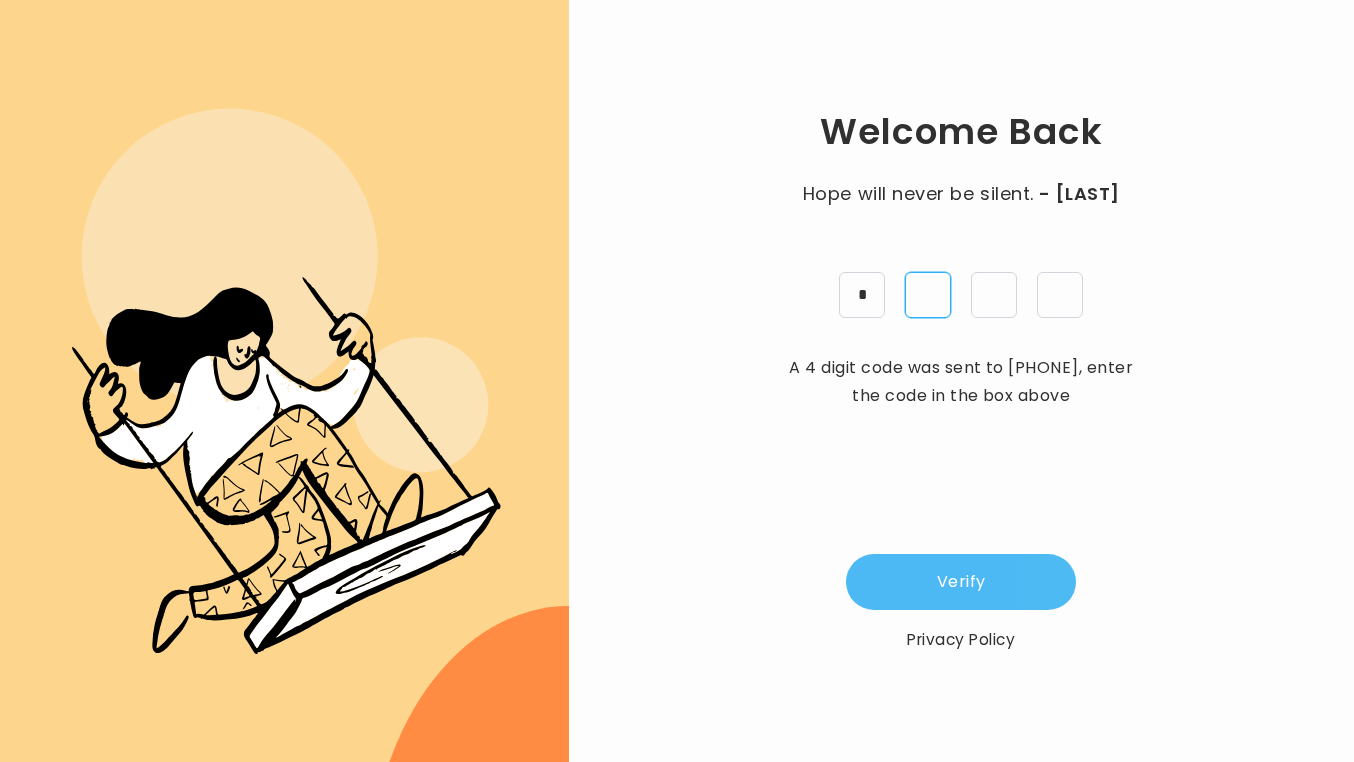 type on "*" 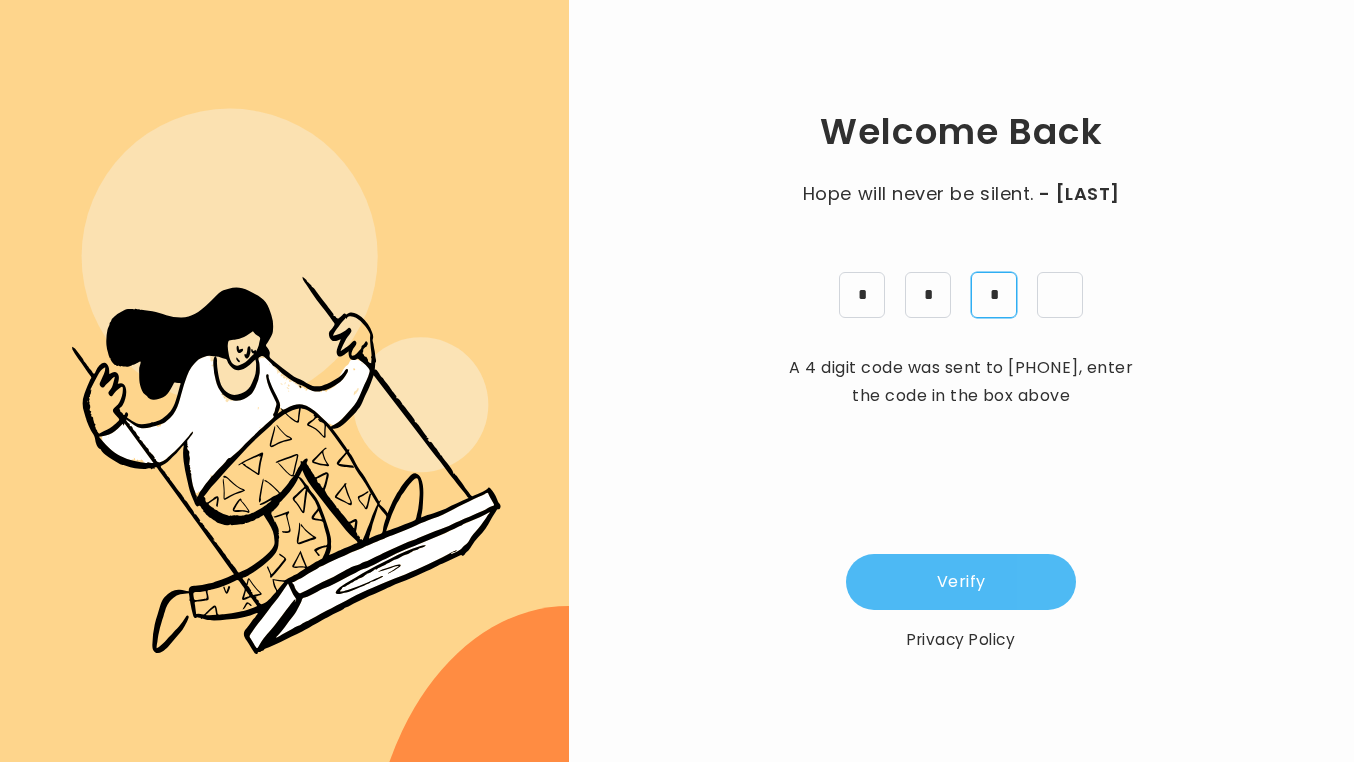 type on "*" 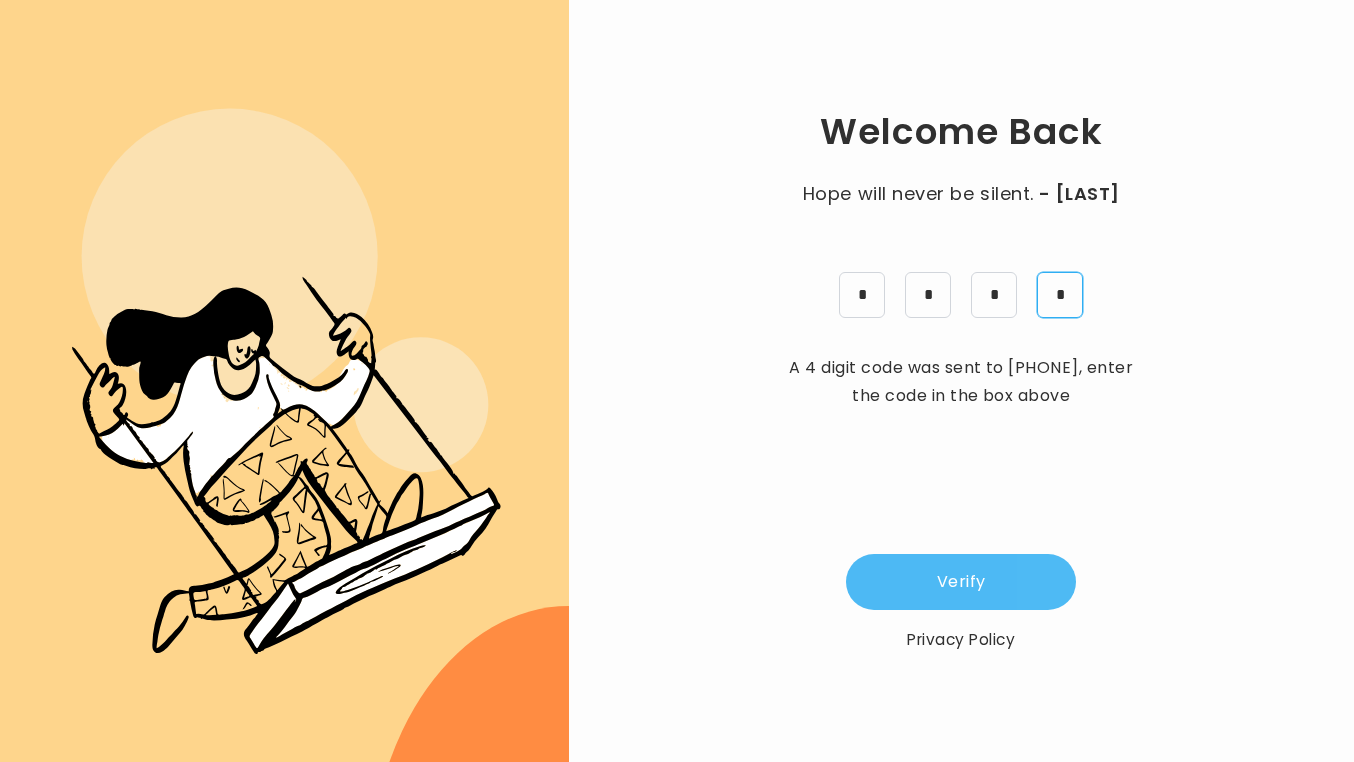 type on "*" 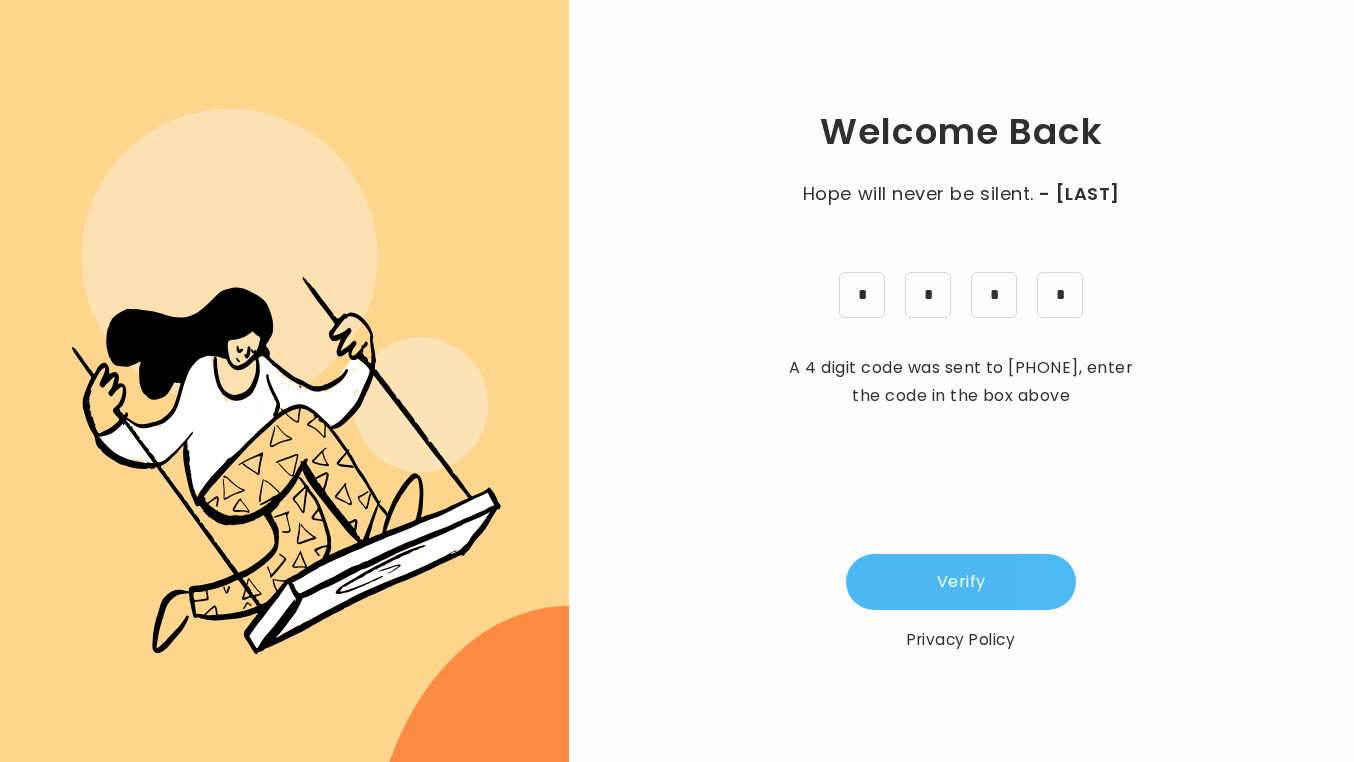 click on "Verify" at bounding box center (961, 582) 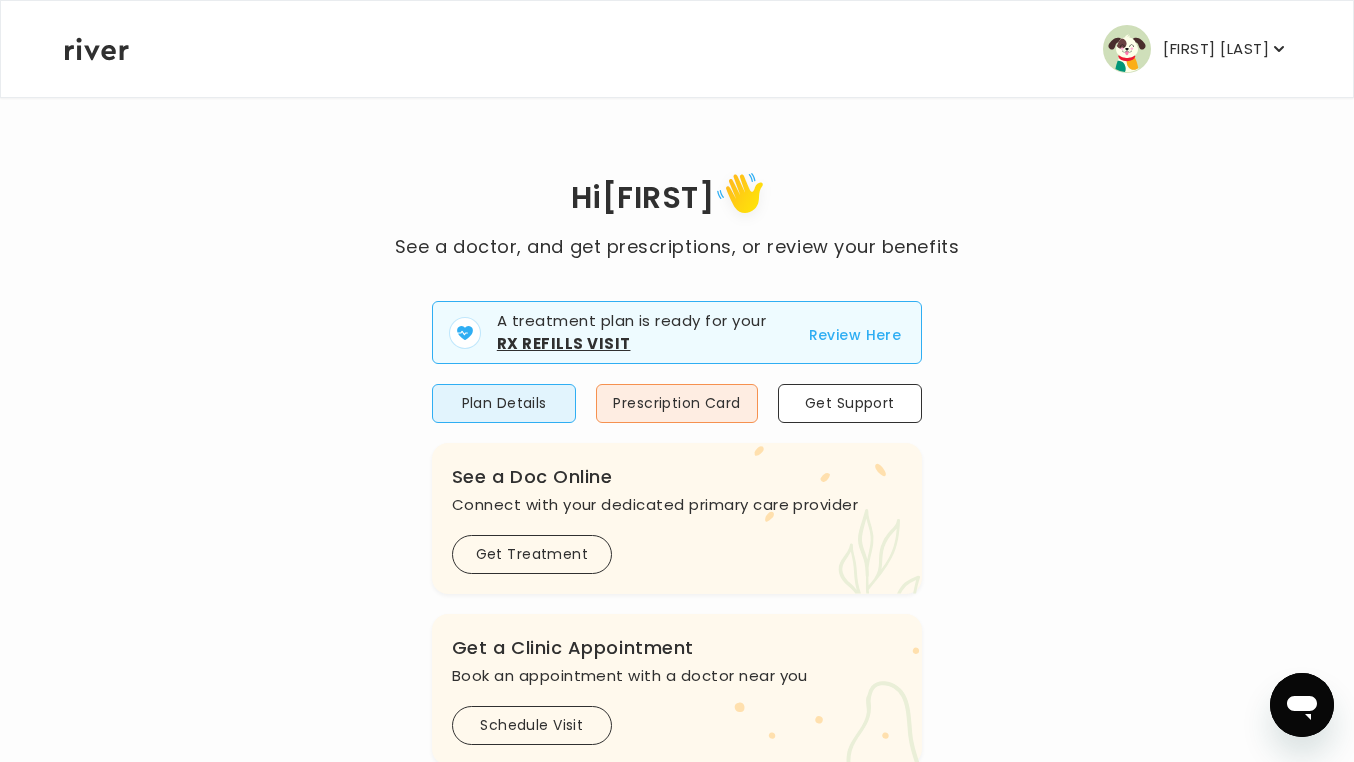 click on "Review Here" at bounding box center (855, 335) 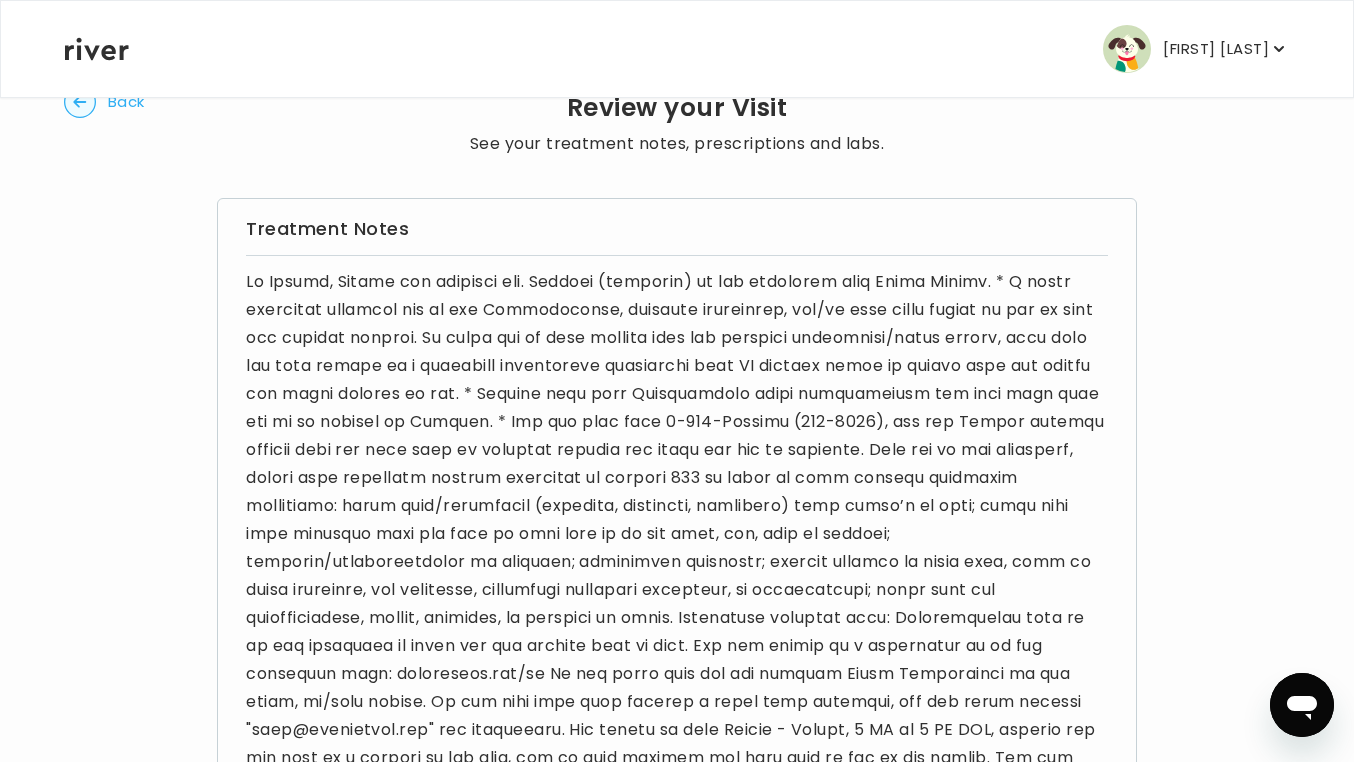 scroll, scrollTop: 0, scrollLeft: 0, axis: both 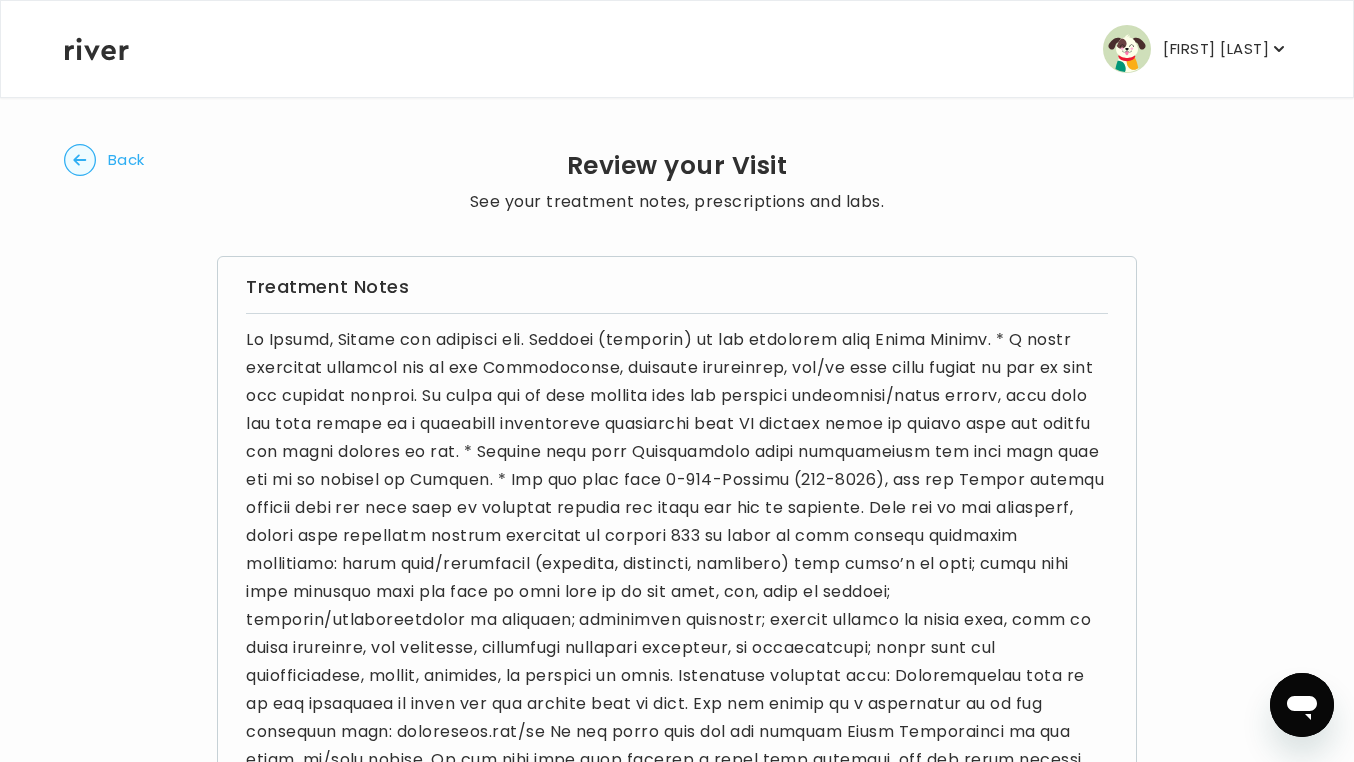 click on "Back" at bounding box center [126, 160] 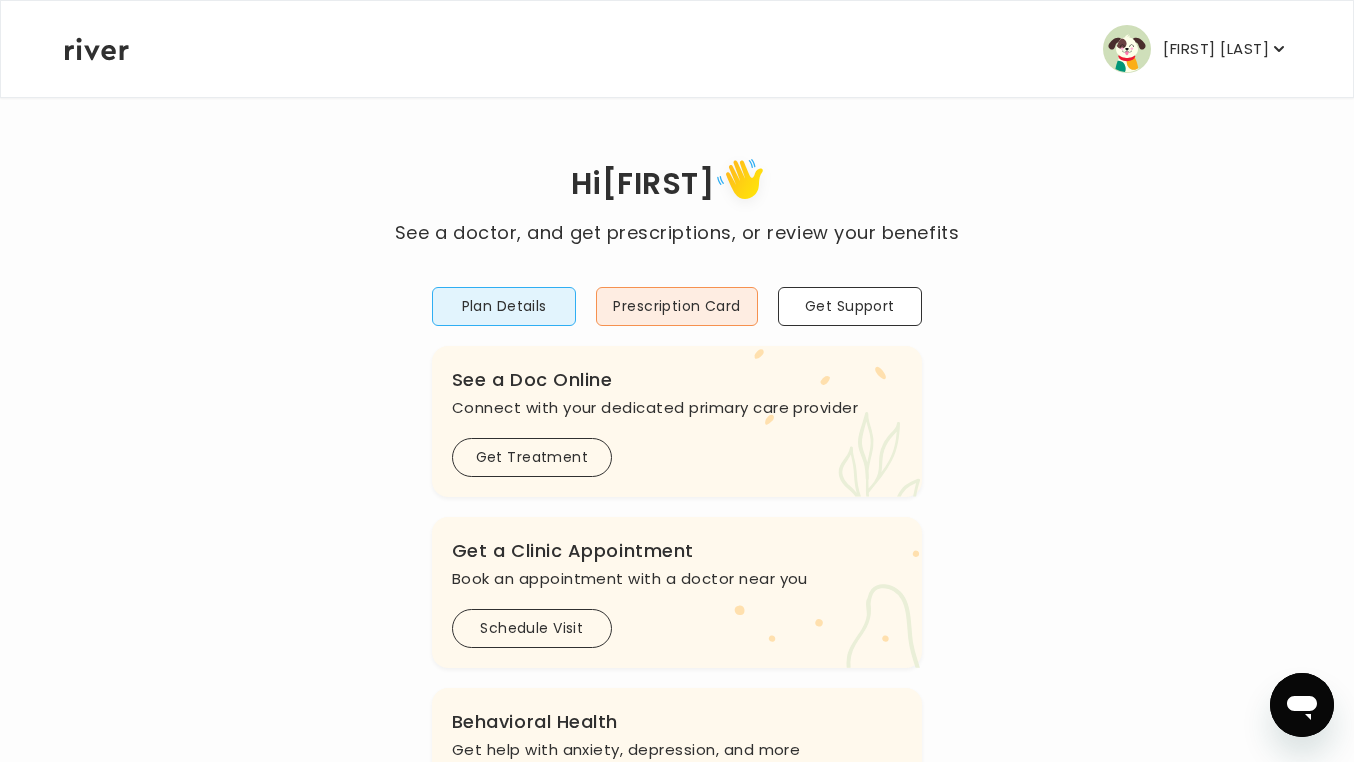 click on "[FIRST] [LAST]" at bounding box center [1216, 49] 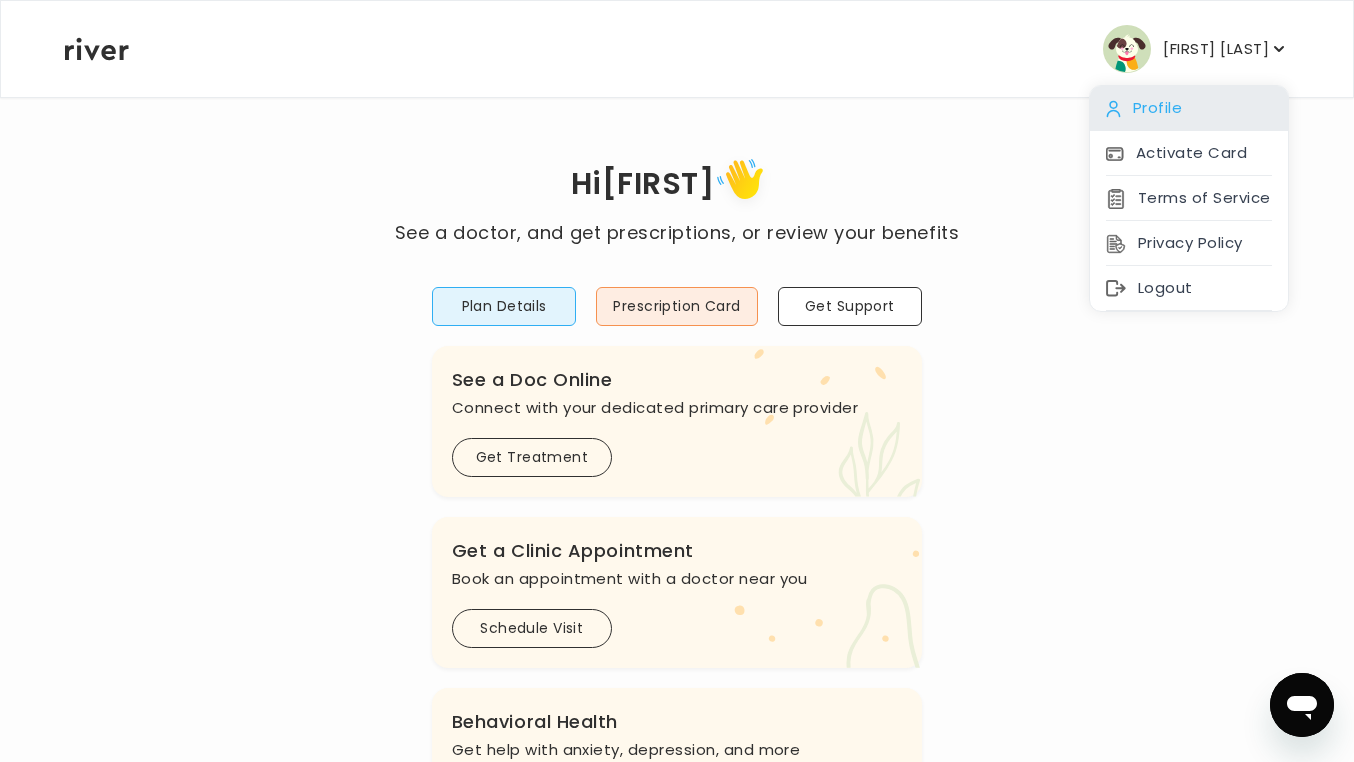 click on "Profile" at bounding box center [1189, 108] 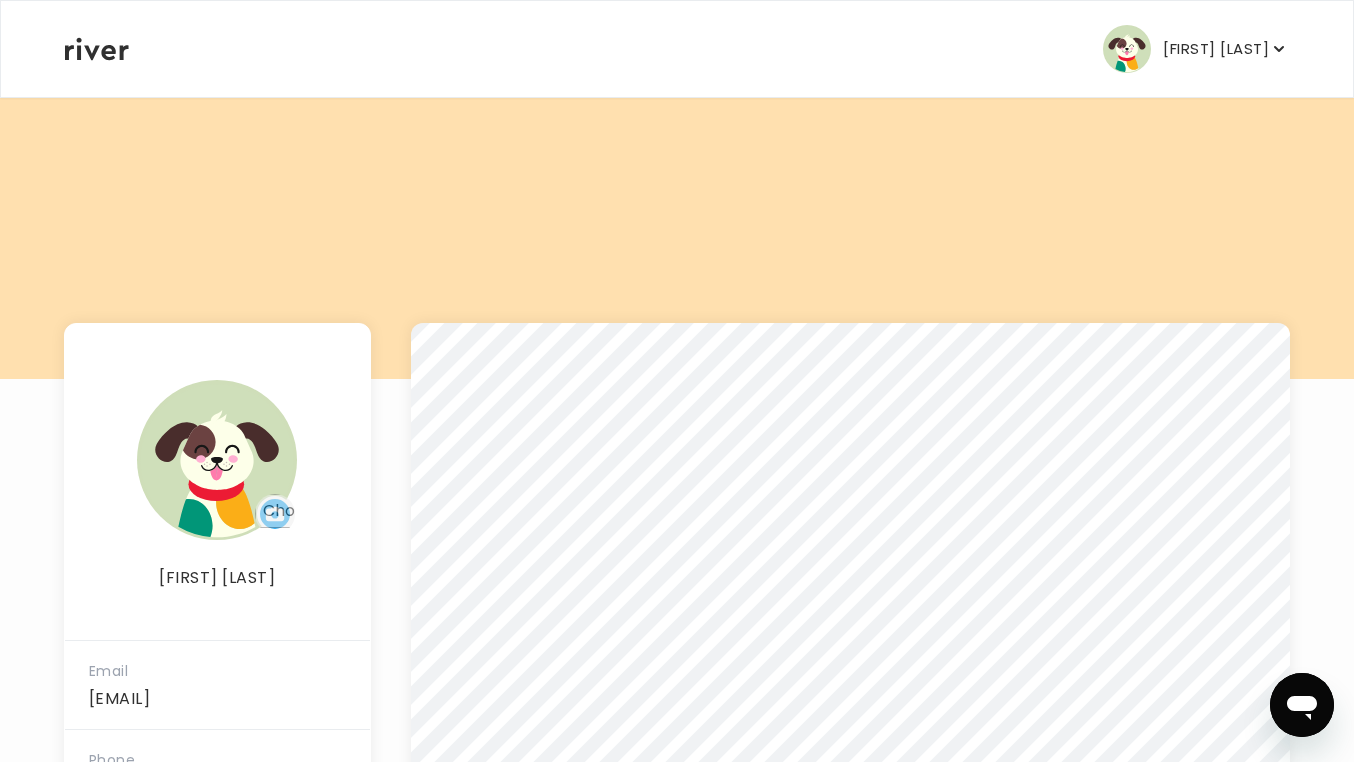 scroll, scrollTop: 0, scrollLeft: 0, axis: both 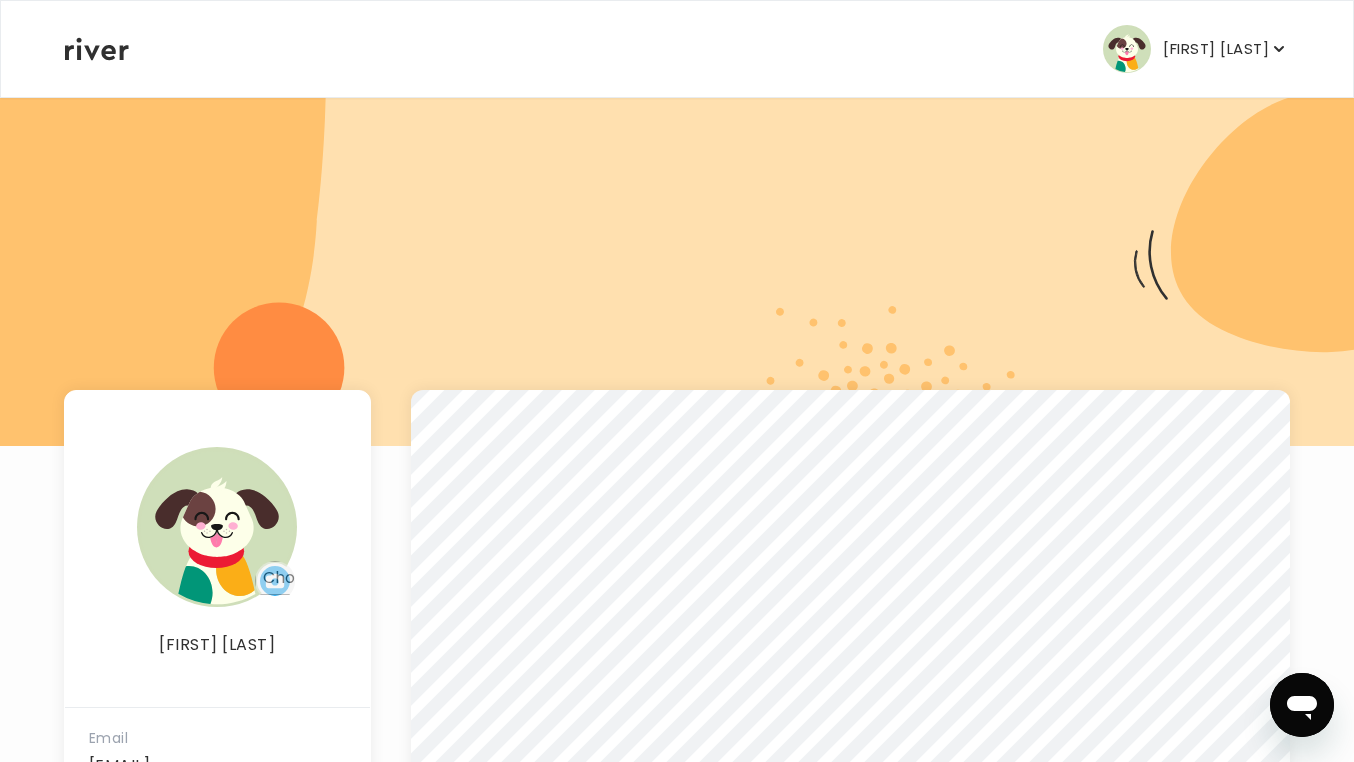click on "[FIRST] [LAST]" at bounding box center (1216, 49) 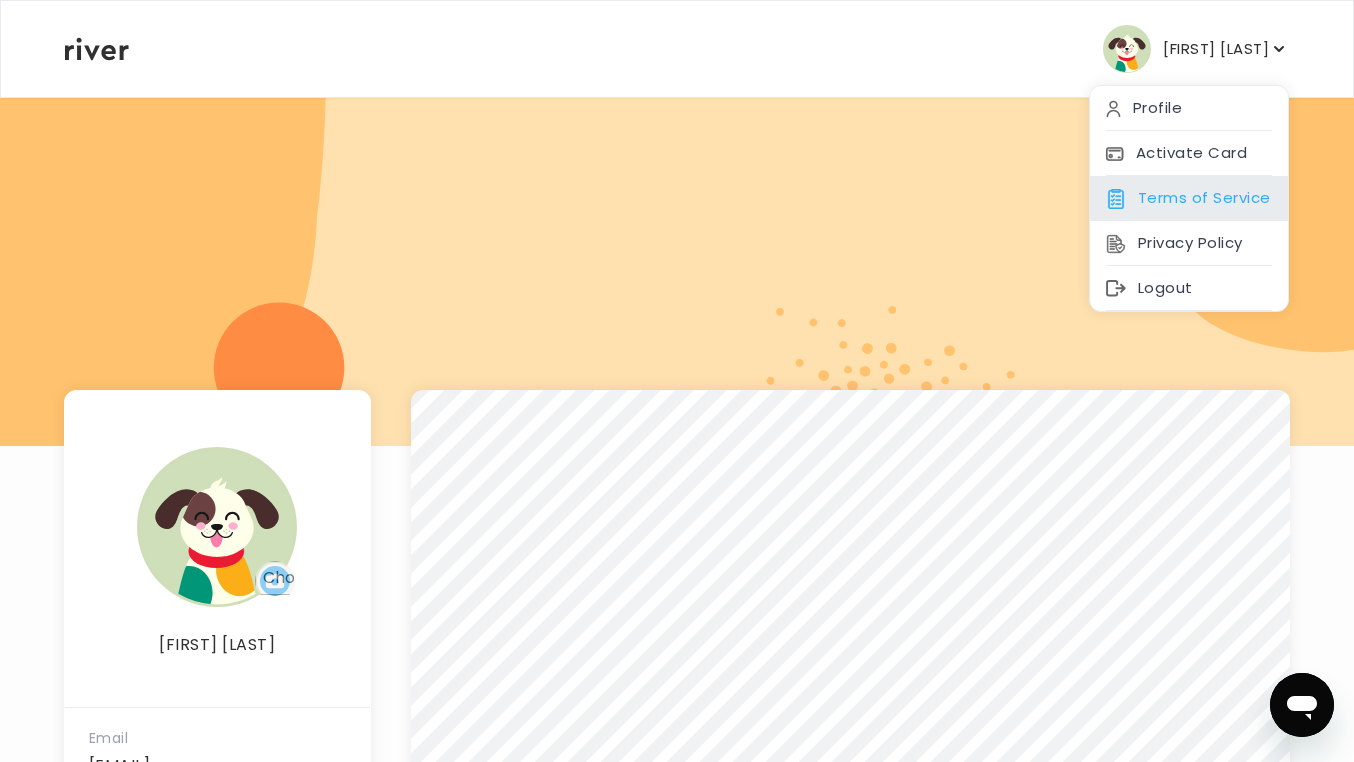 click on "Terms of Service" at bounding box center [1189, 198] 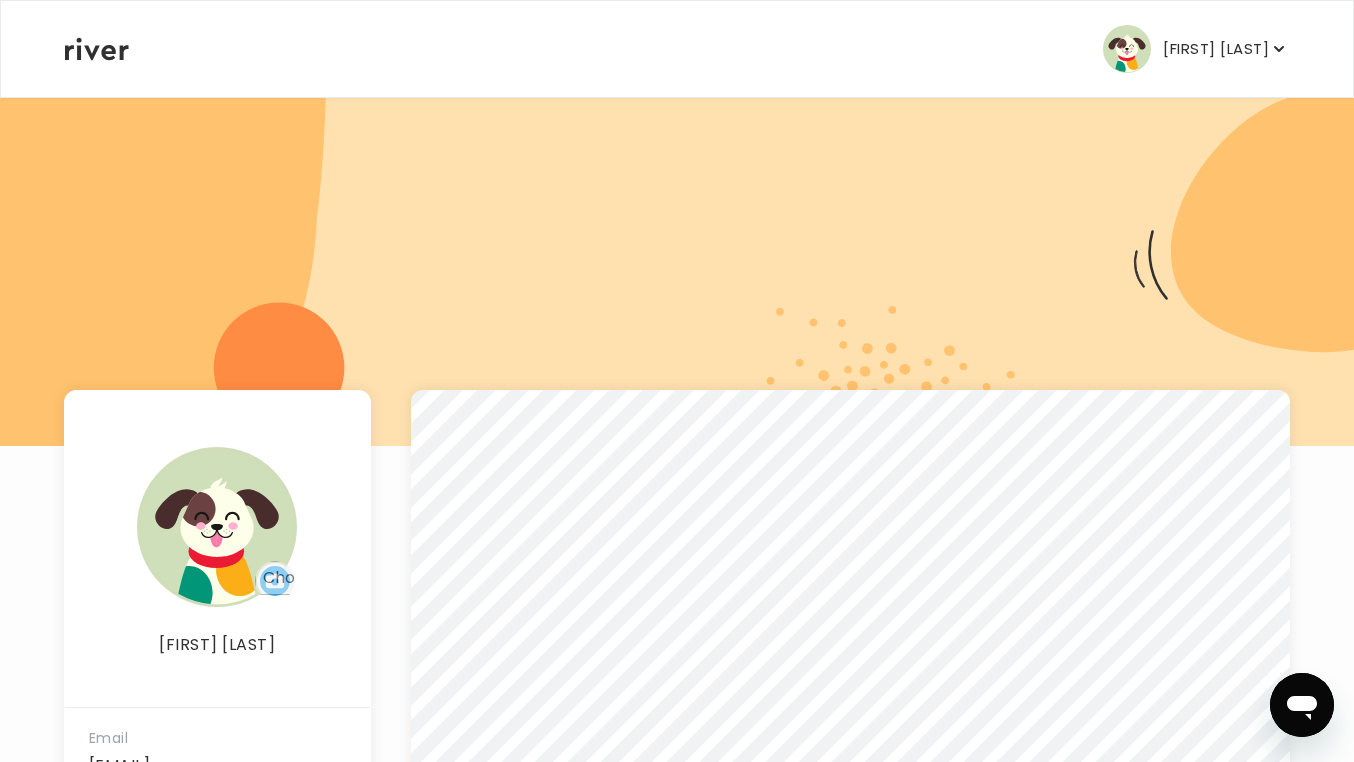 click on "[FIRST] [LAST]" at bounding box center [1216, 49] 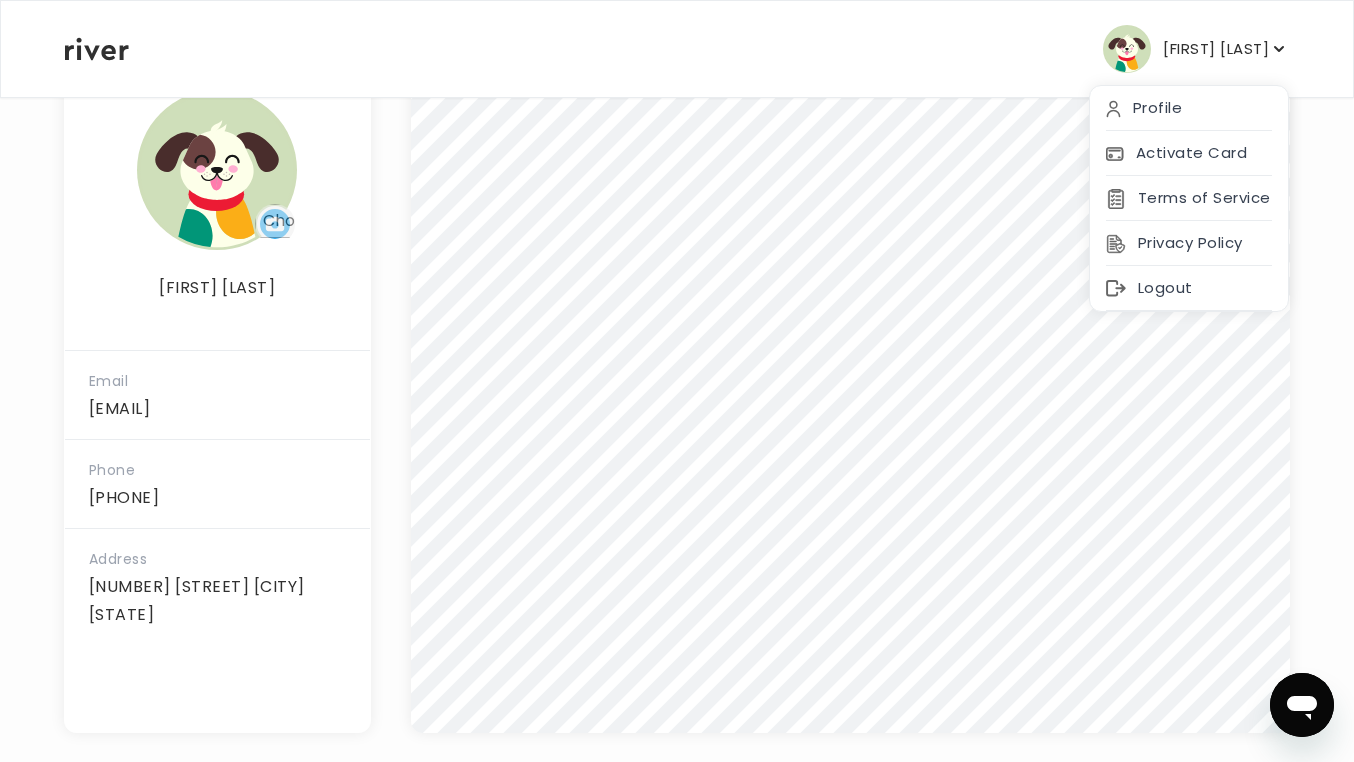 scroll, scrollTop: 384, scrollLeft: 0, axis: vertical 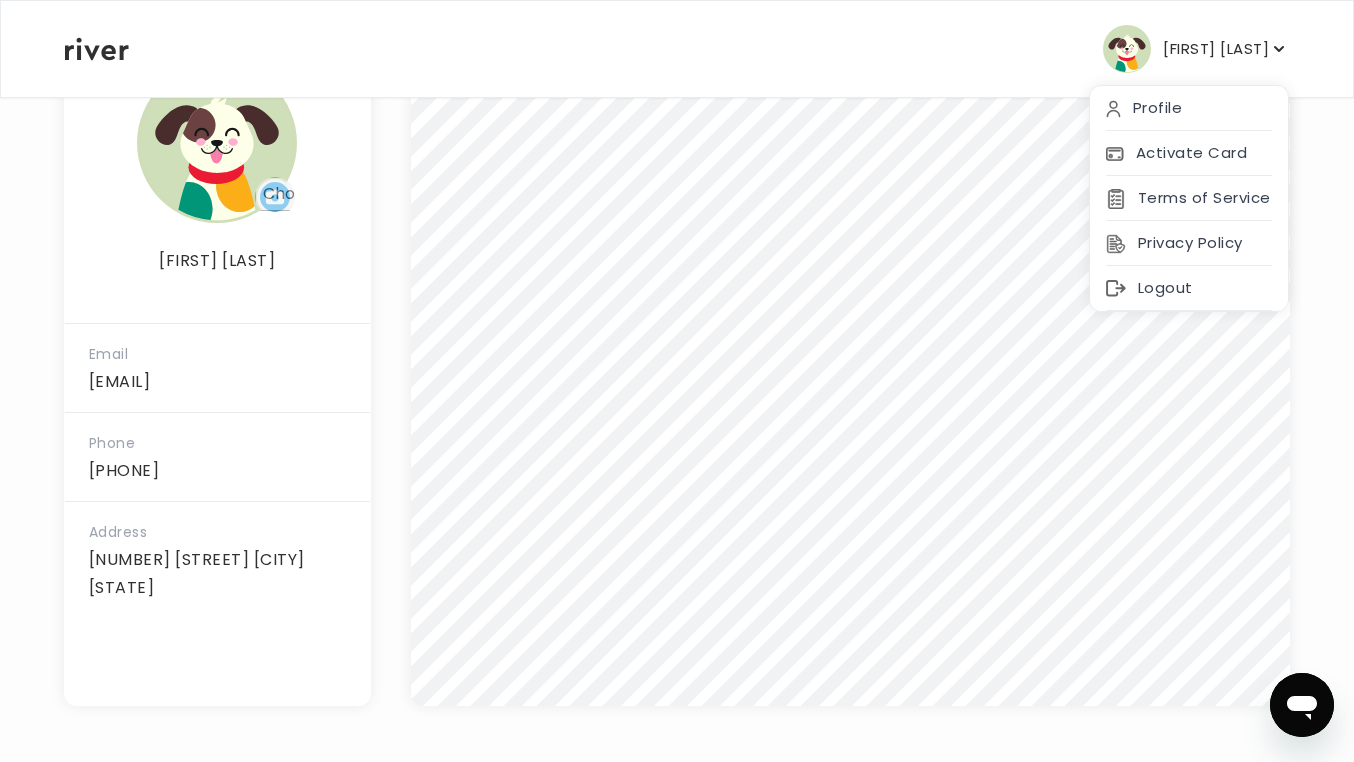 click 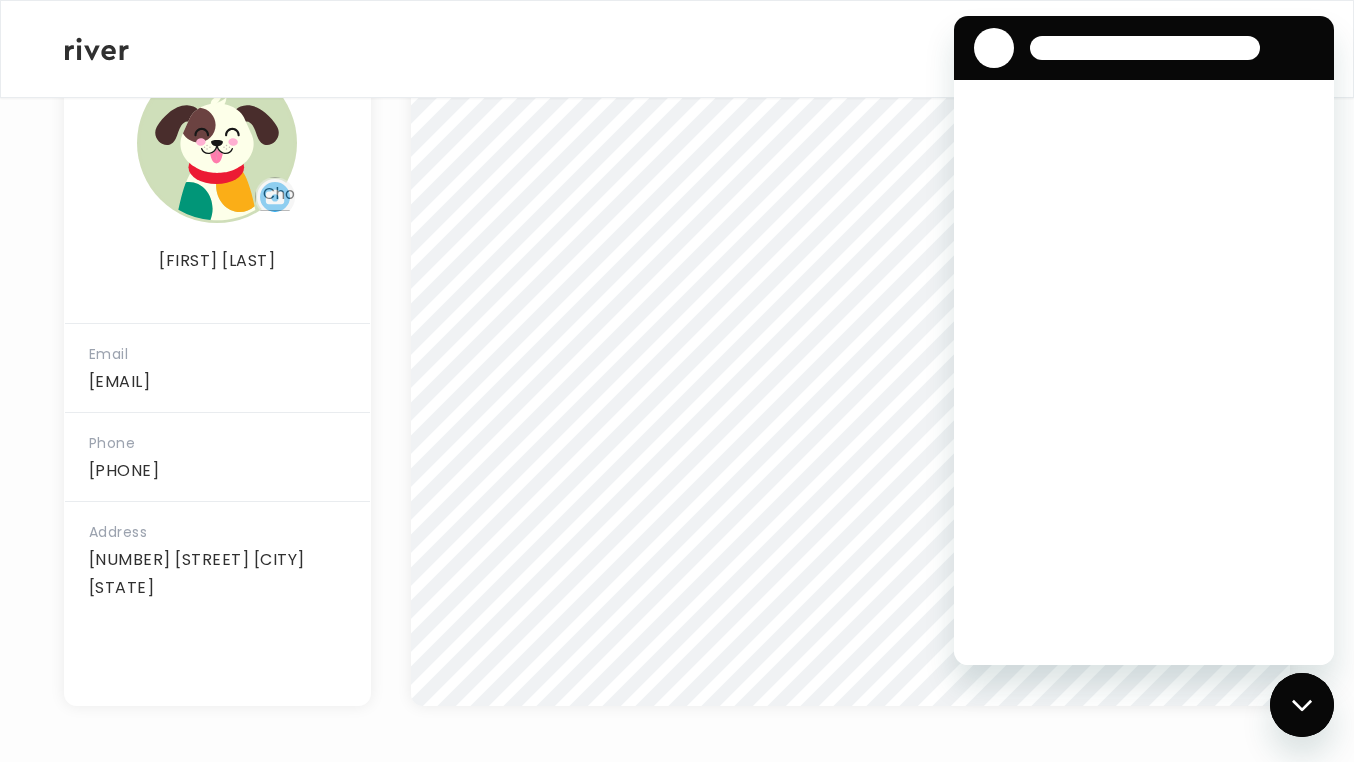 scroll, scrollTop: 0, scrollLeft: 0, axis: both 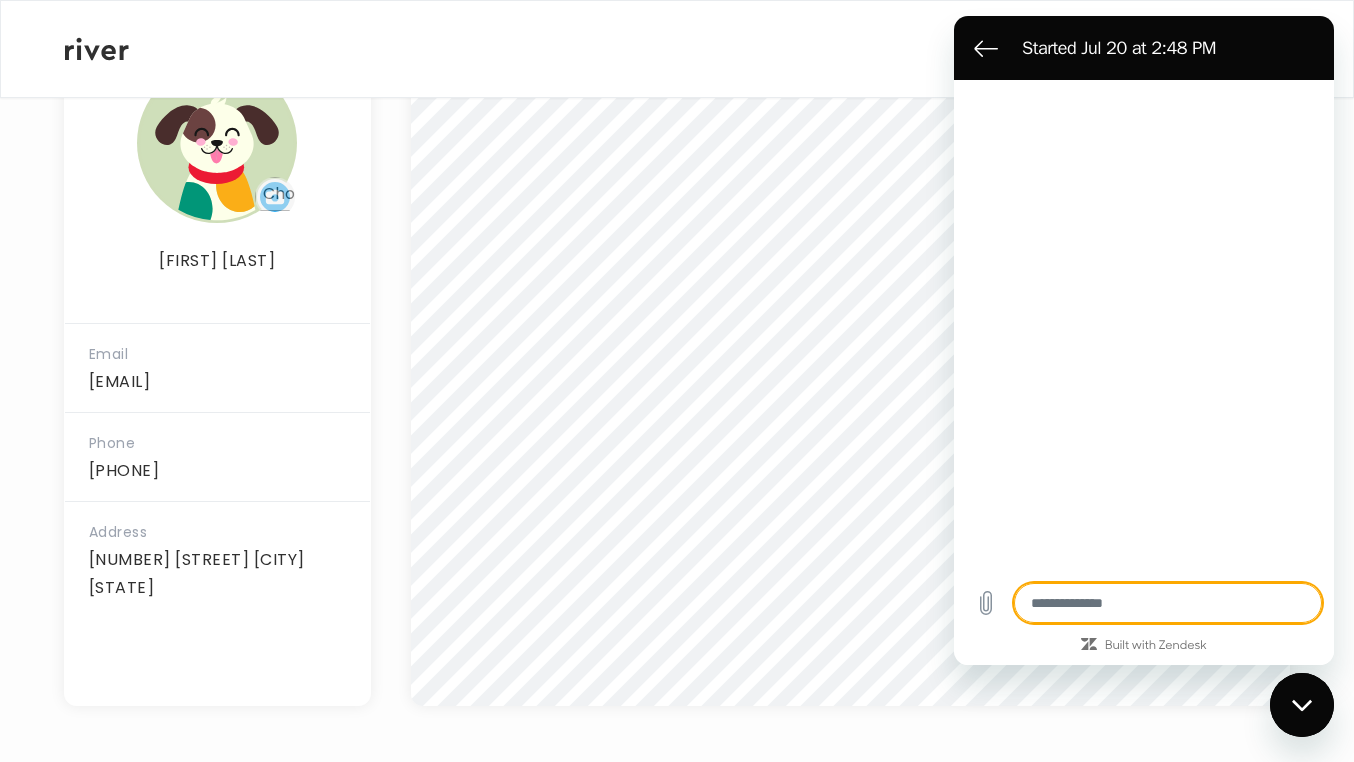 type on "*" 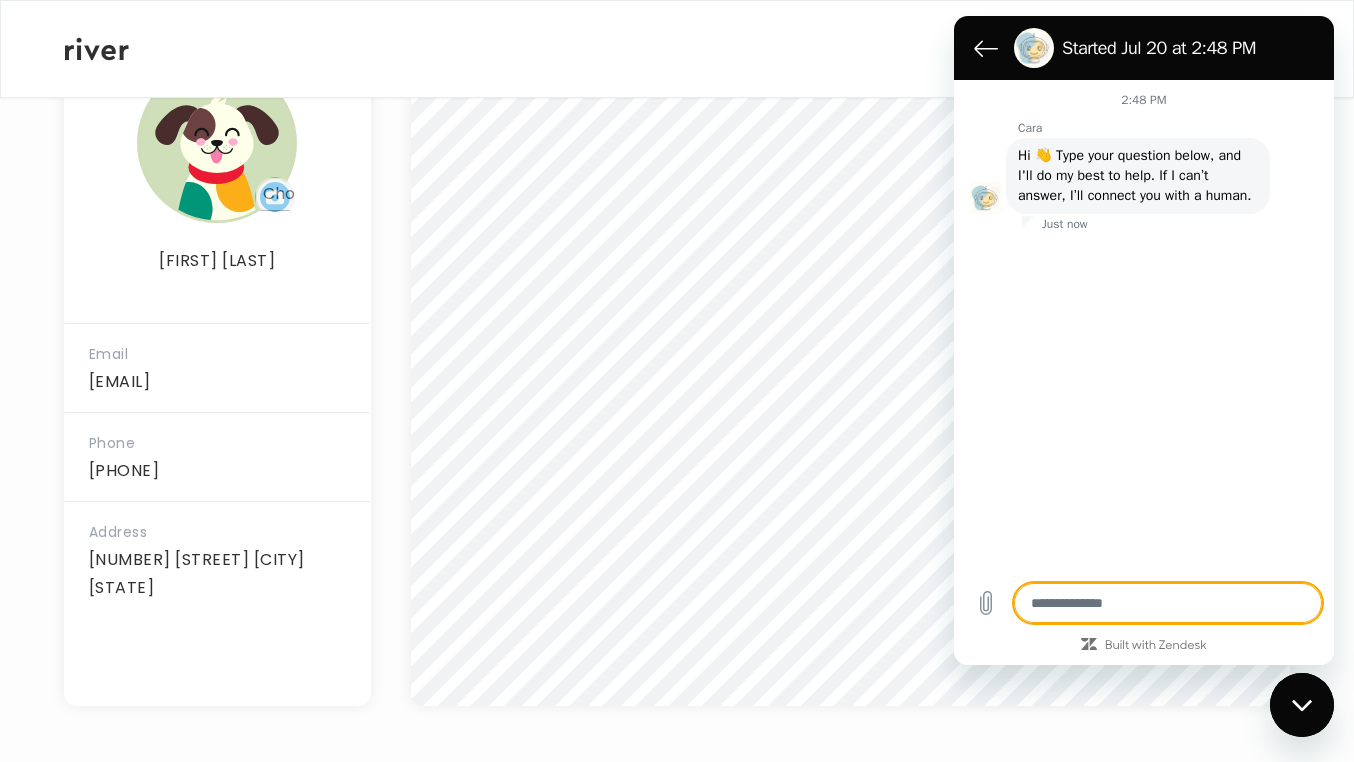 type on "*" 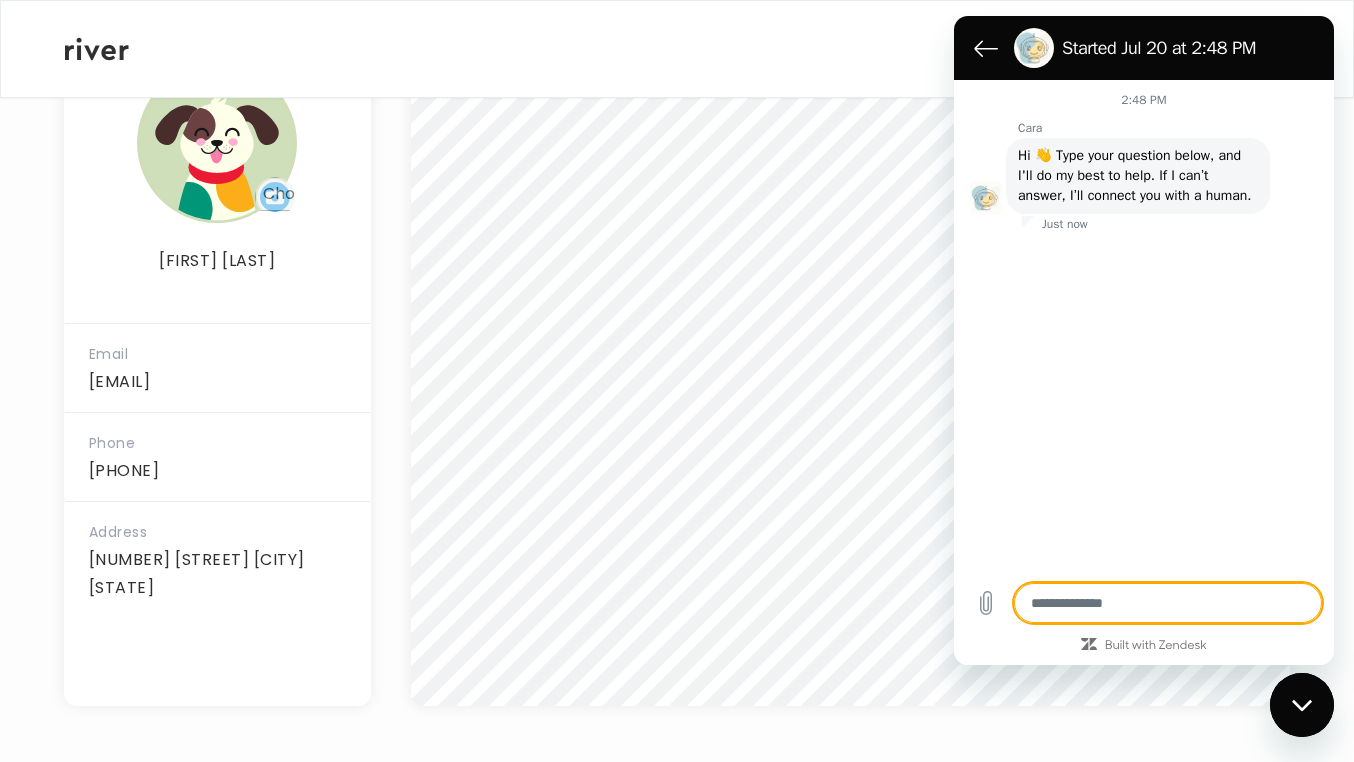 type on "*" 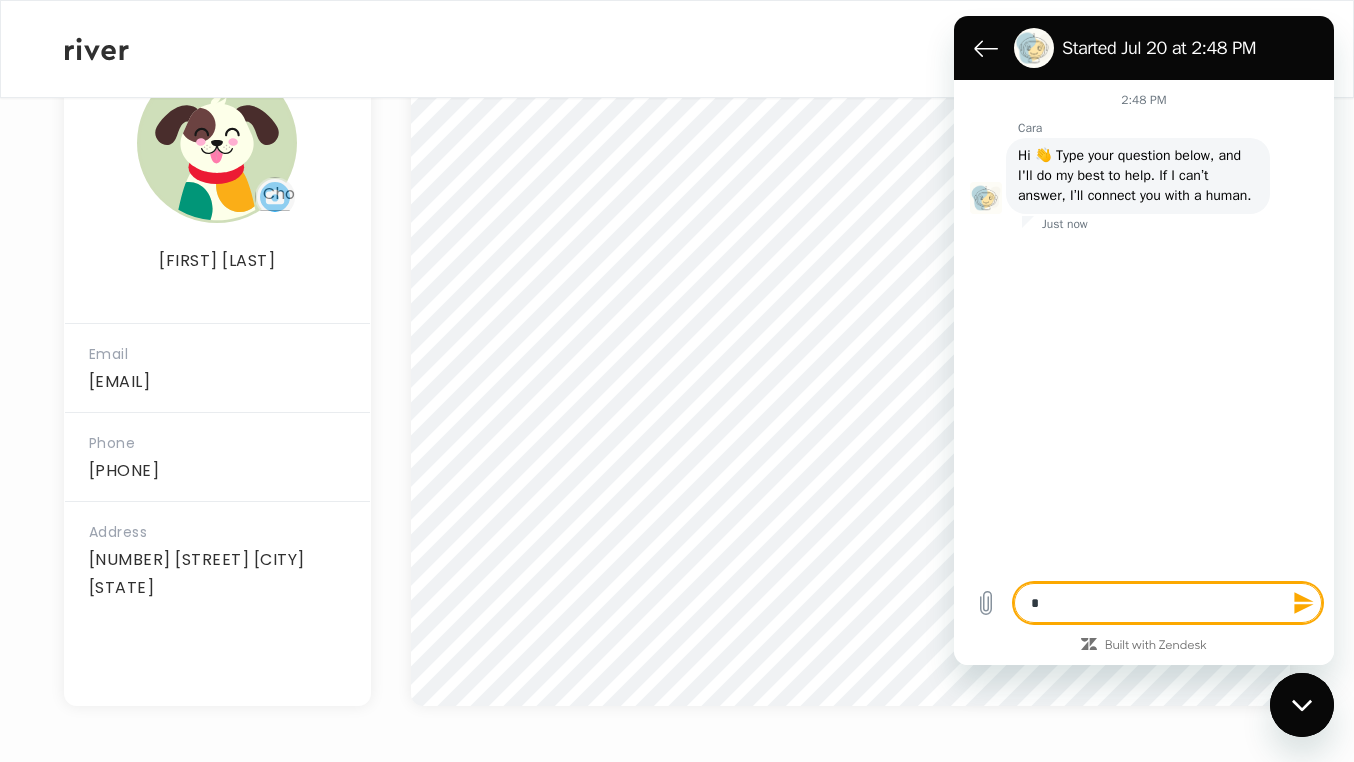 type on "**" 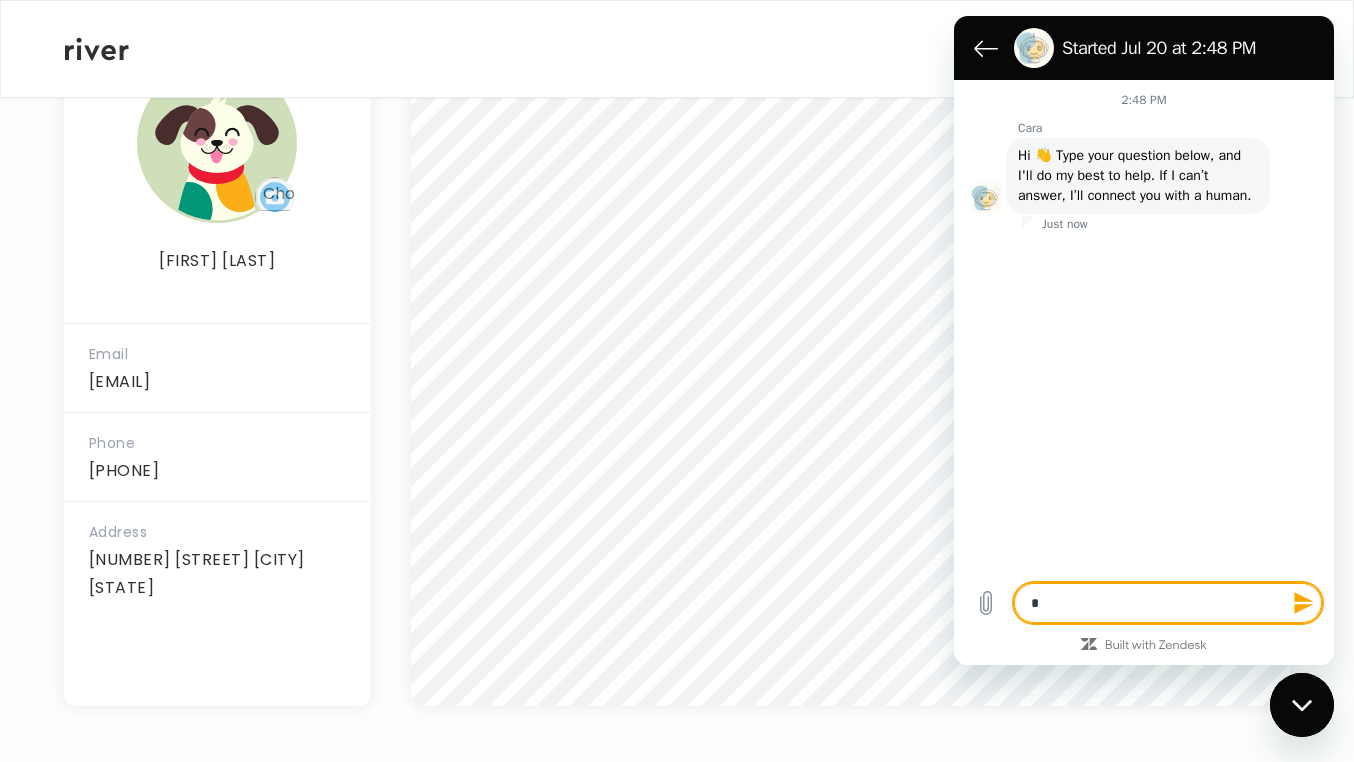 type on "*" 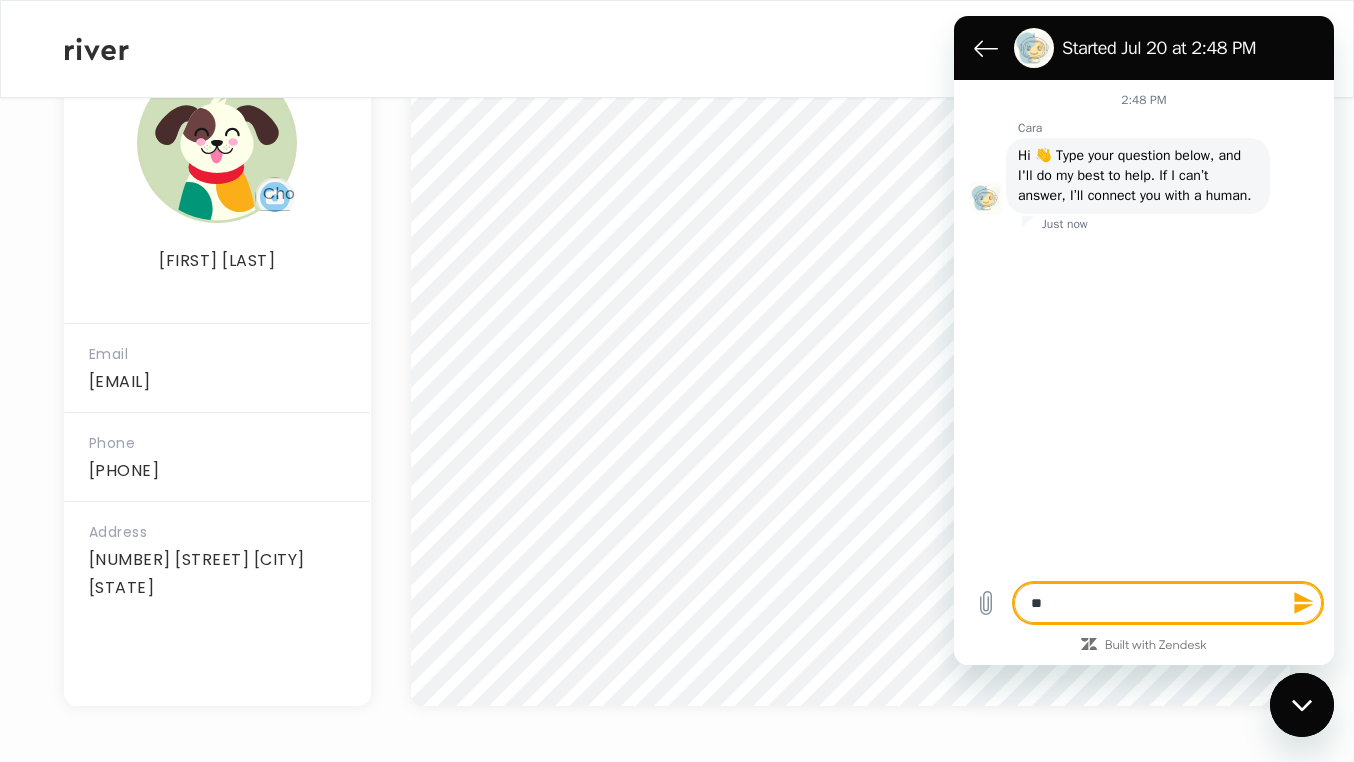 type on "*" 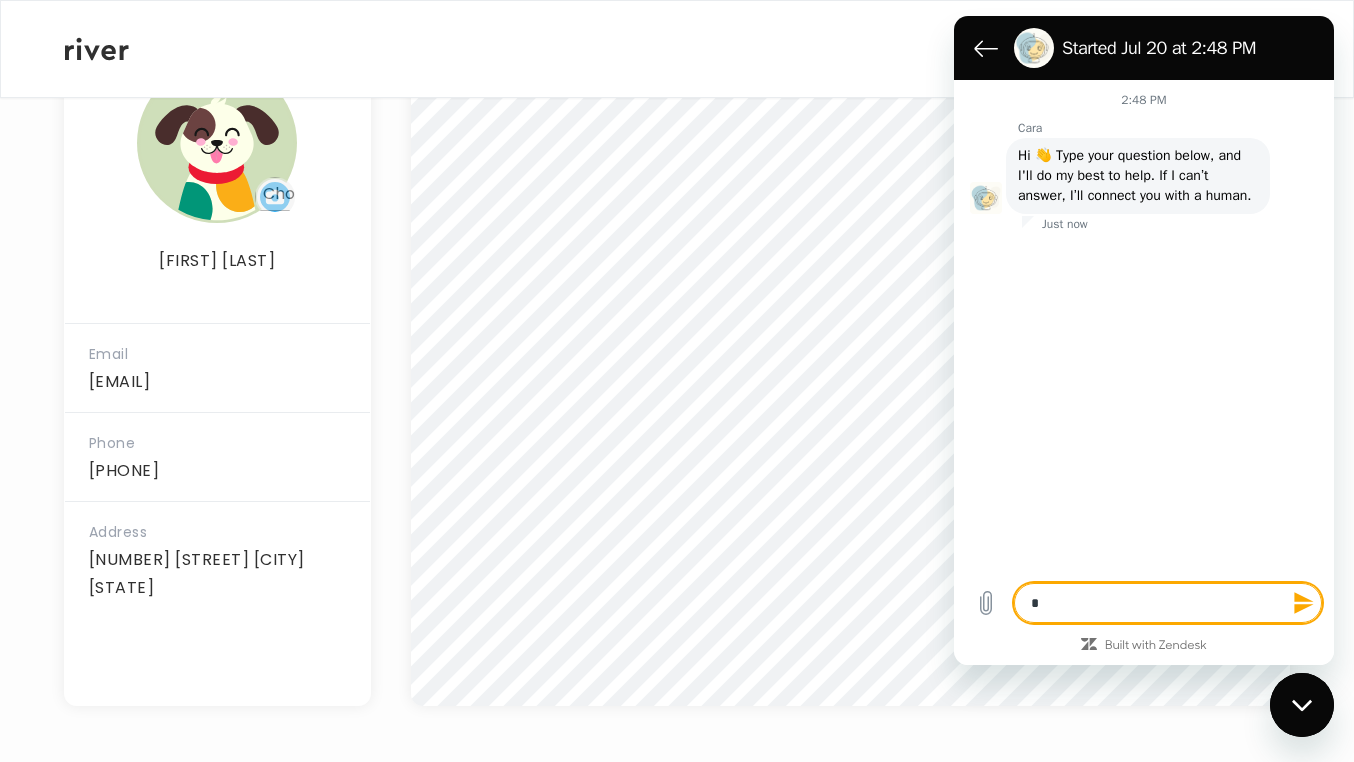 type 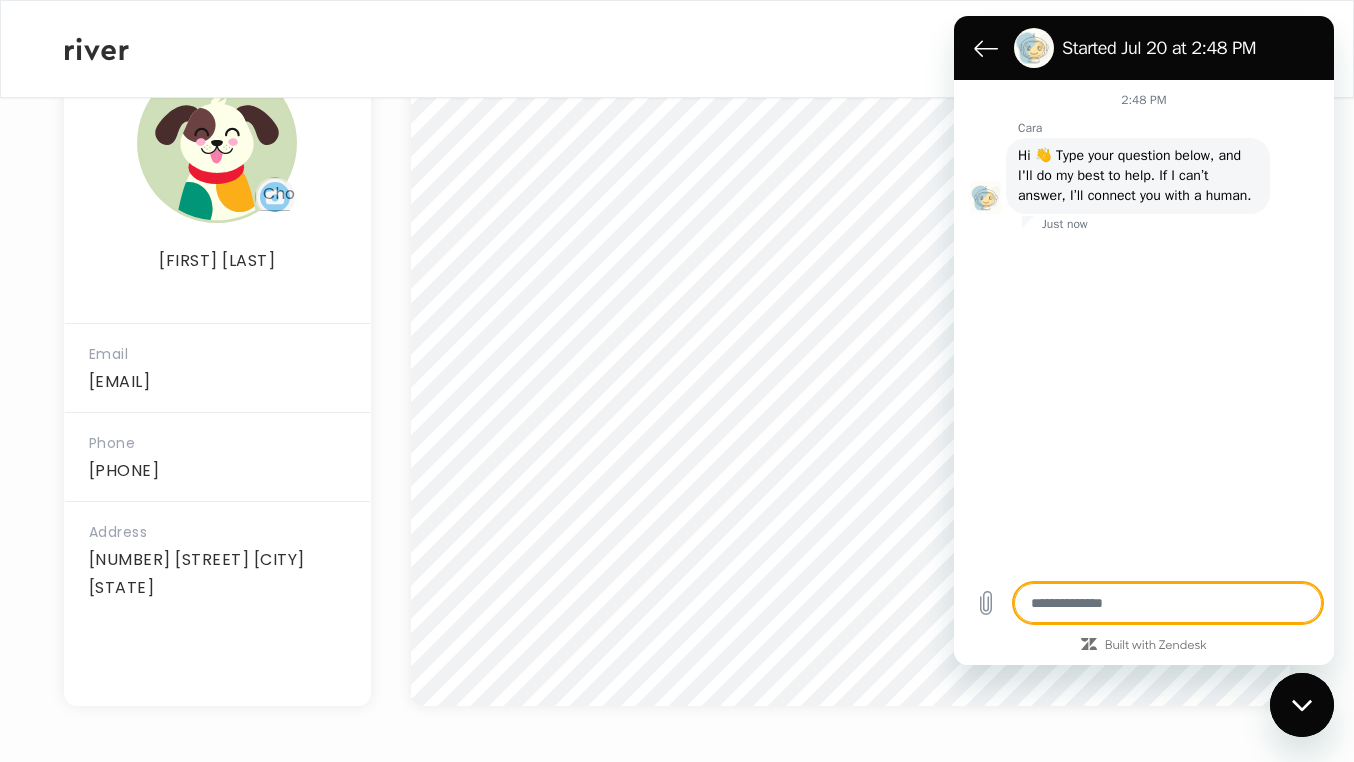 type on "*" 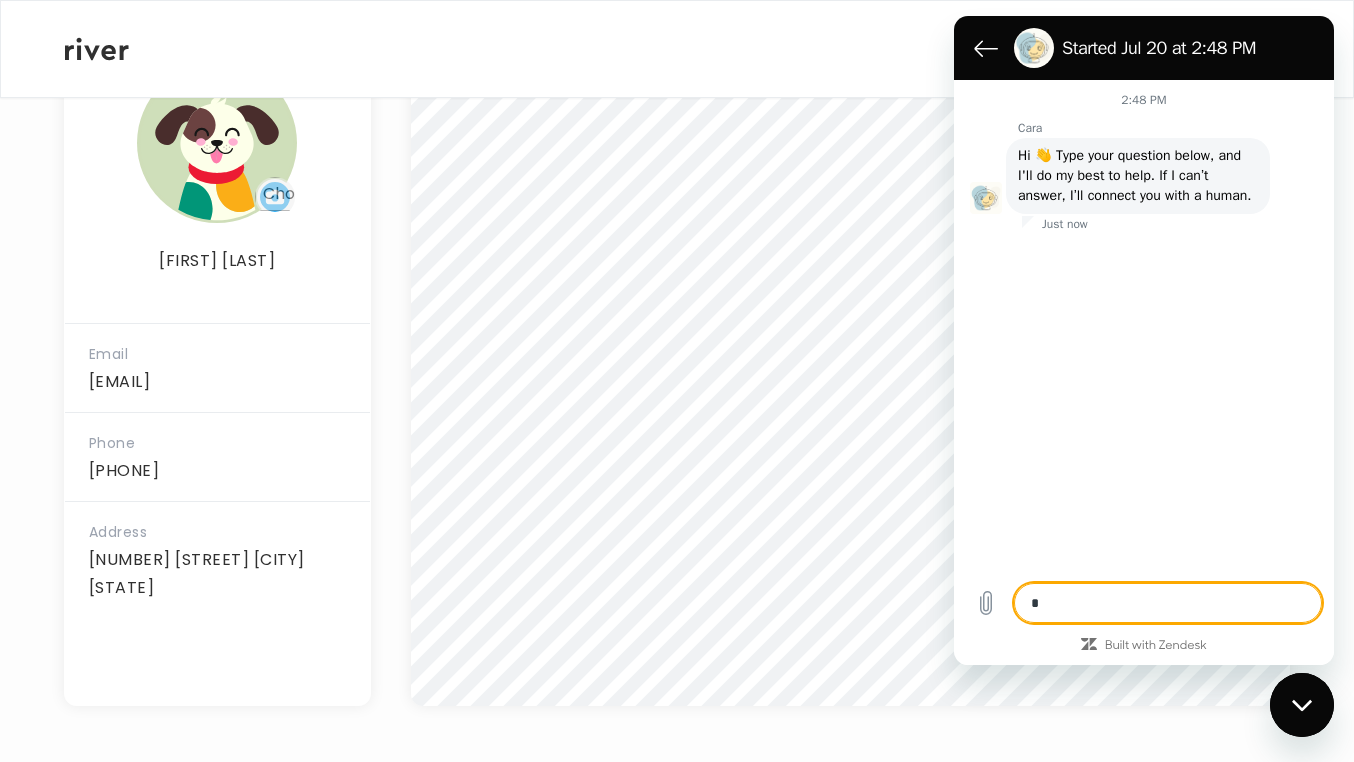 type on "*" 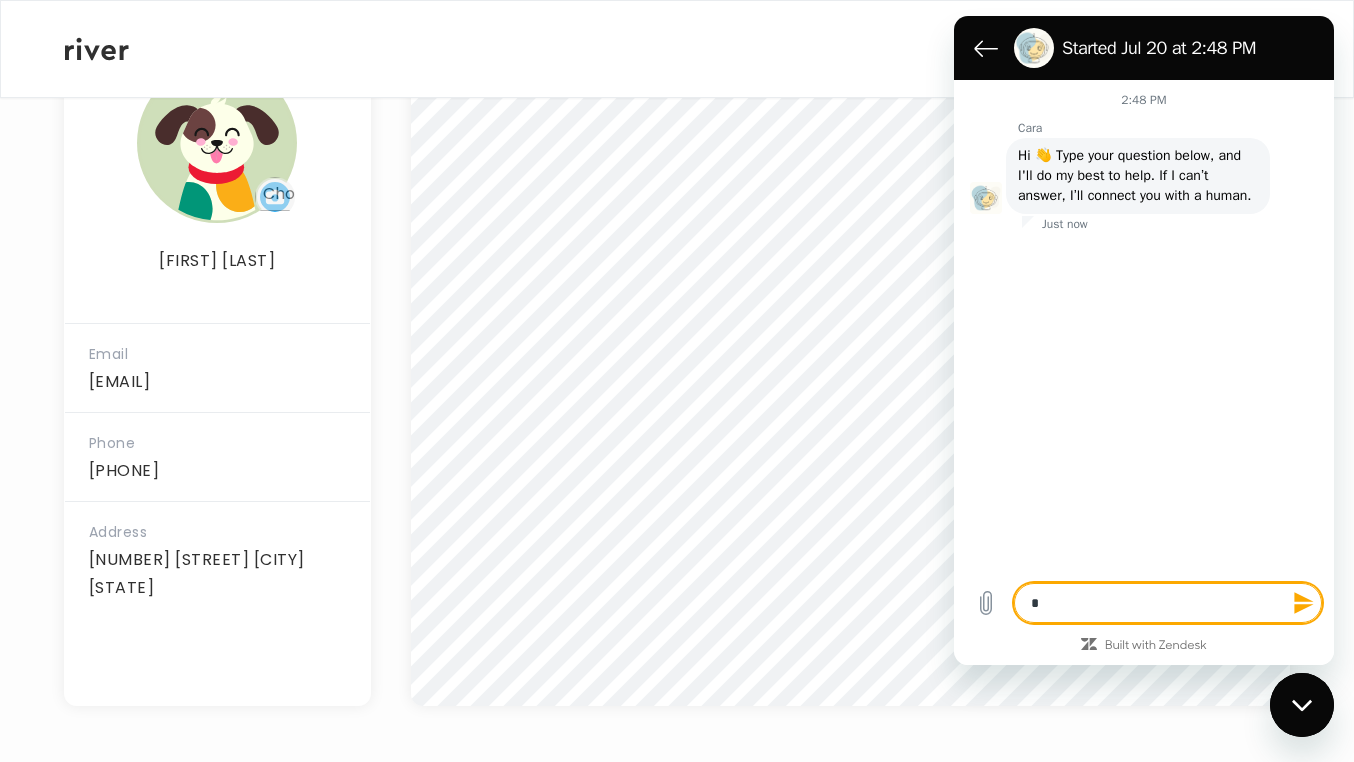 type on "**" 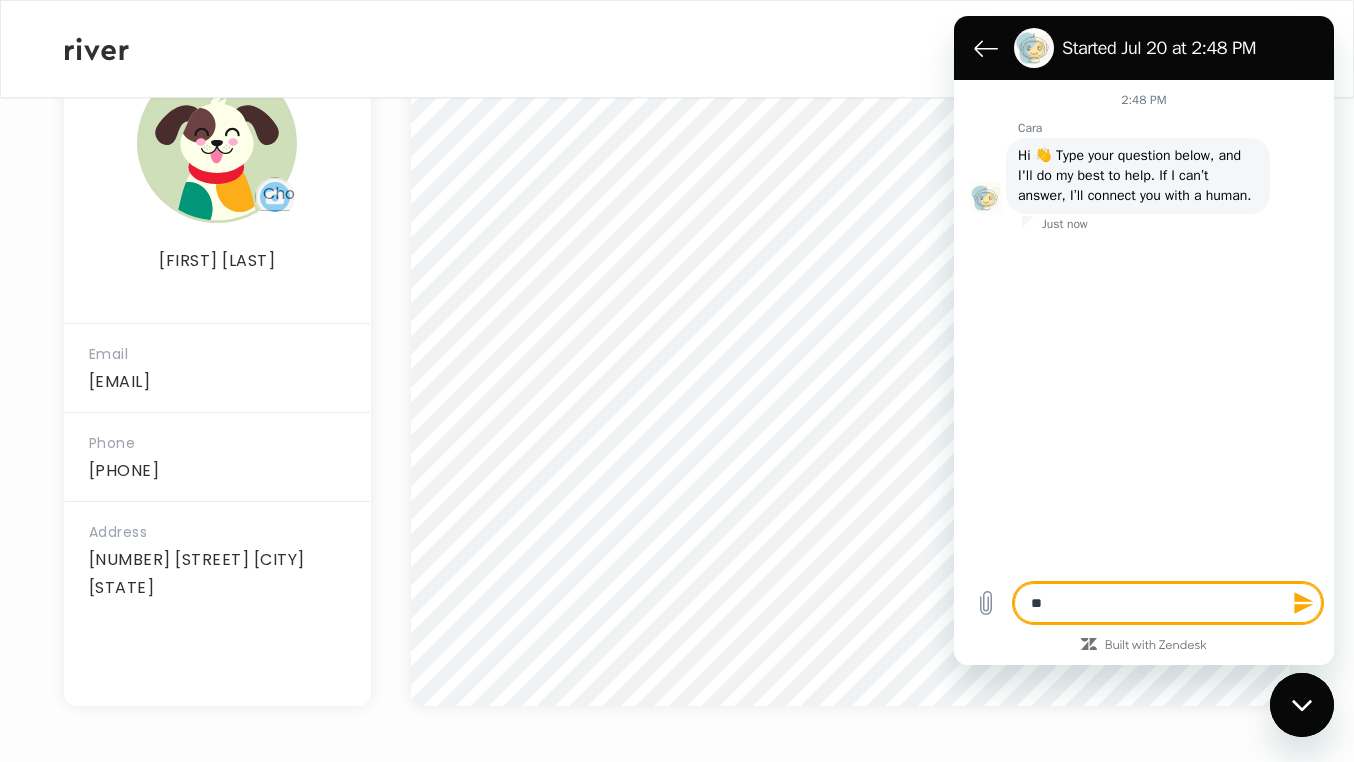 type on "**" 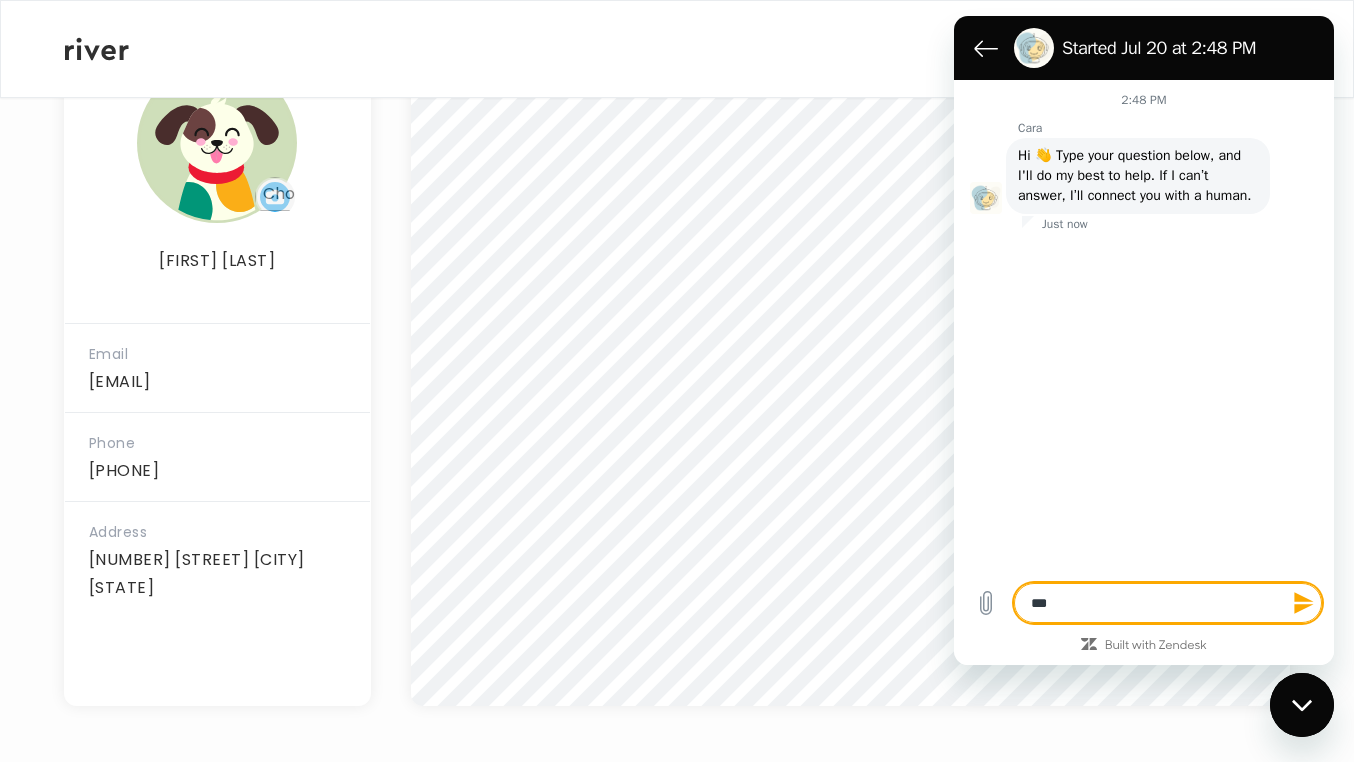 type on "****" 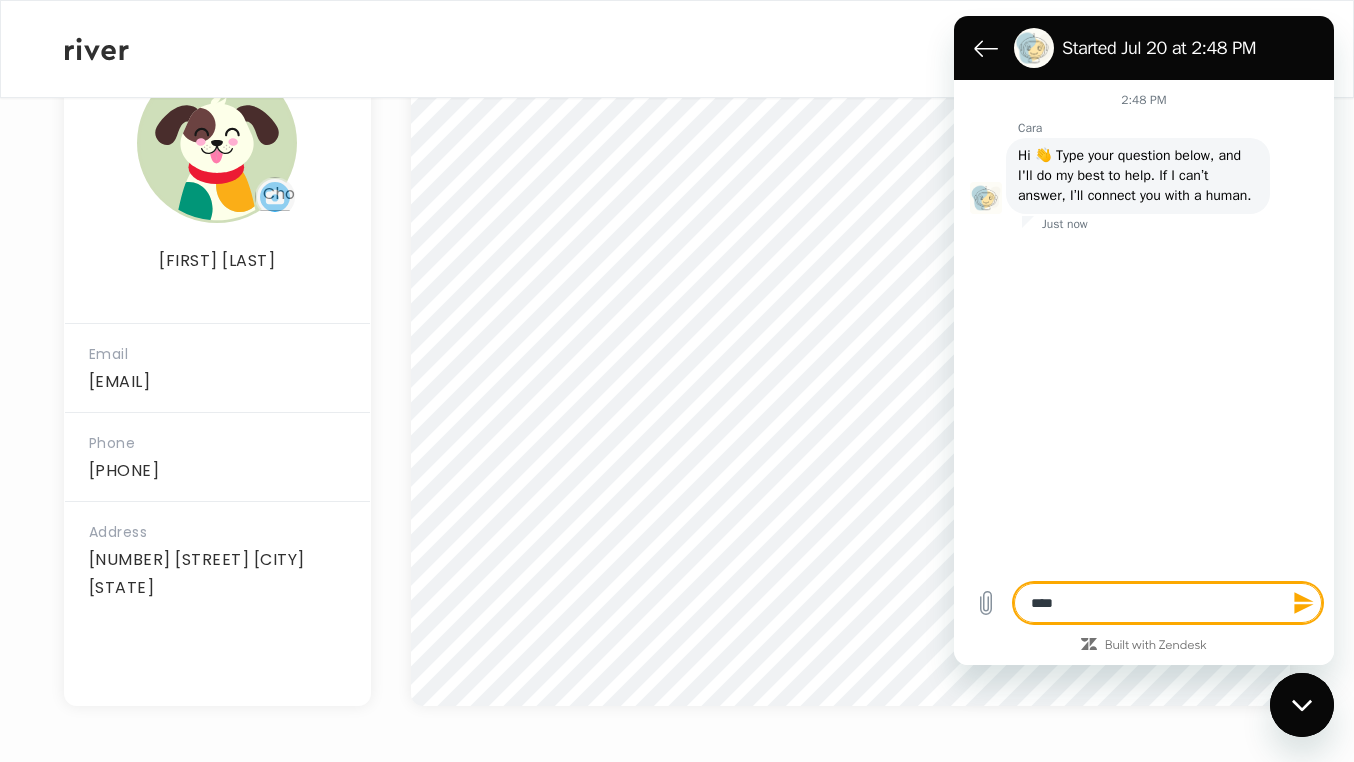 type on "*****" 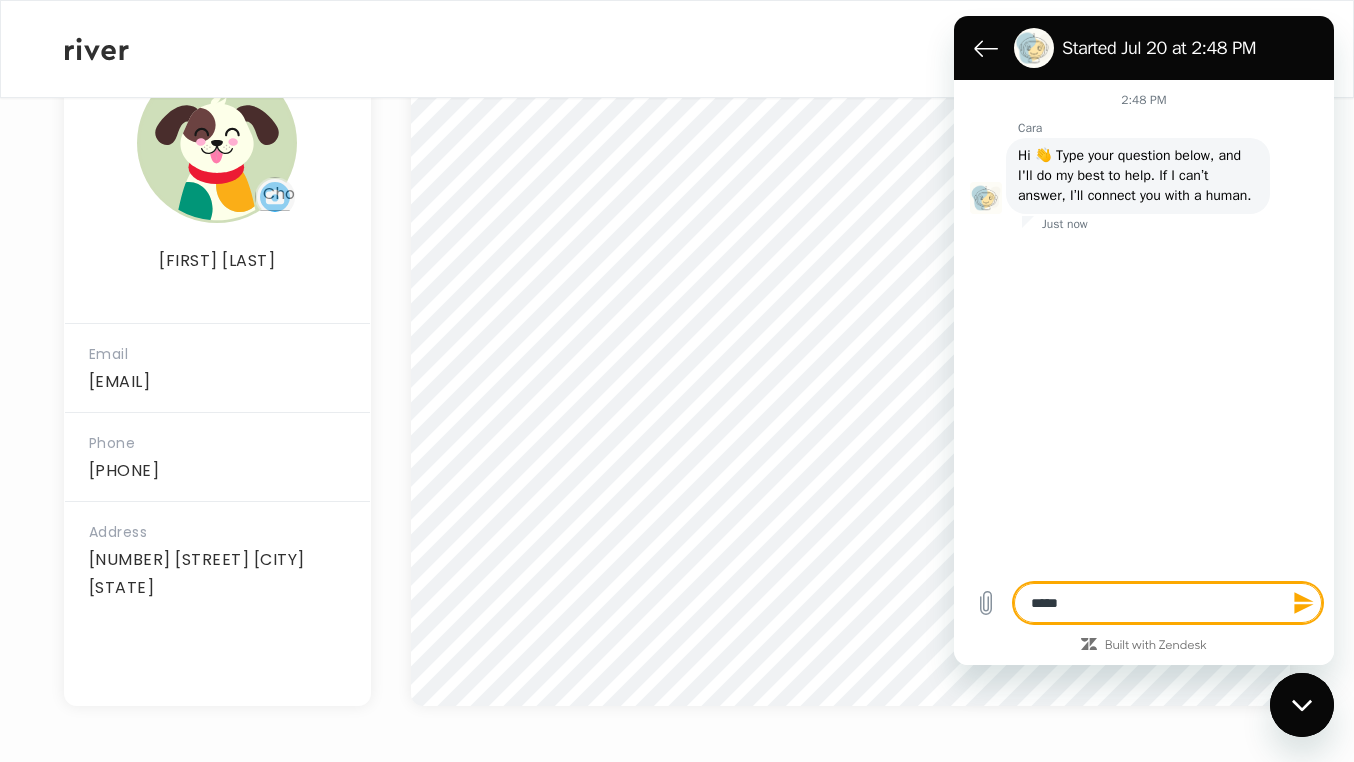 type on "*****" 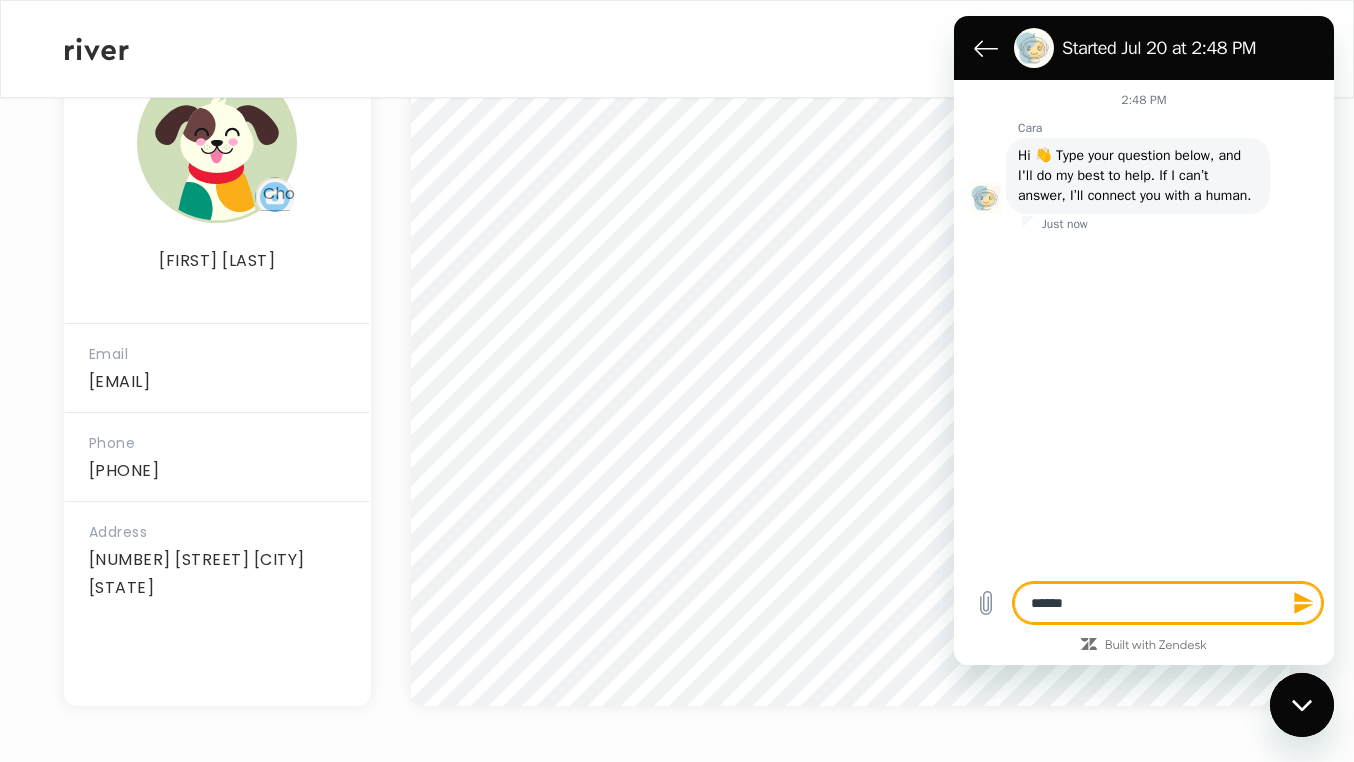 type on "*******" 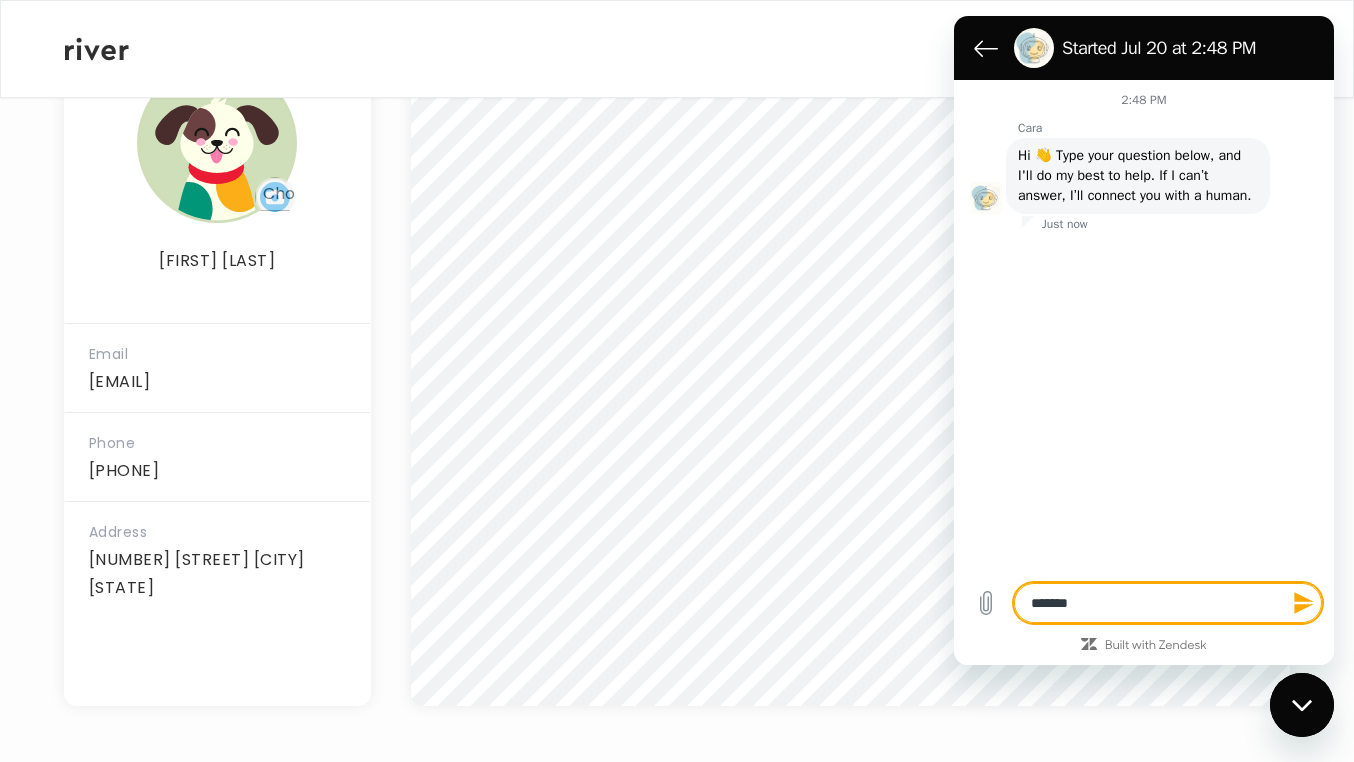 type on "********" 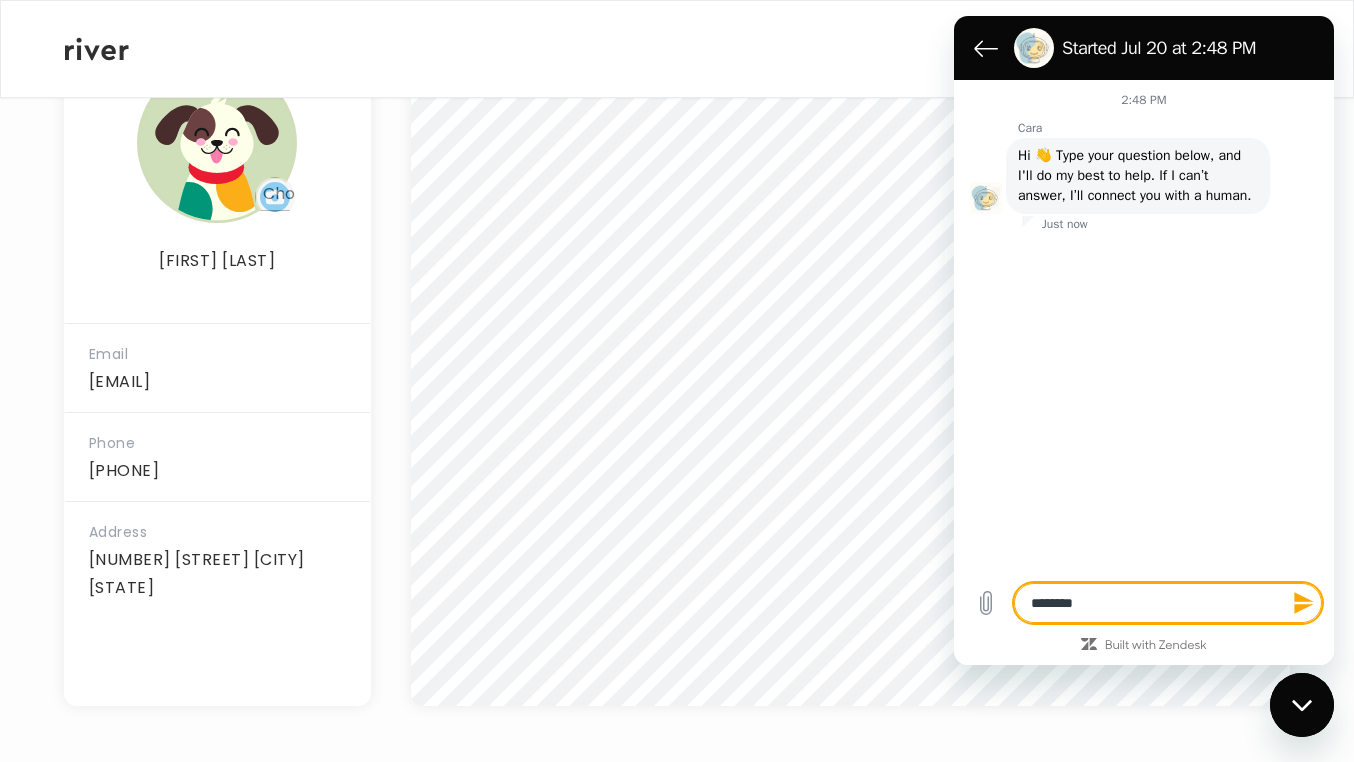 type on "*********" 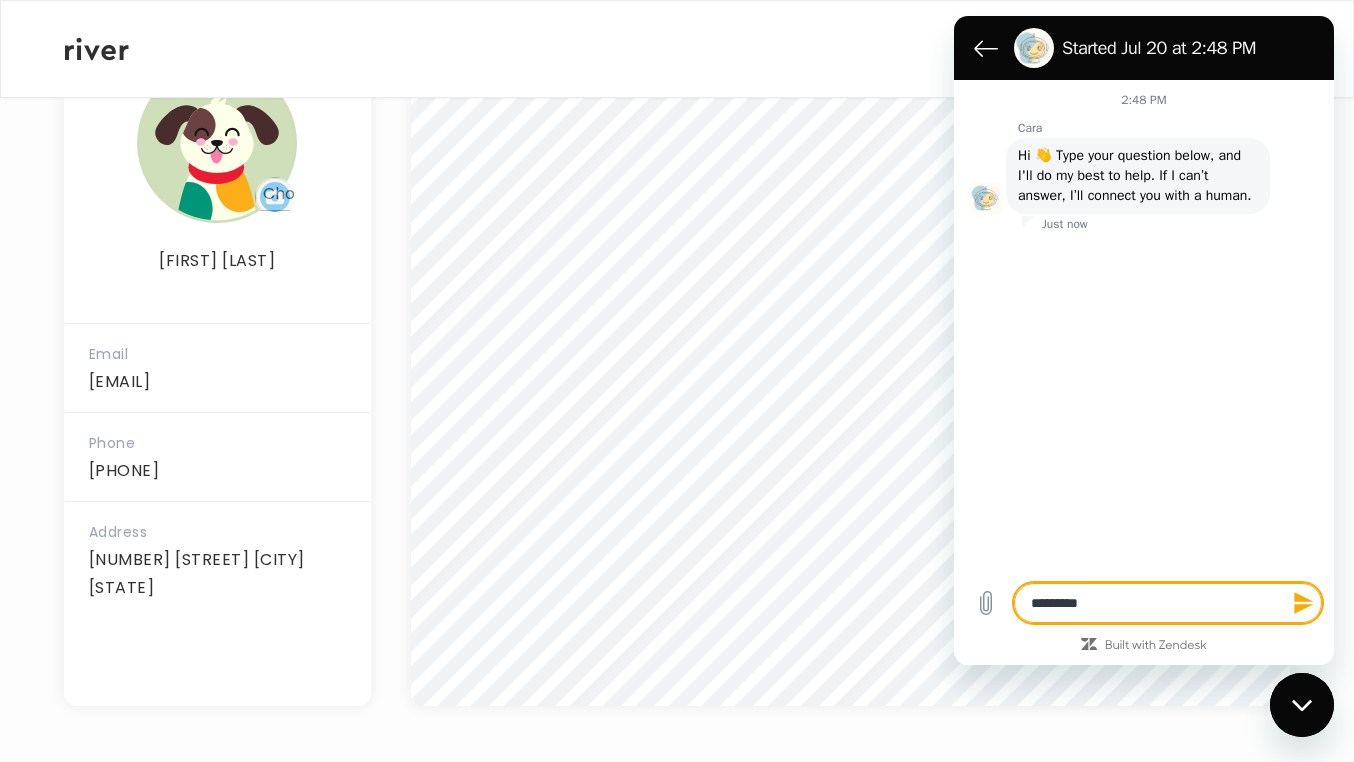 type on "********" 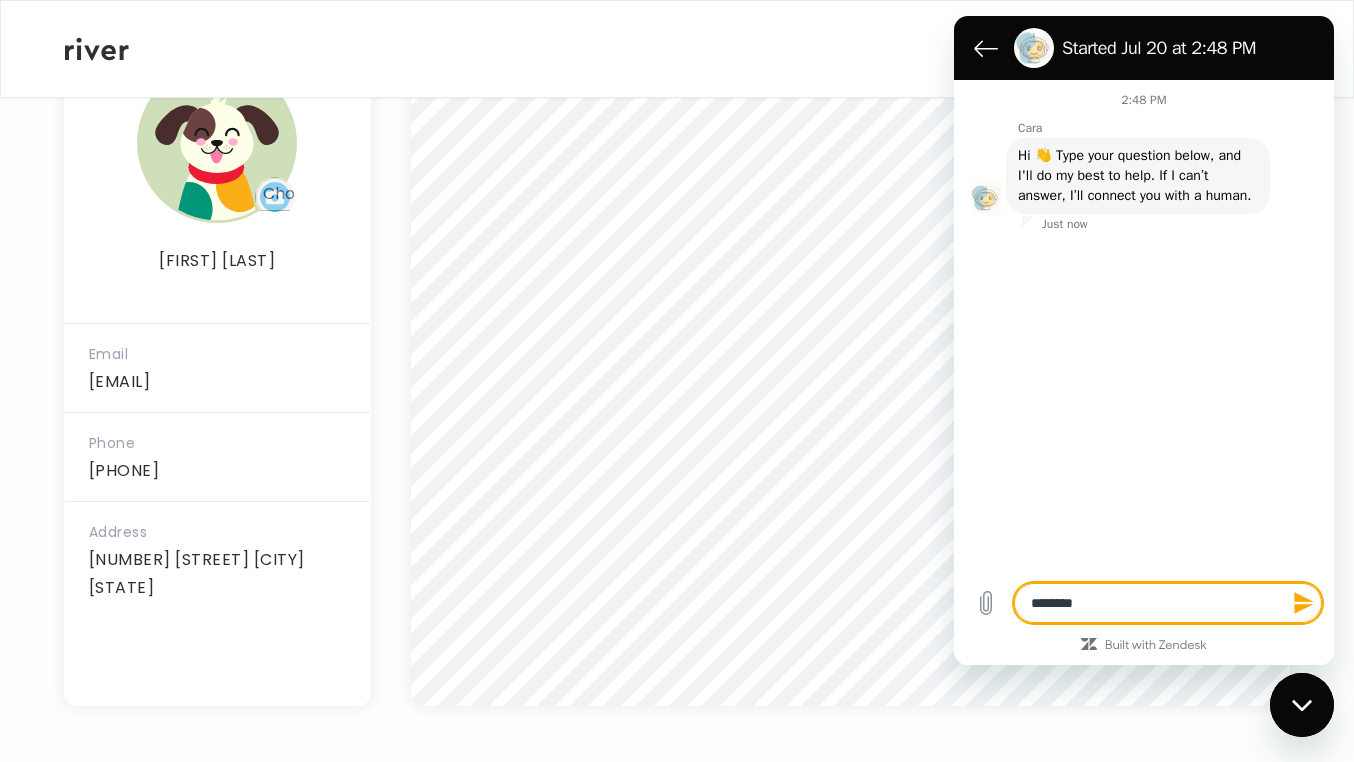 type on "*******" 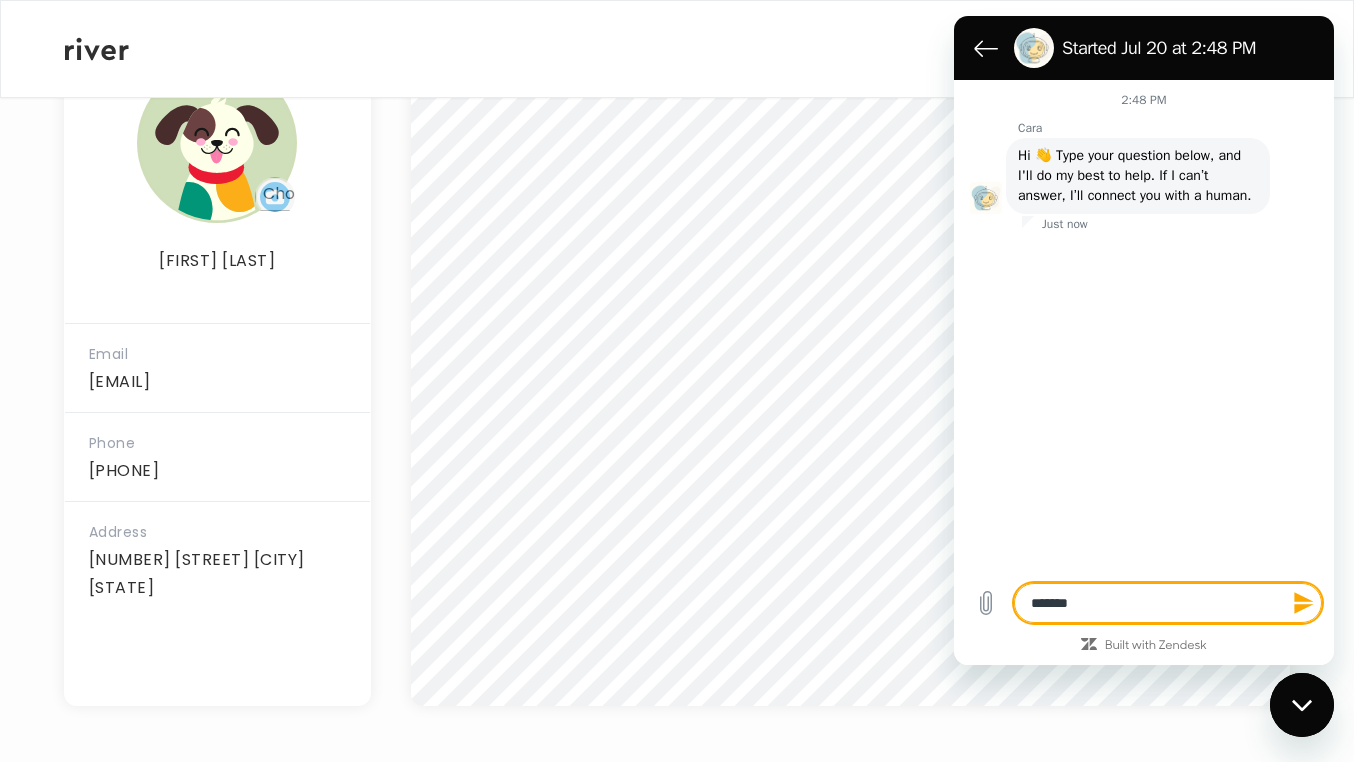 type on "********" 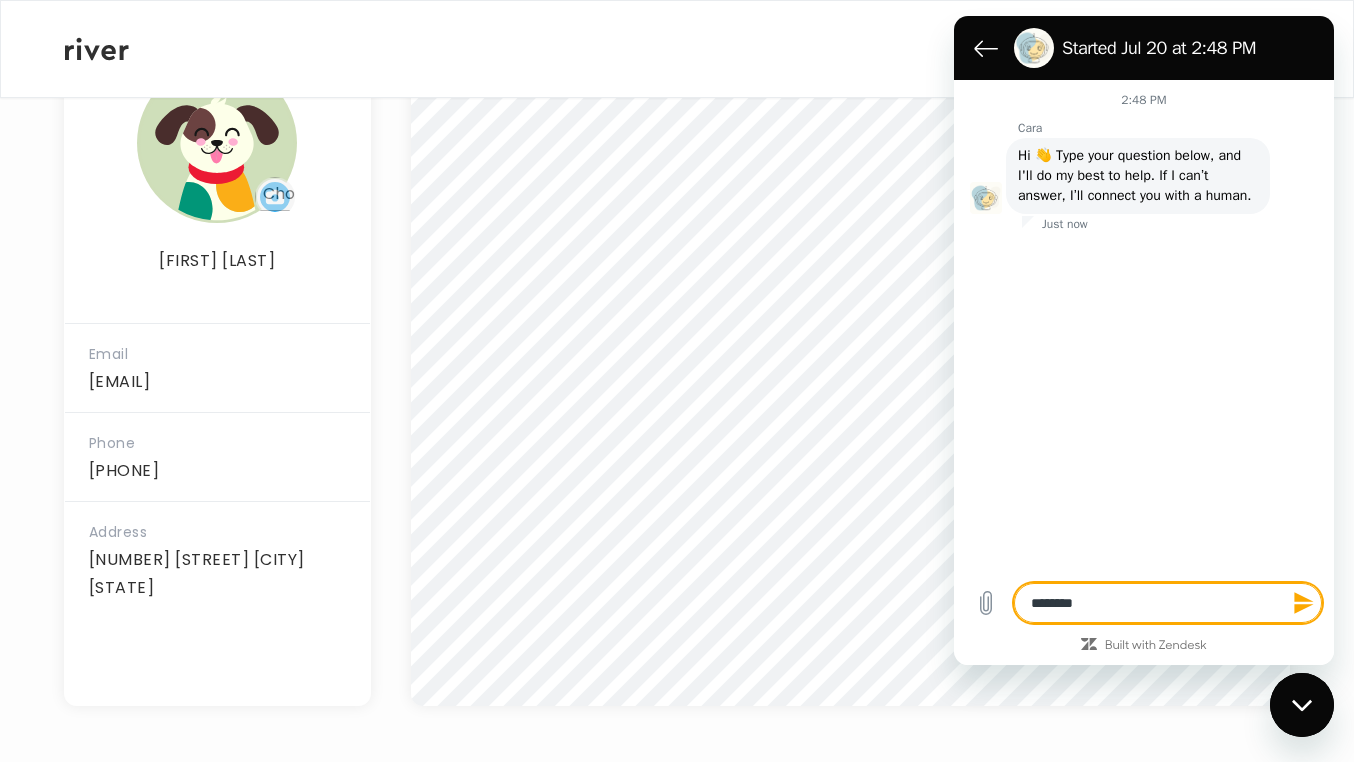 type on "*********" 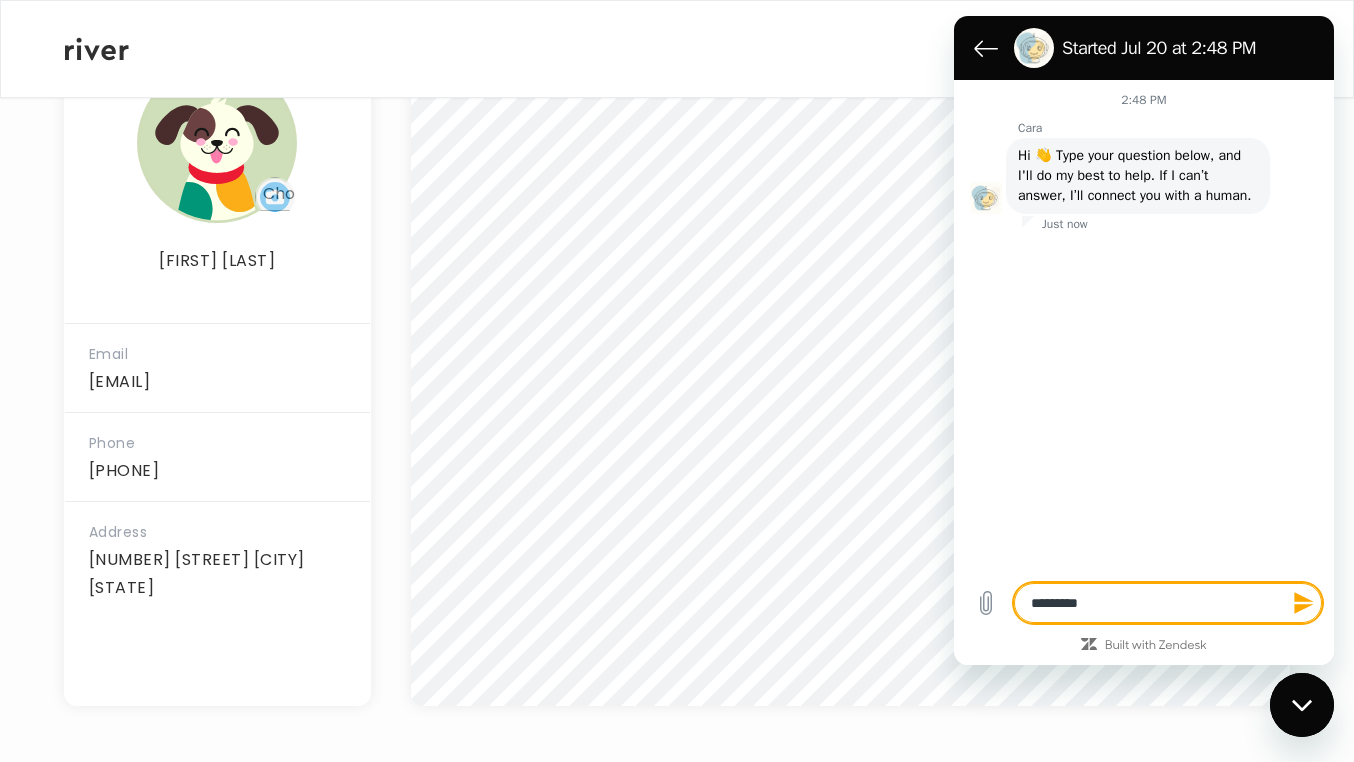 type on "**********" 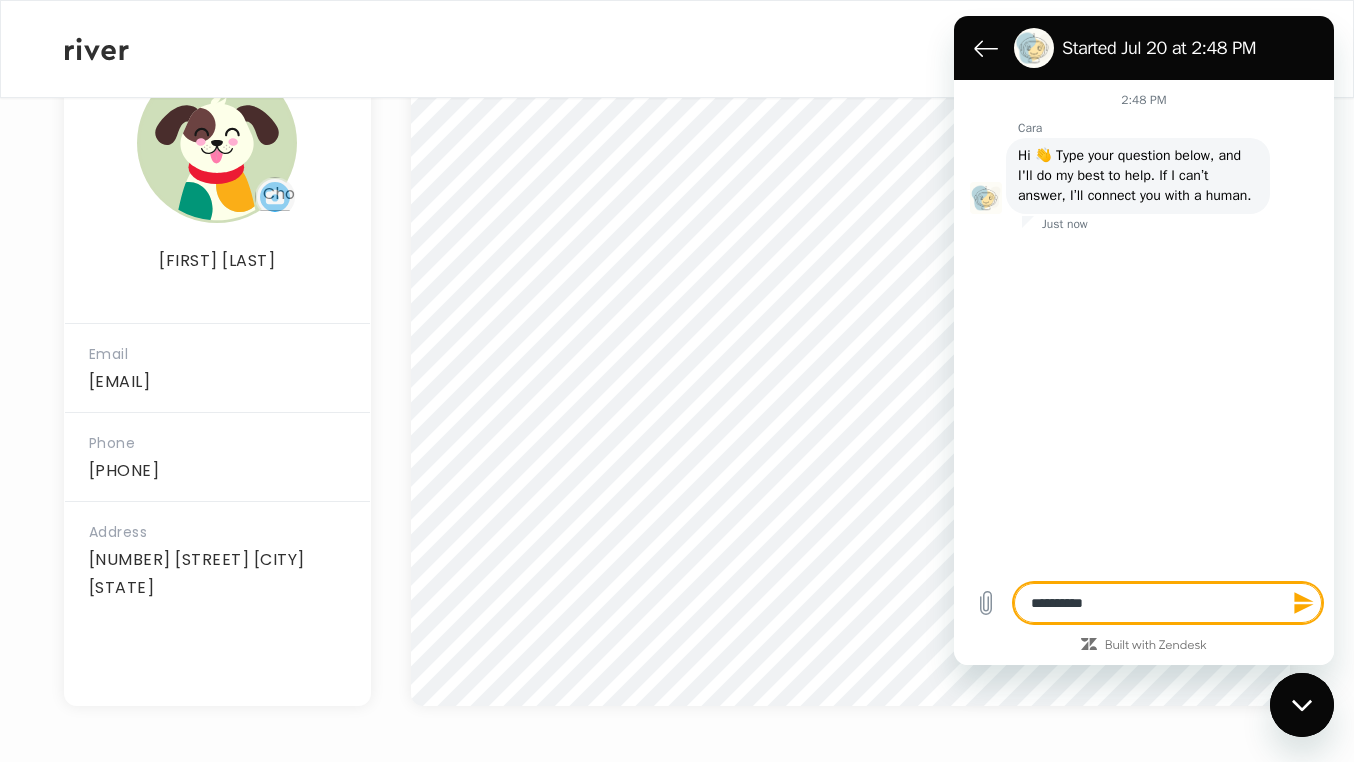 type on "**********" 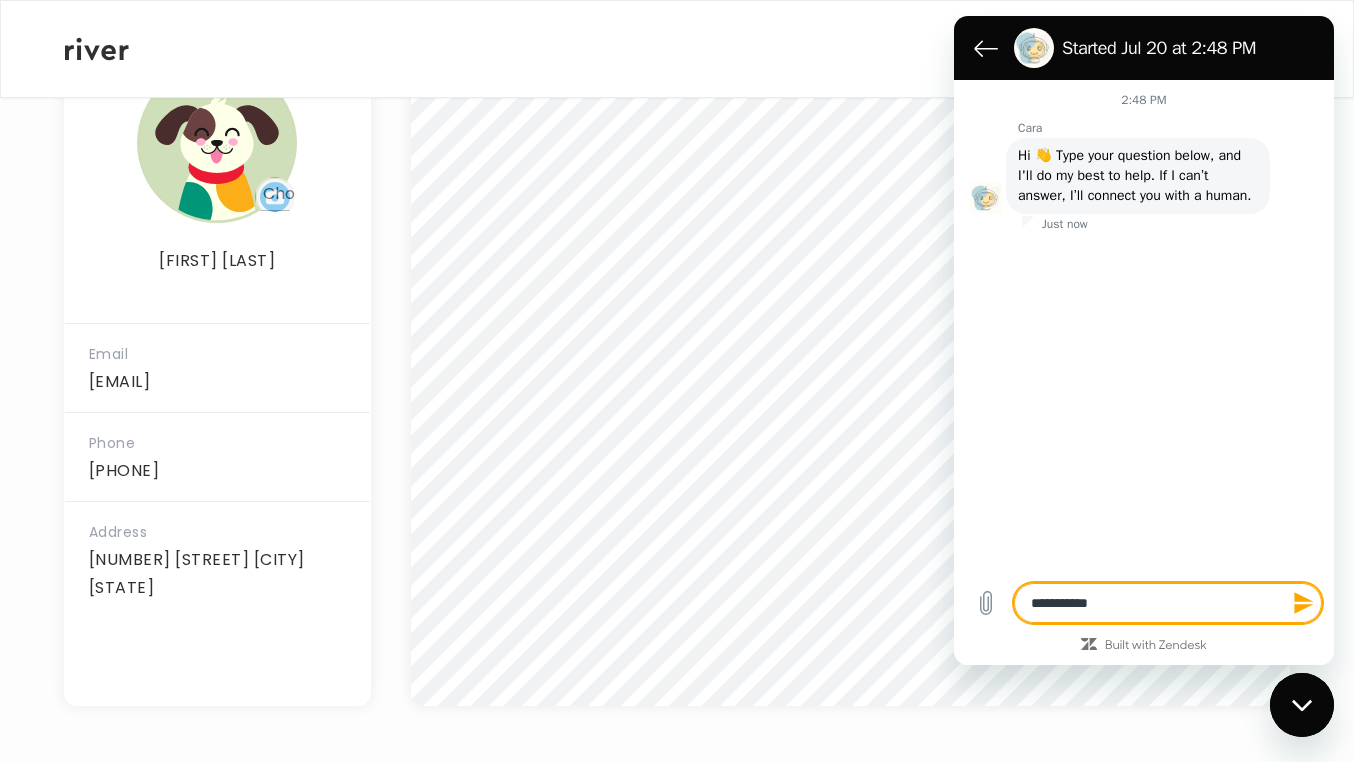 type on "**********" 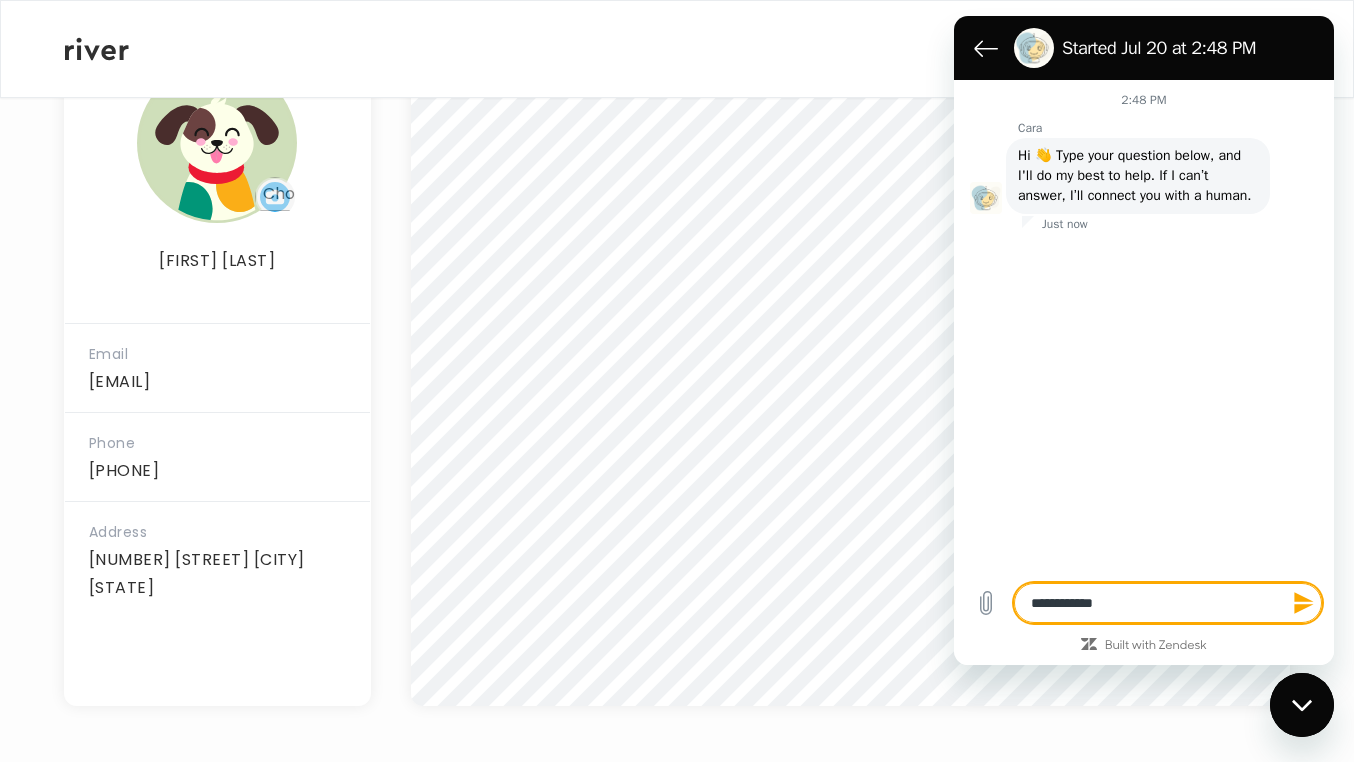 type on "**********" 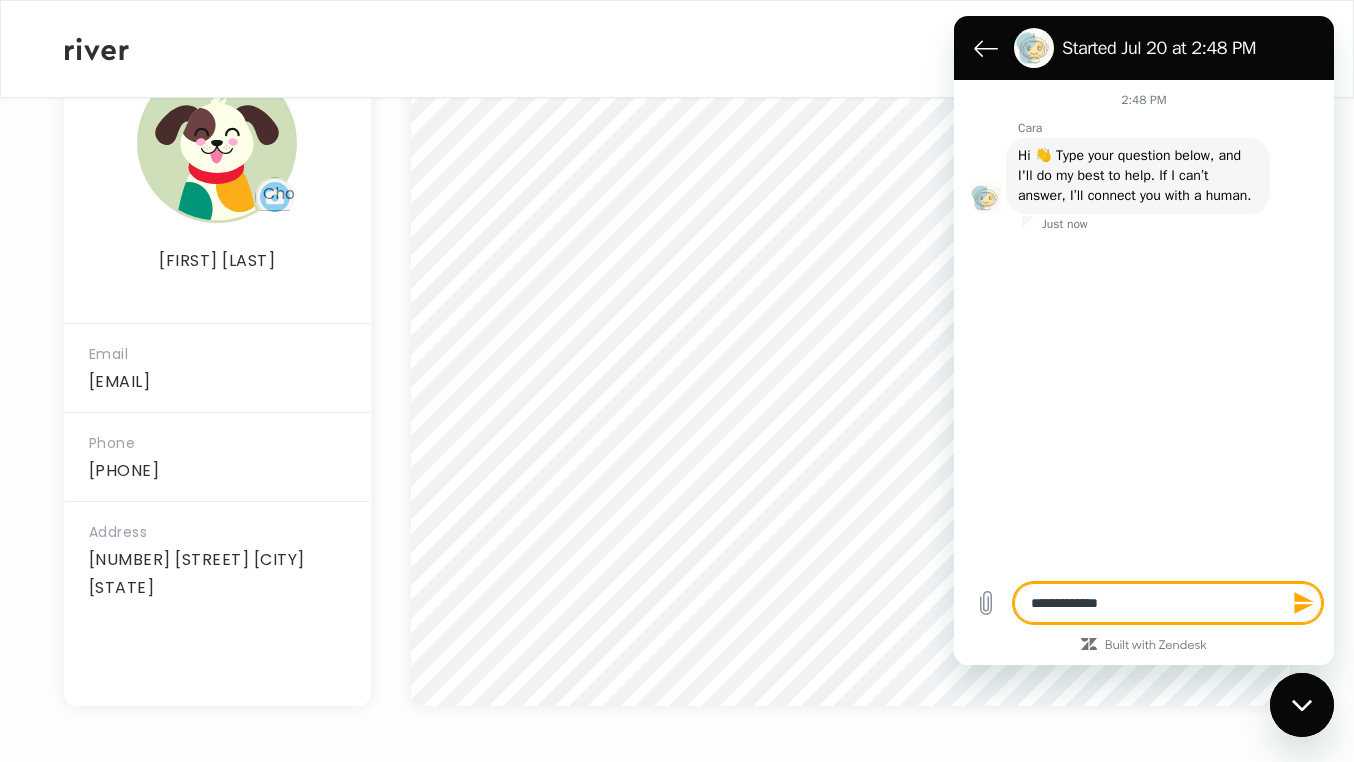 type on "*" 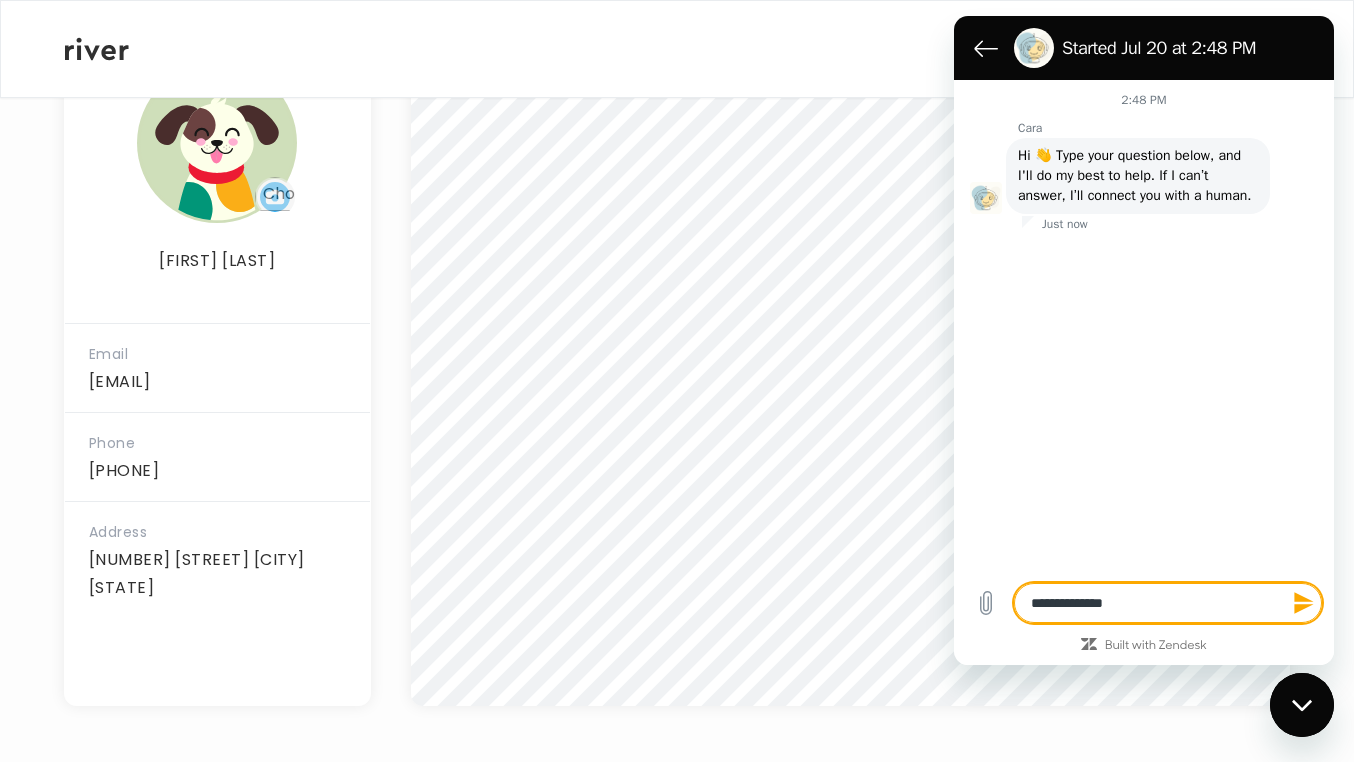 type on "**********" 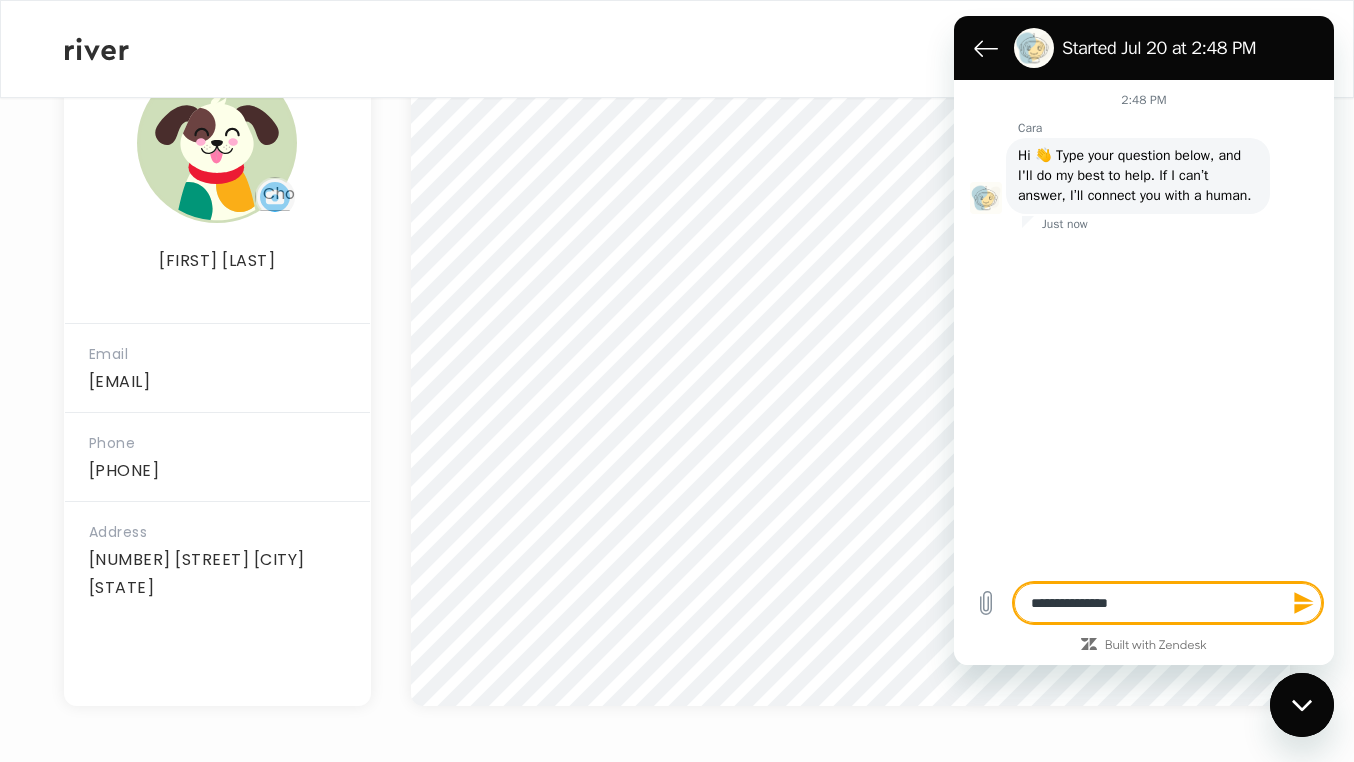 type on "**********" 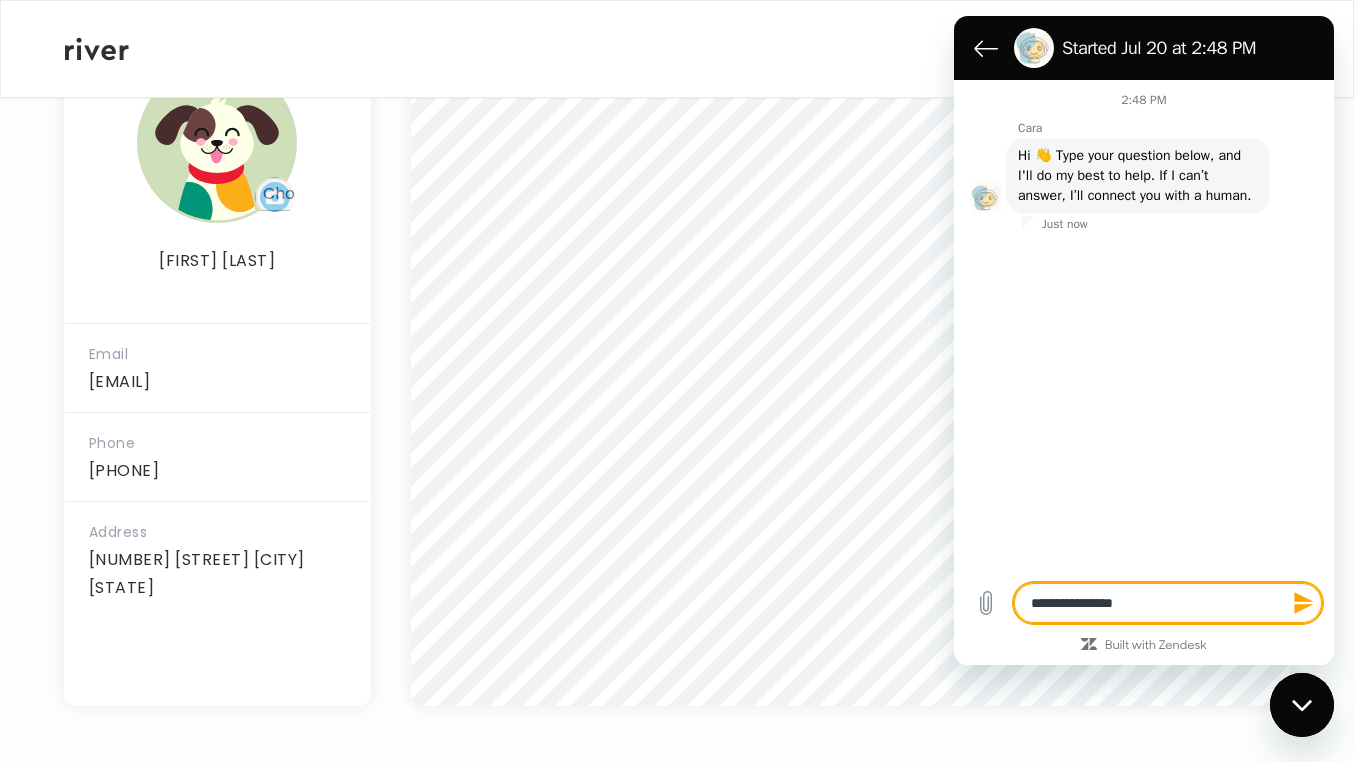 type on "*" 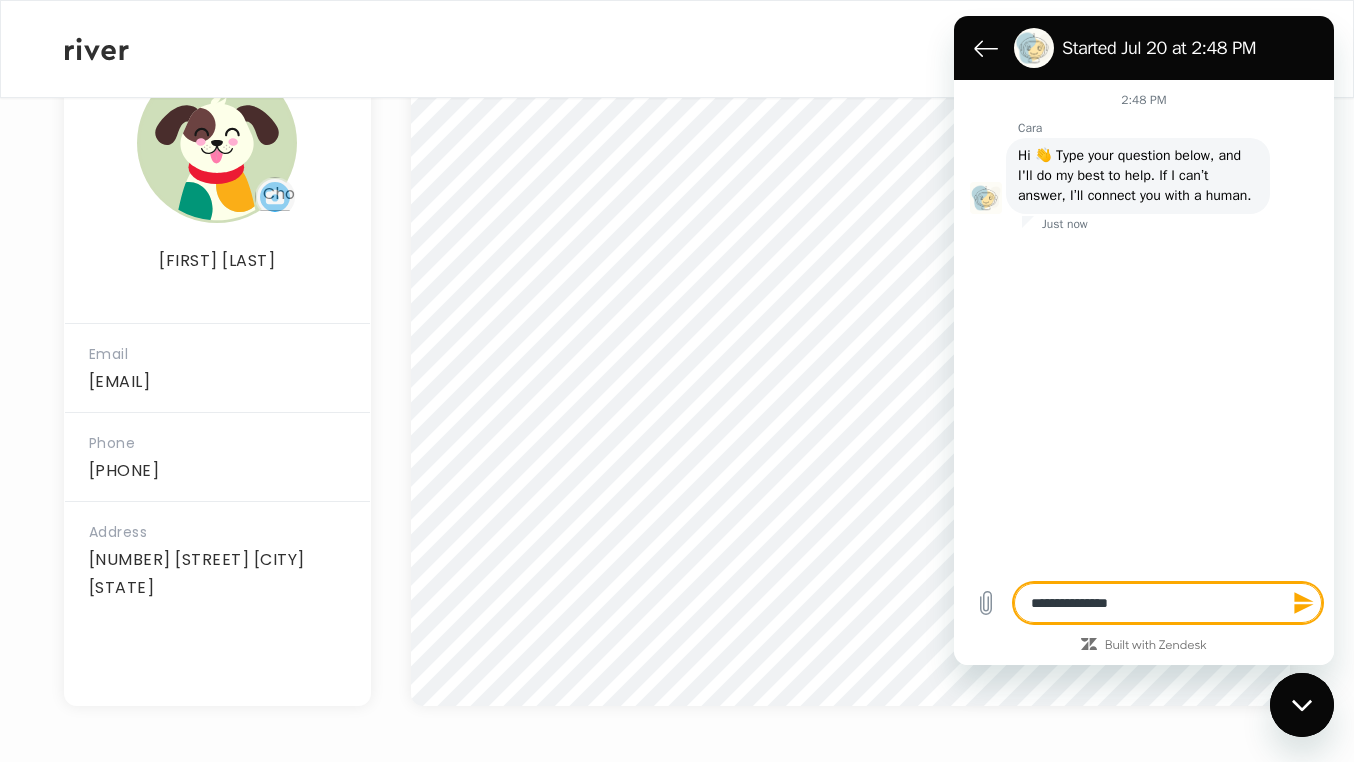 type on "**********" 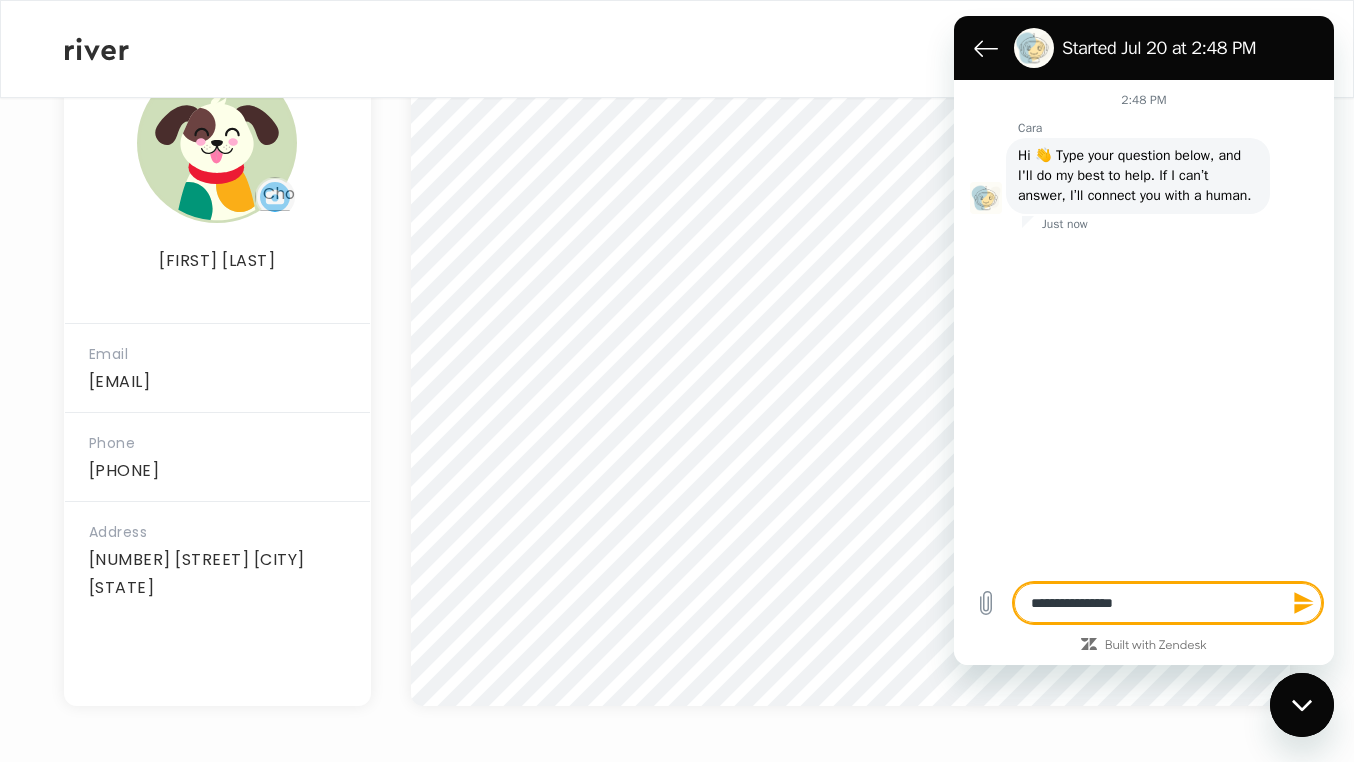 type on "**********" 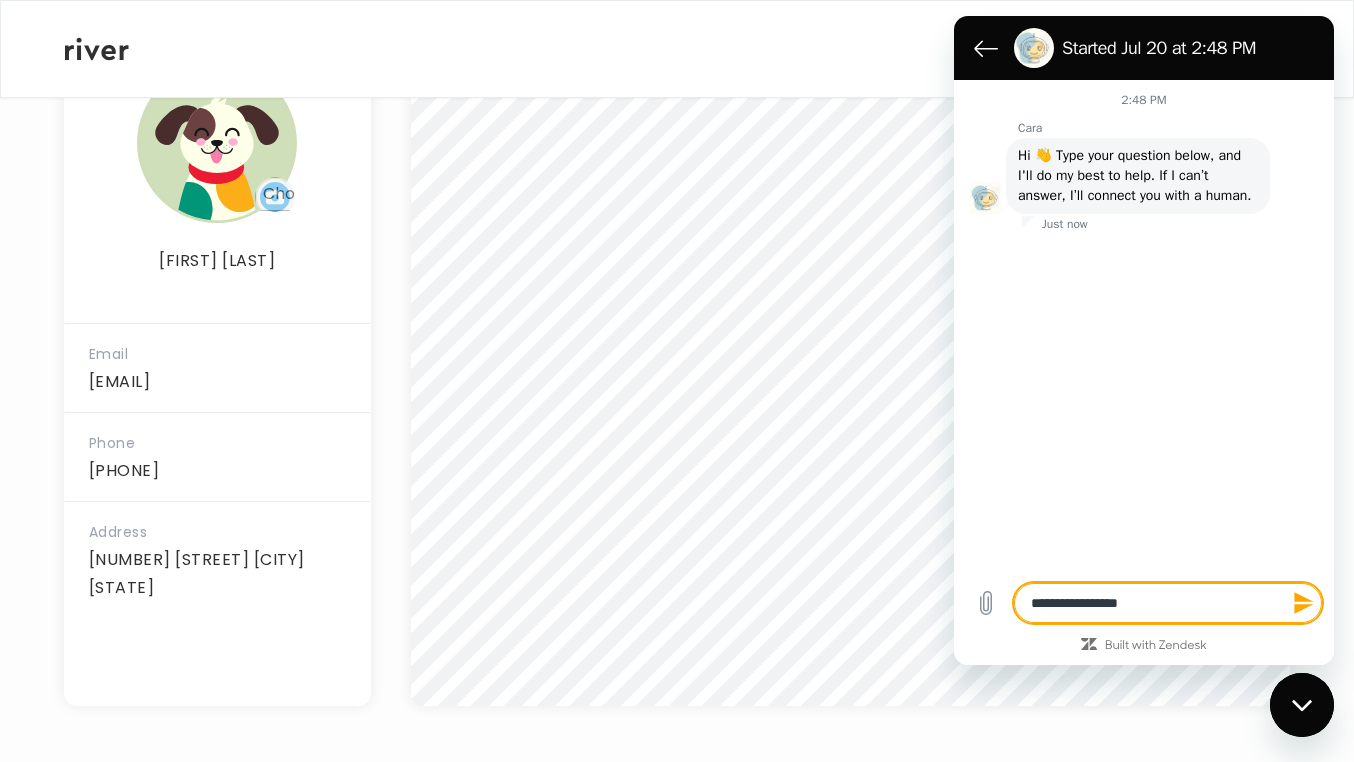 type on "**********" 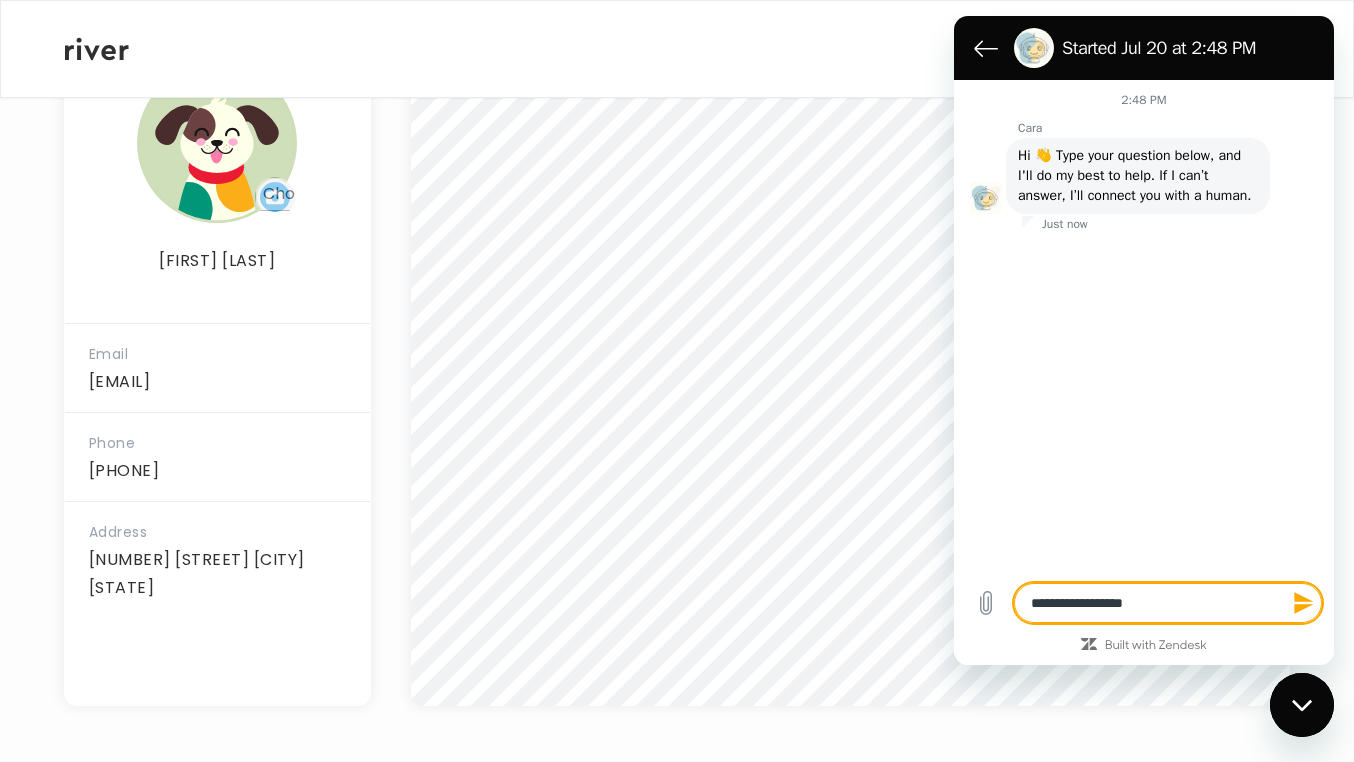 type on "**********" 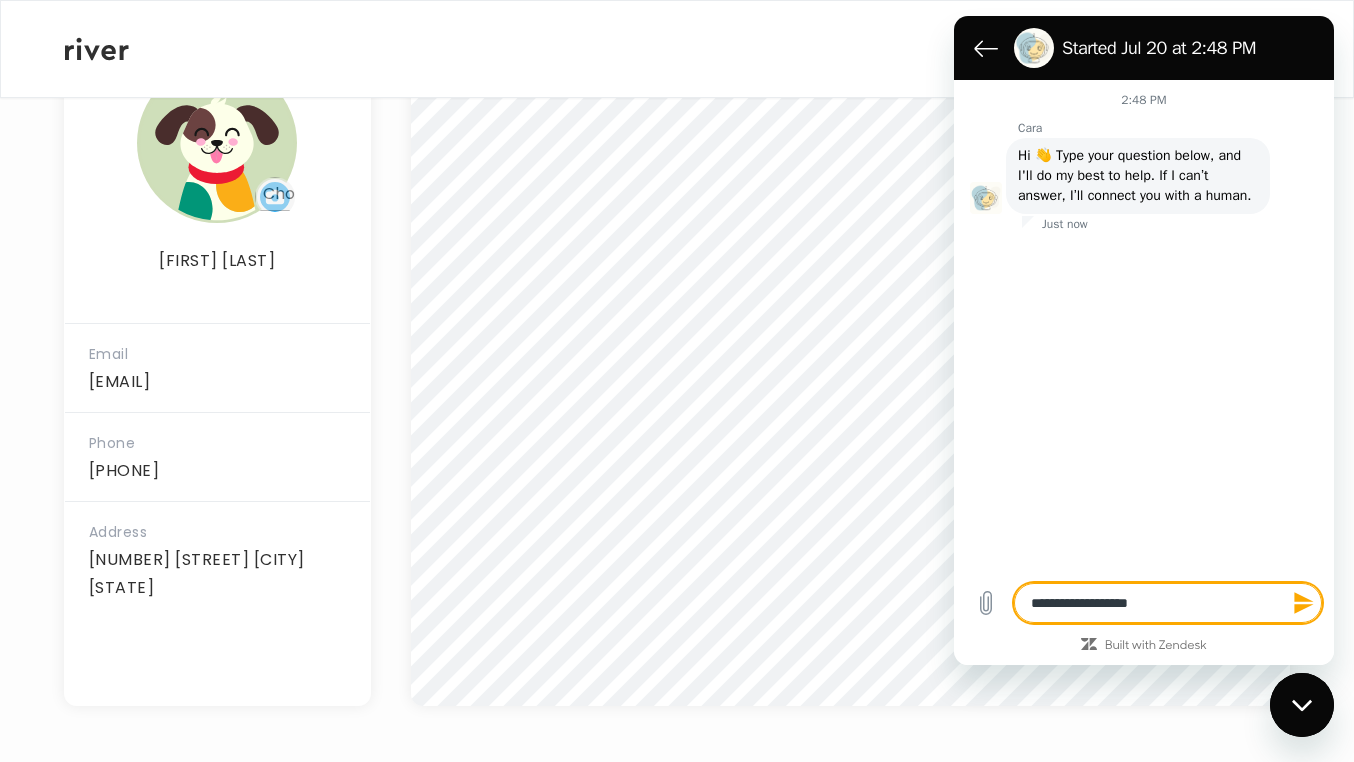type on "**********" 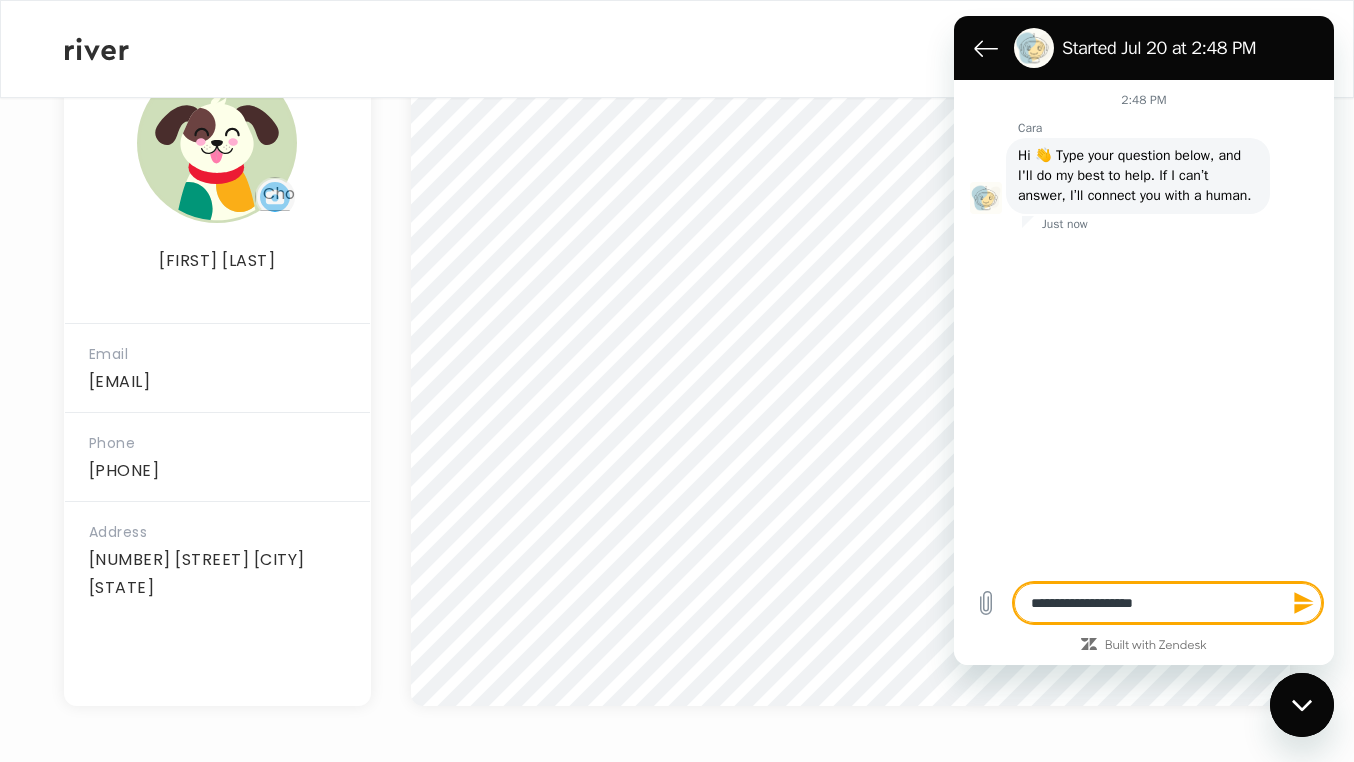 type on "*" 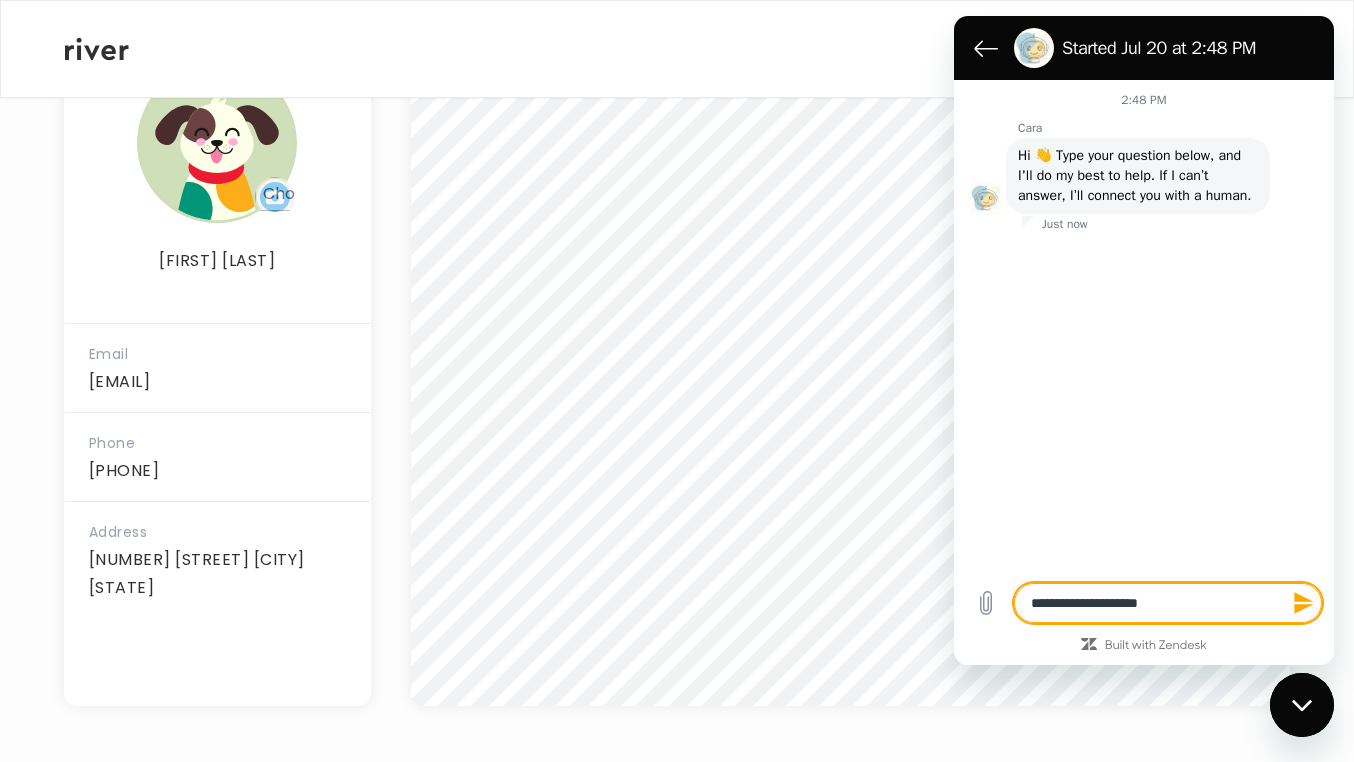 type on "**********" 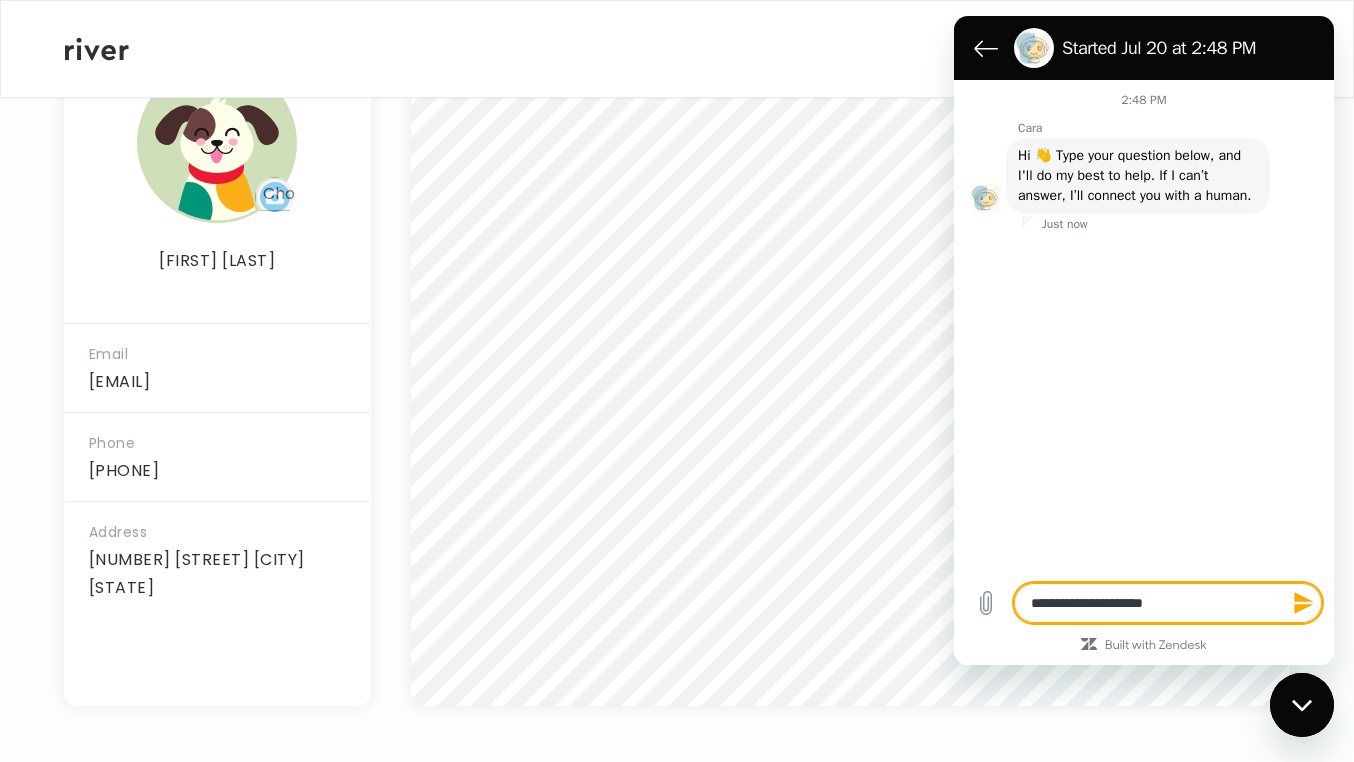 type on "**********" 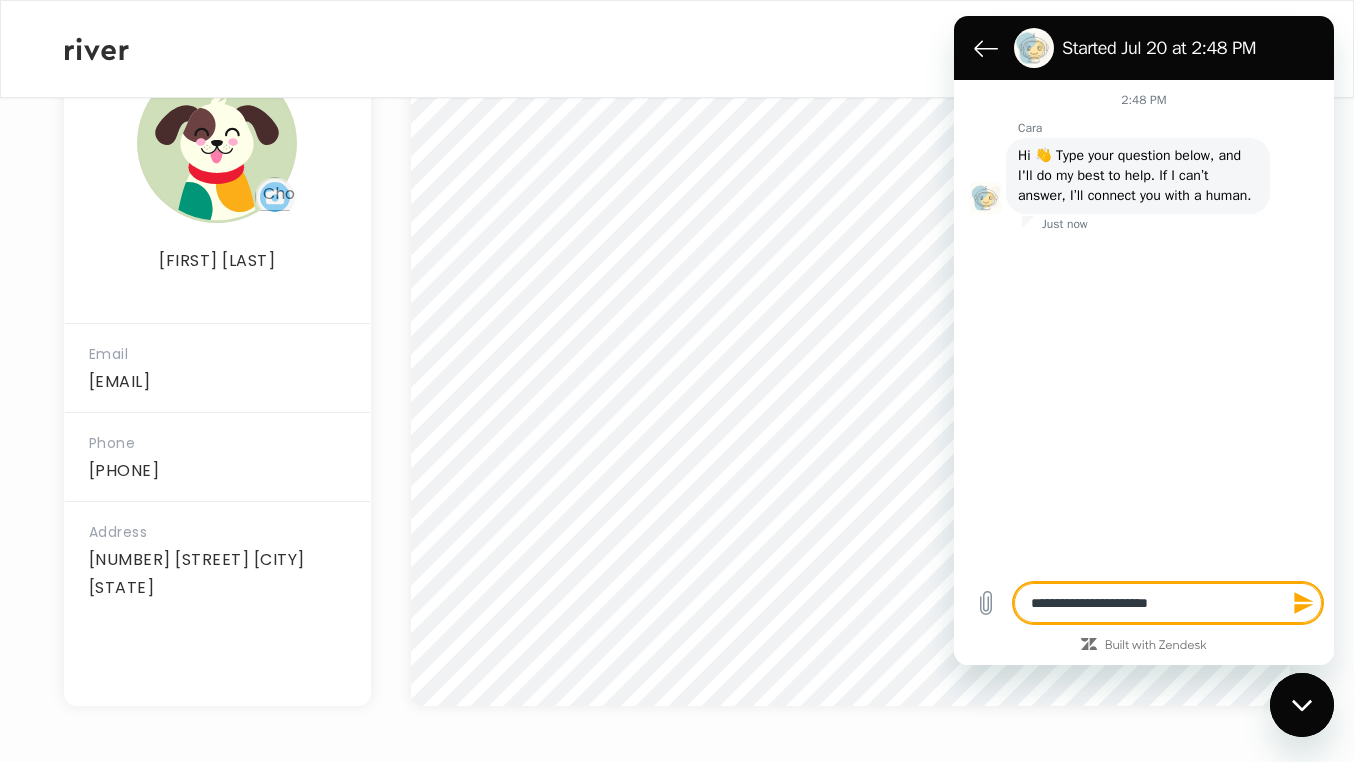 type on "*" 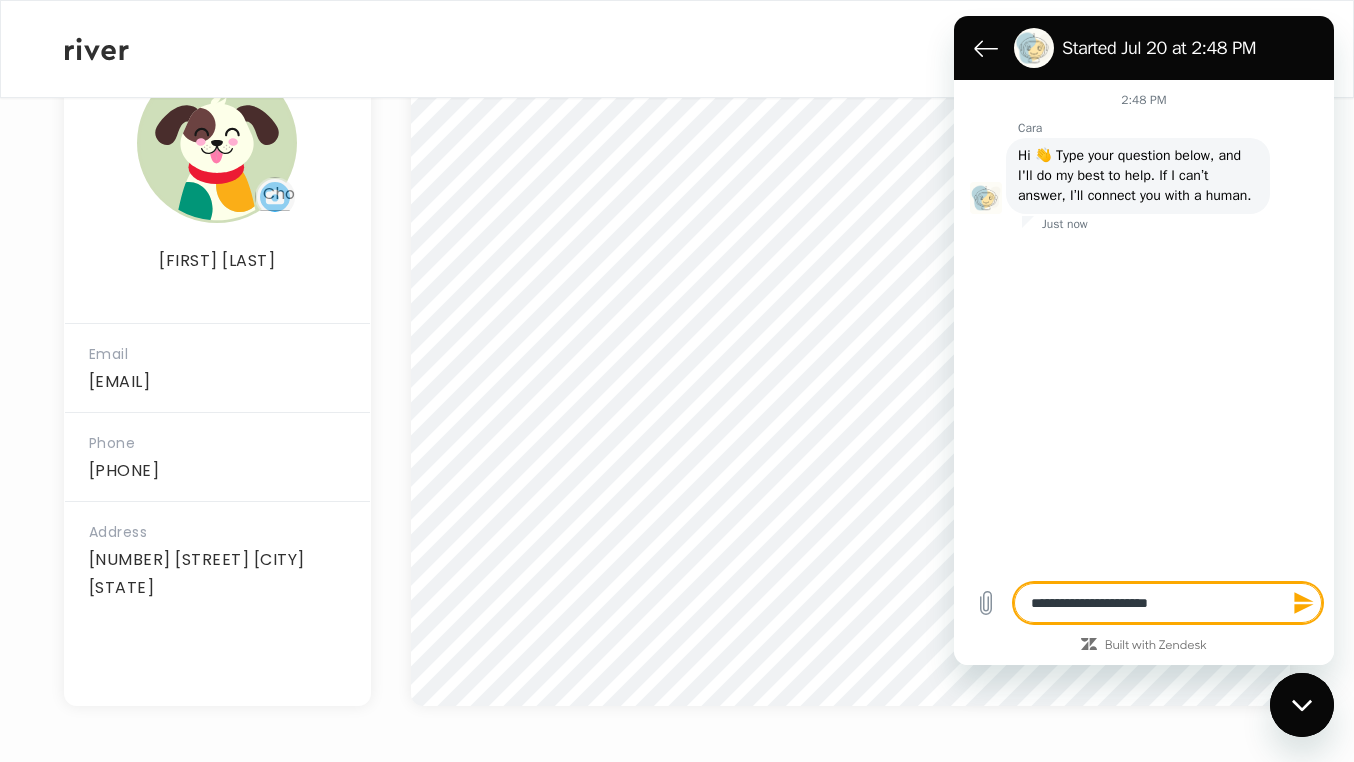 type on "**********" 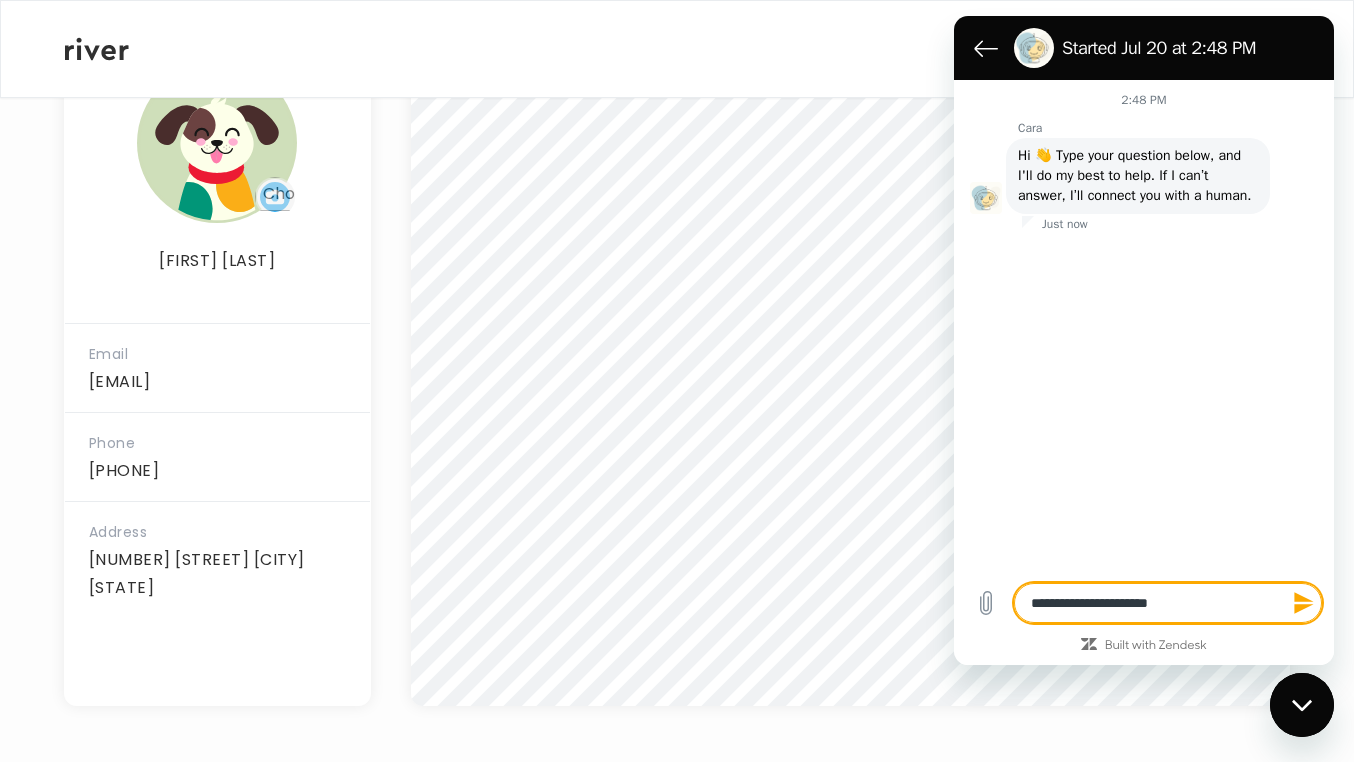 type on "*" 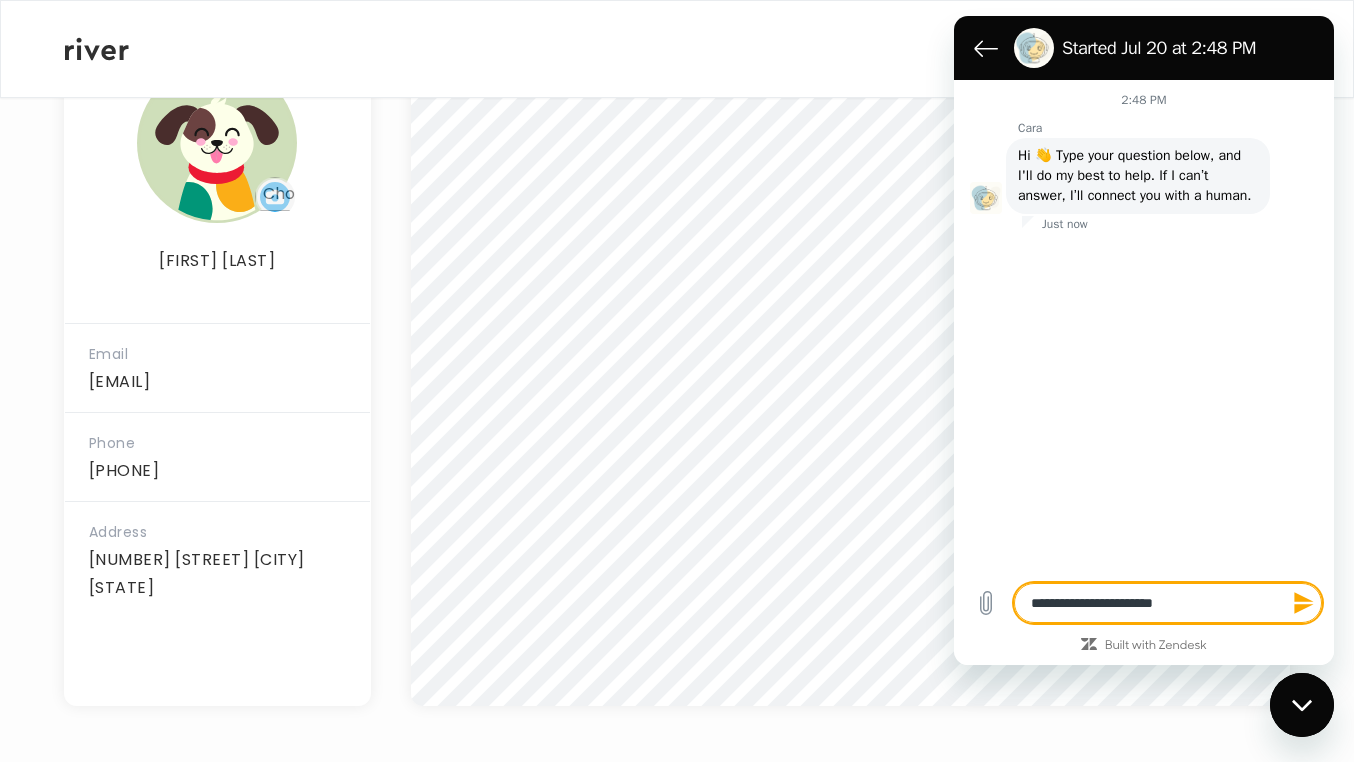 type on "**********" 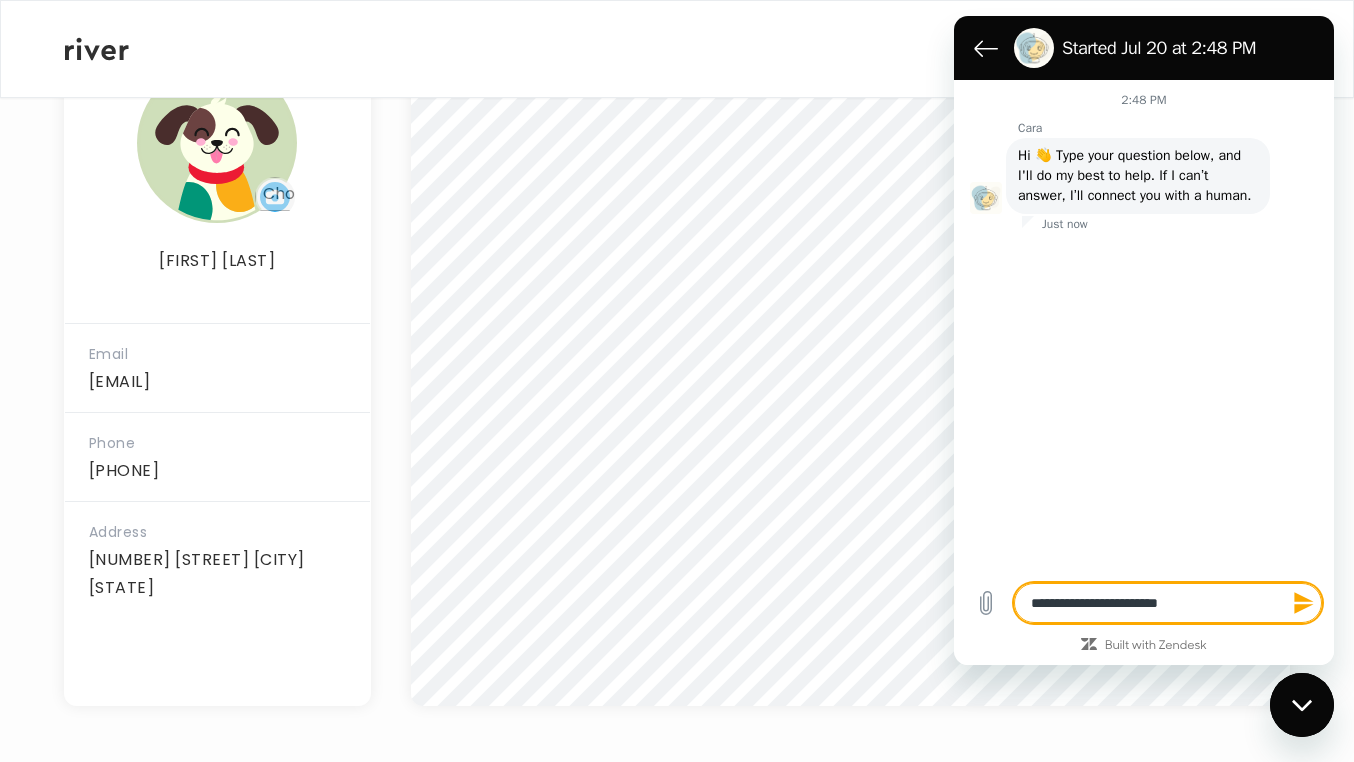 type on "**********" 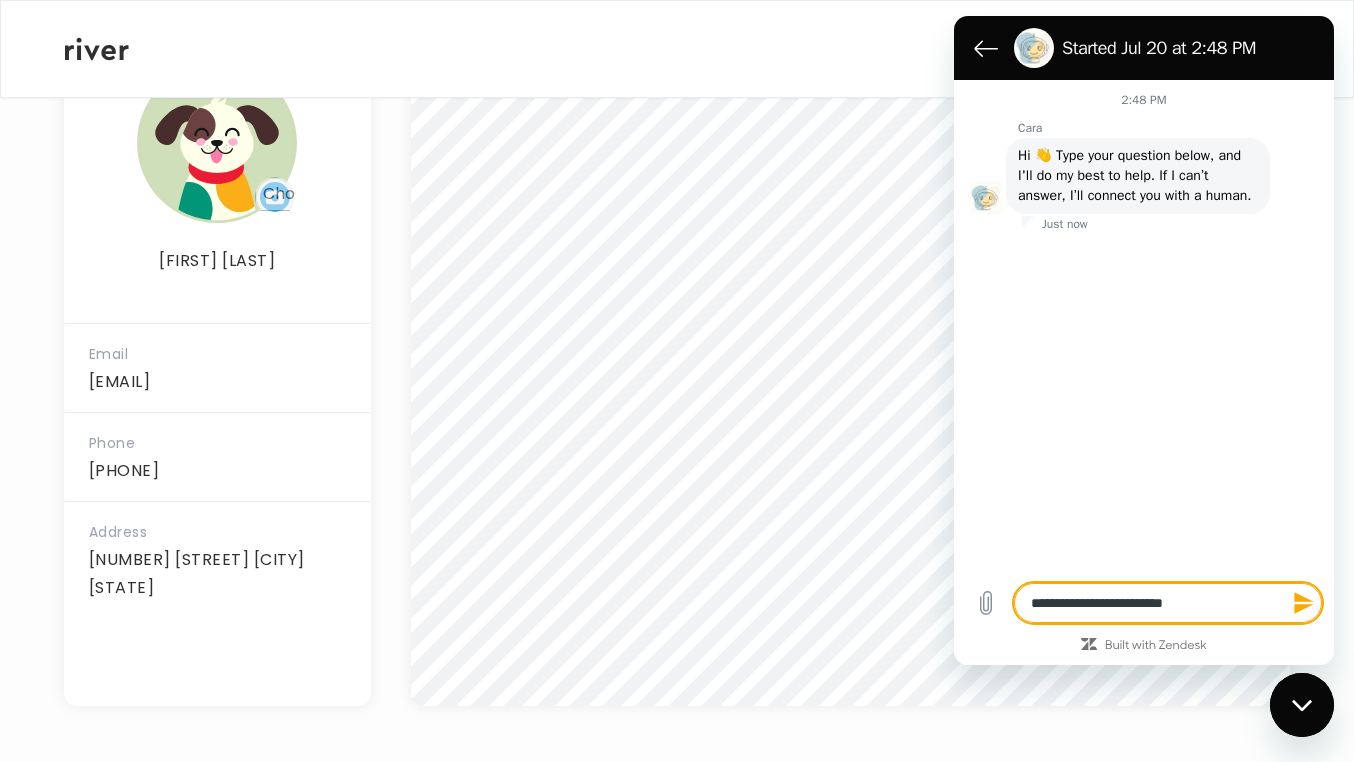 type on "**********" 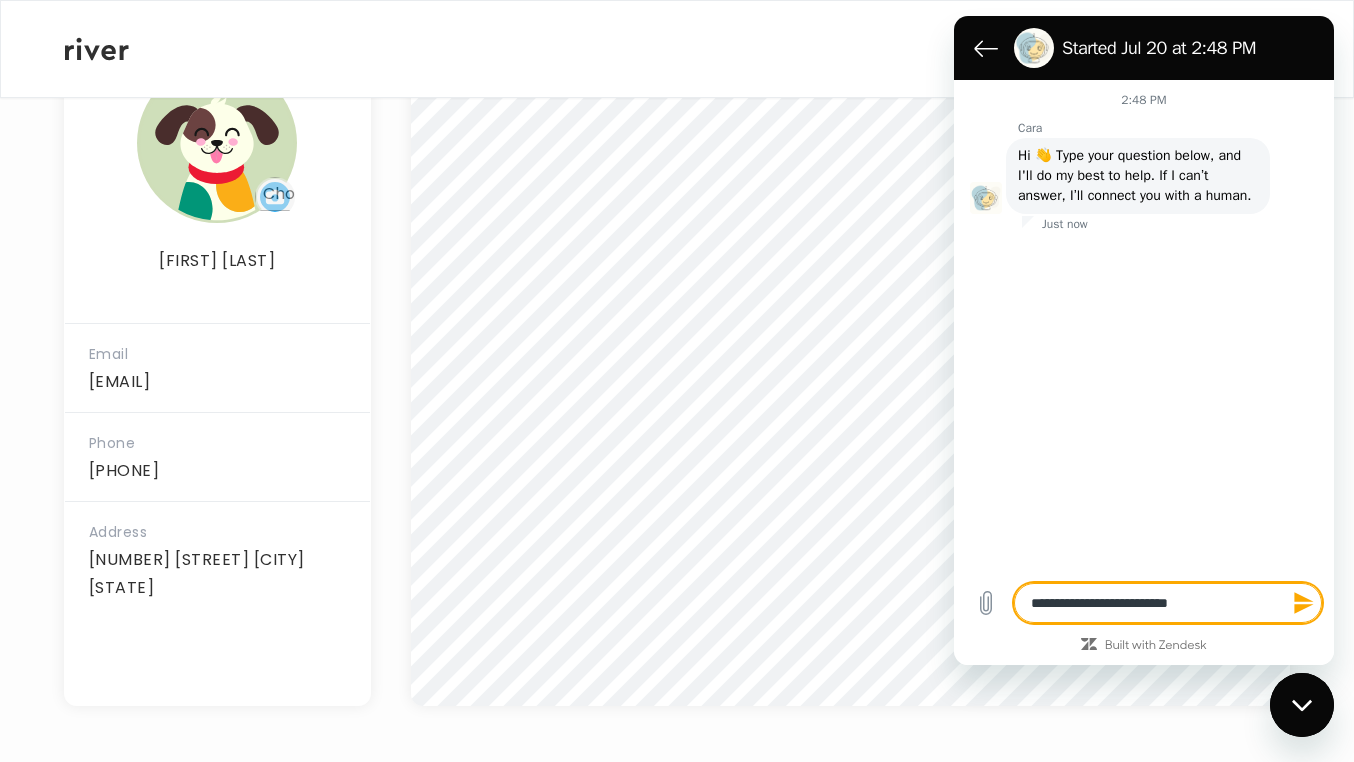 type on "**********" 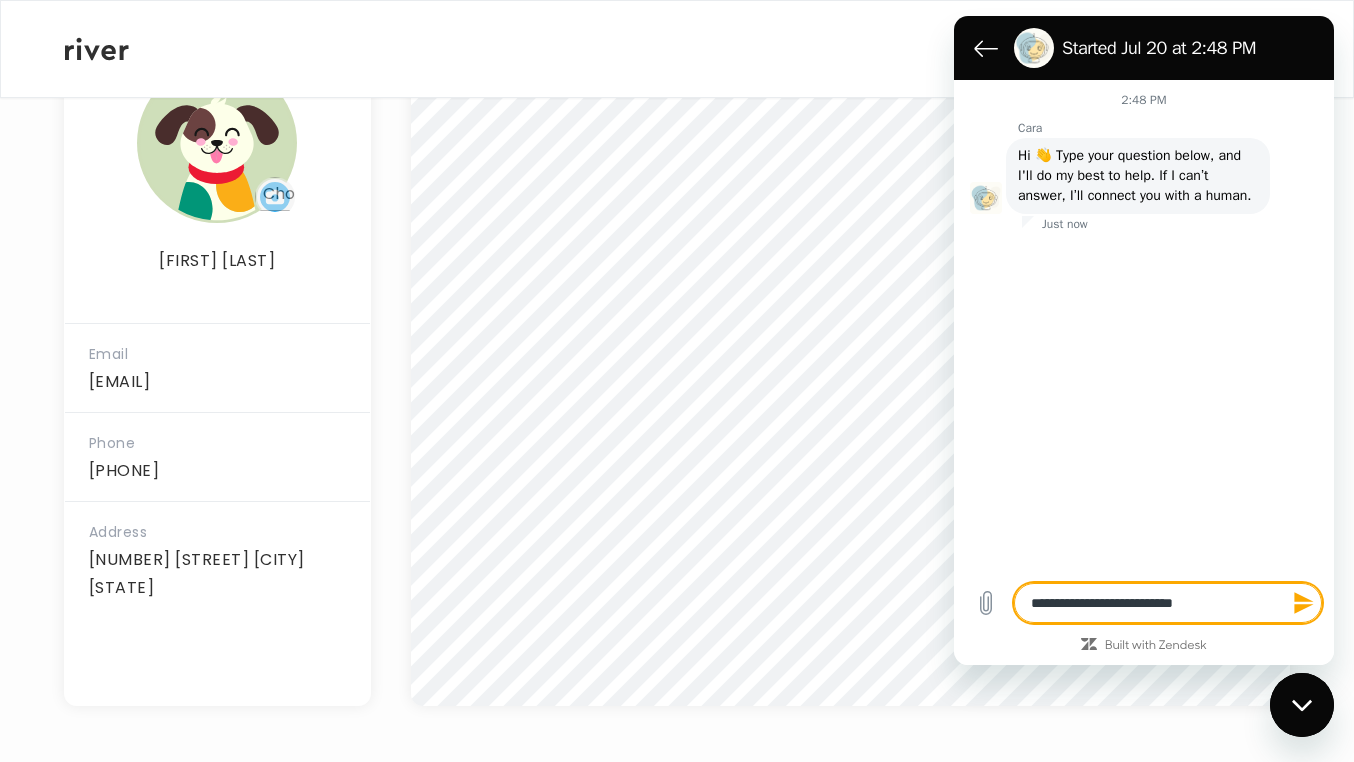 type on "**********" 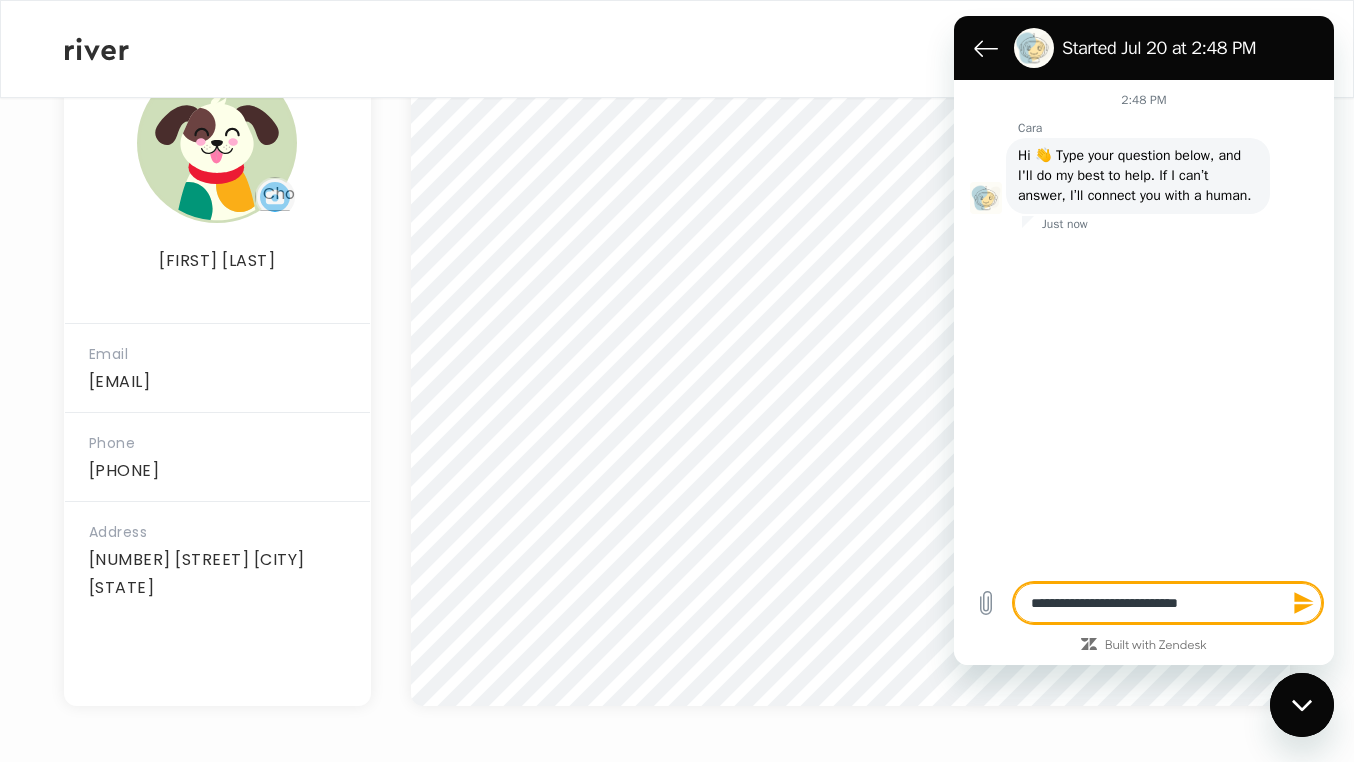 type on "**********" 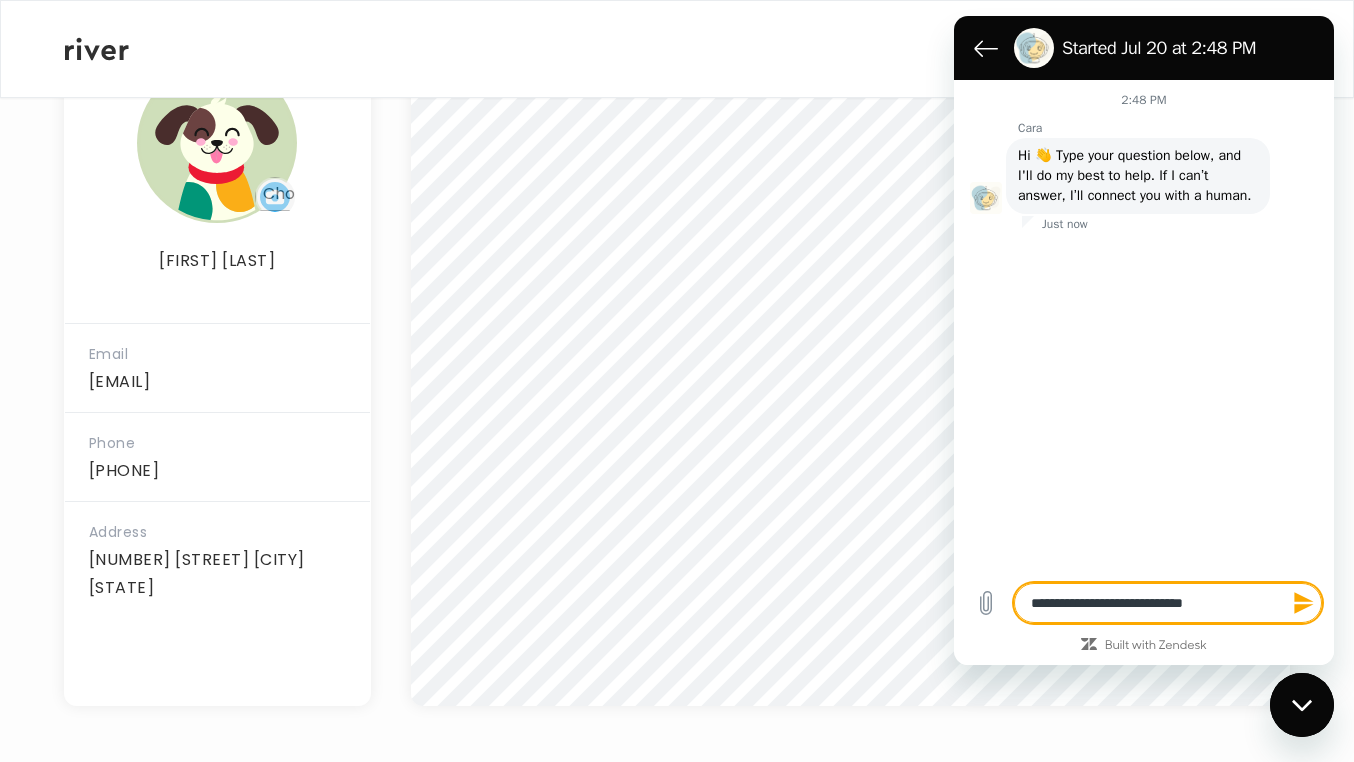 type on "**********" 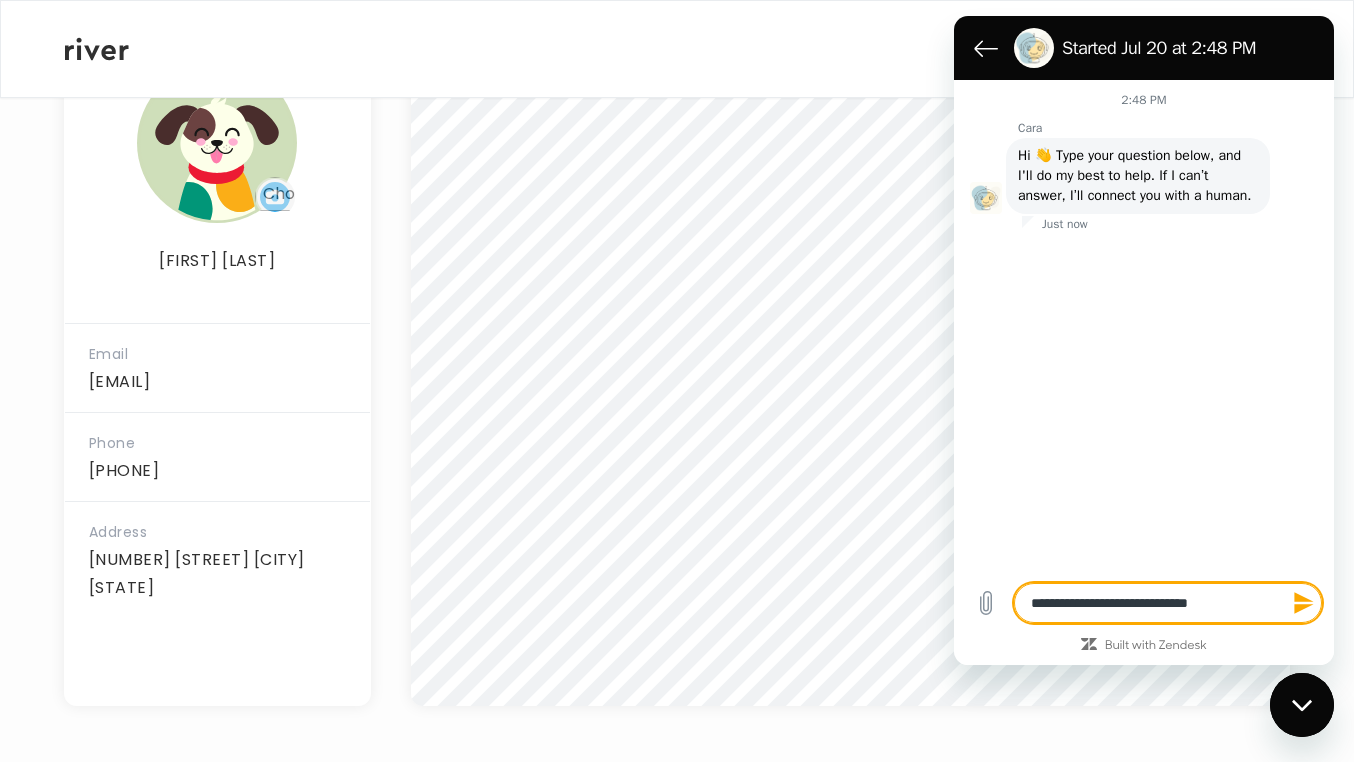 type on "**********" 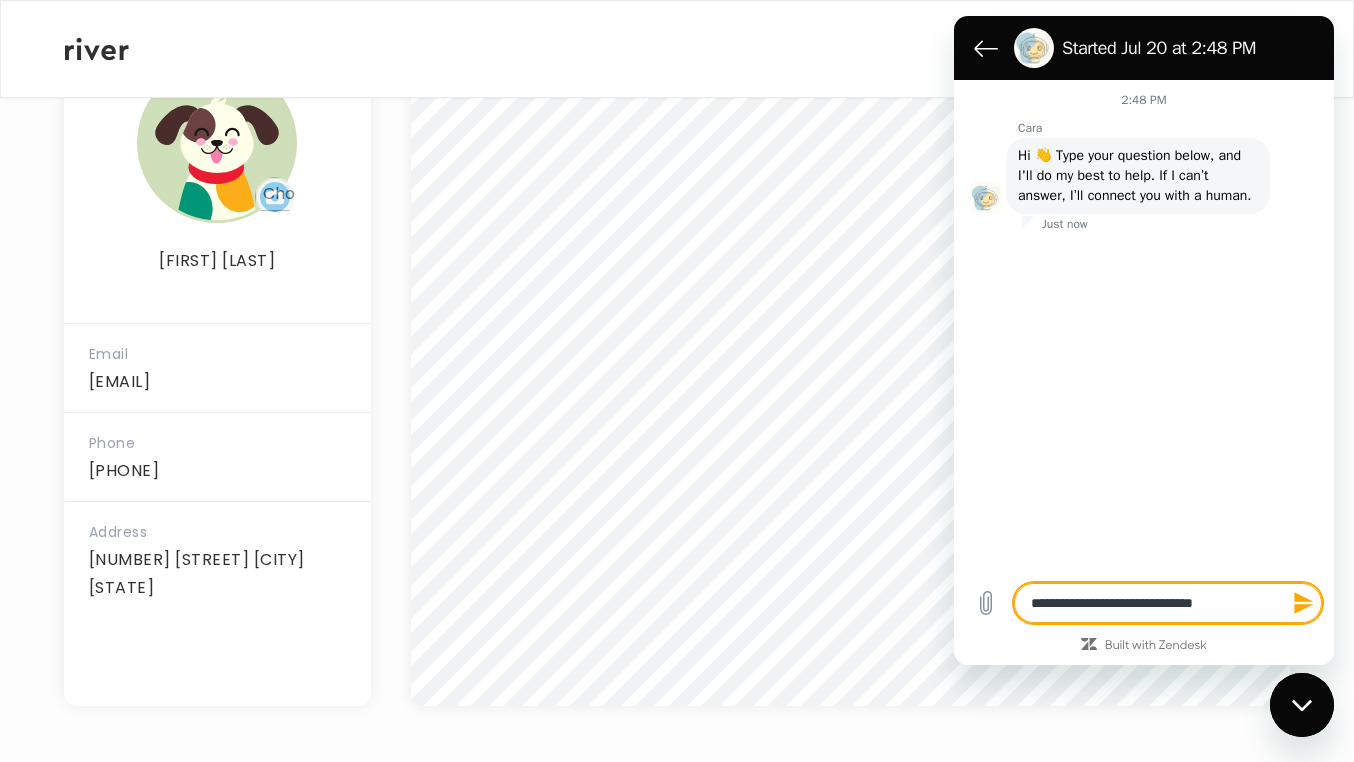 type on "**********" 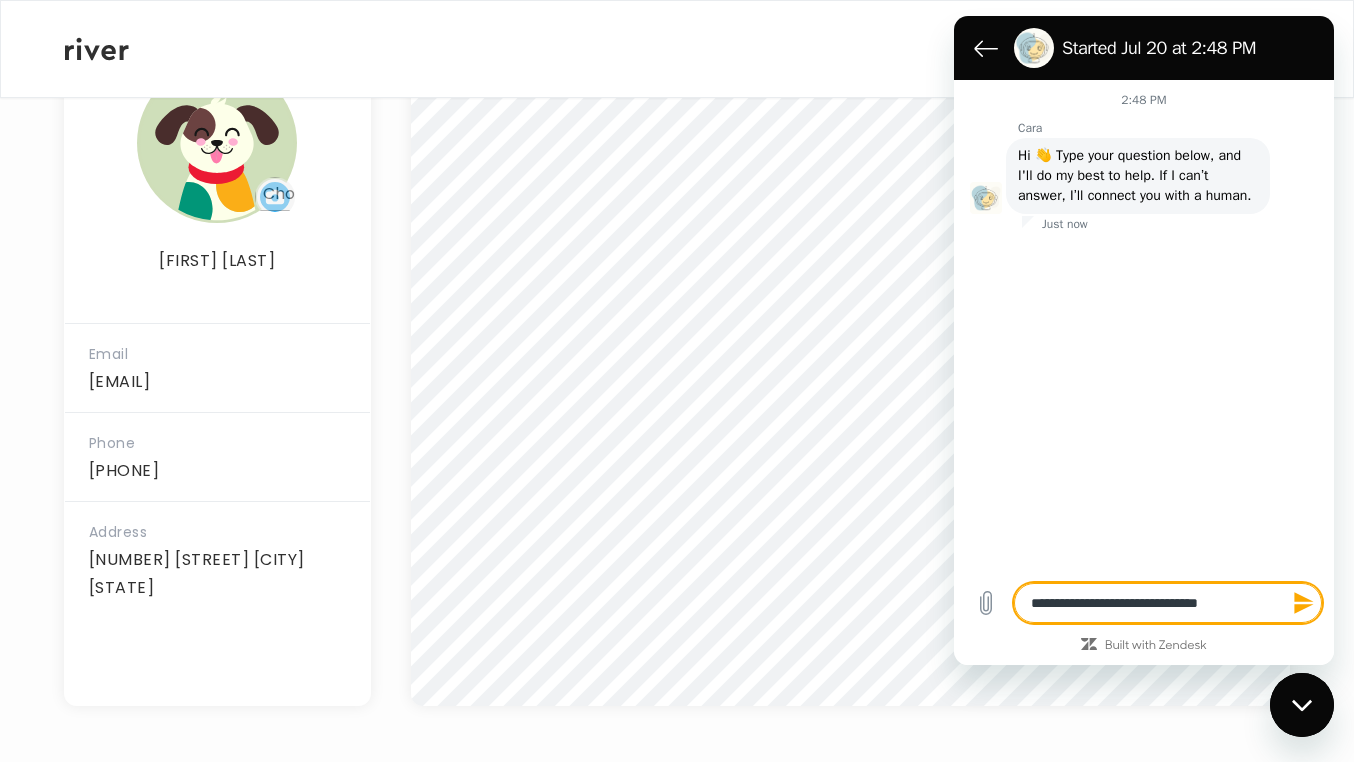 type on "**********" 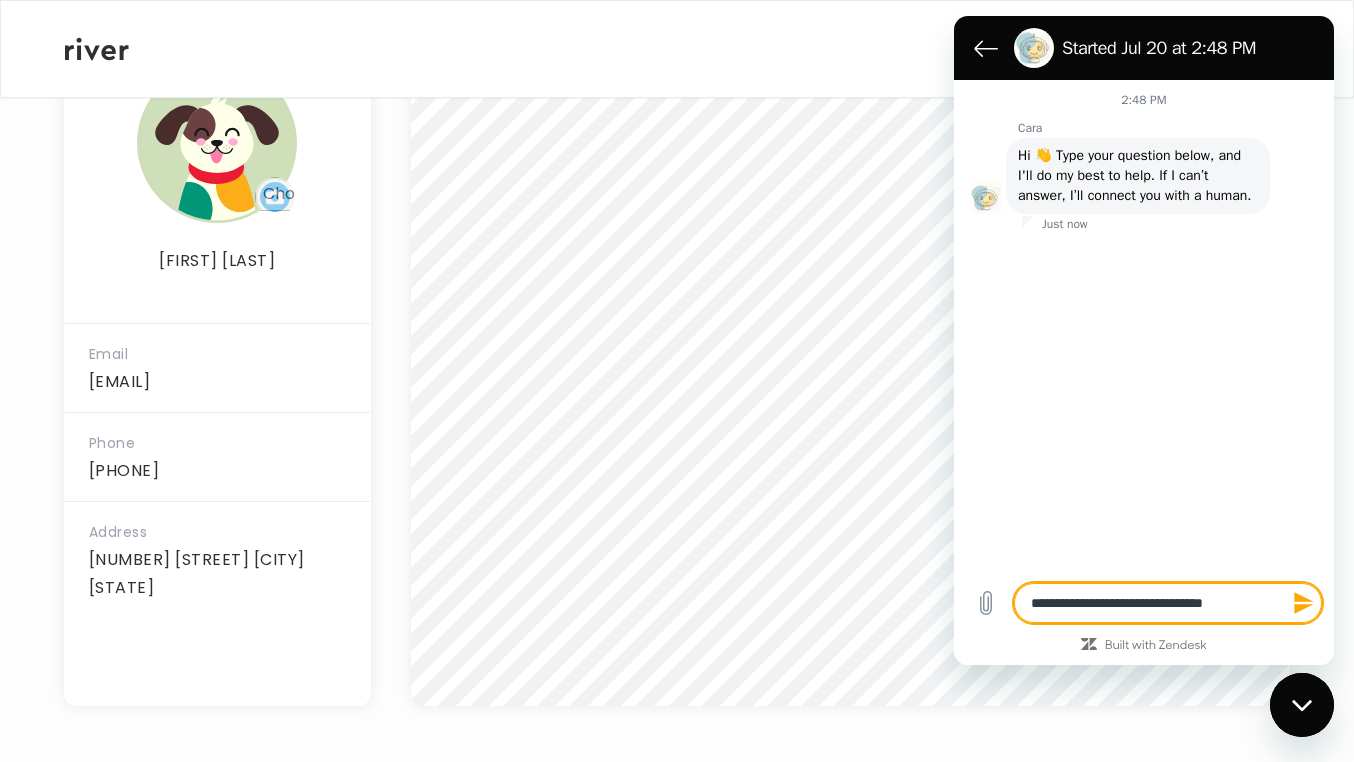 type on "**********" 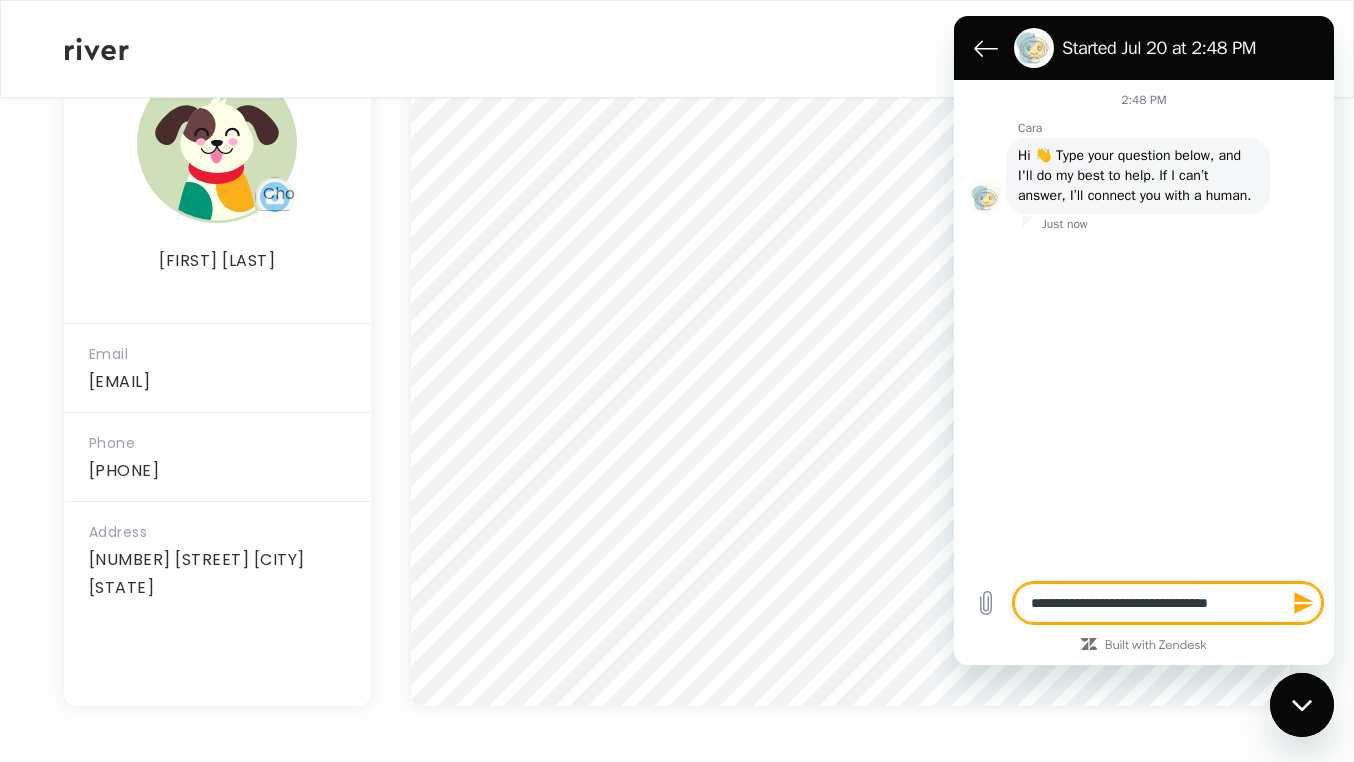 type on "**********" 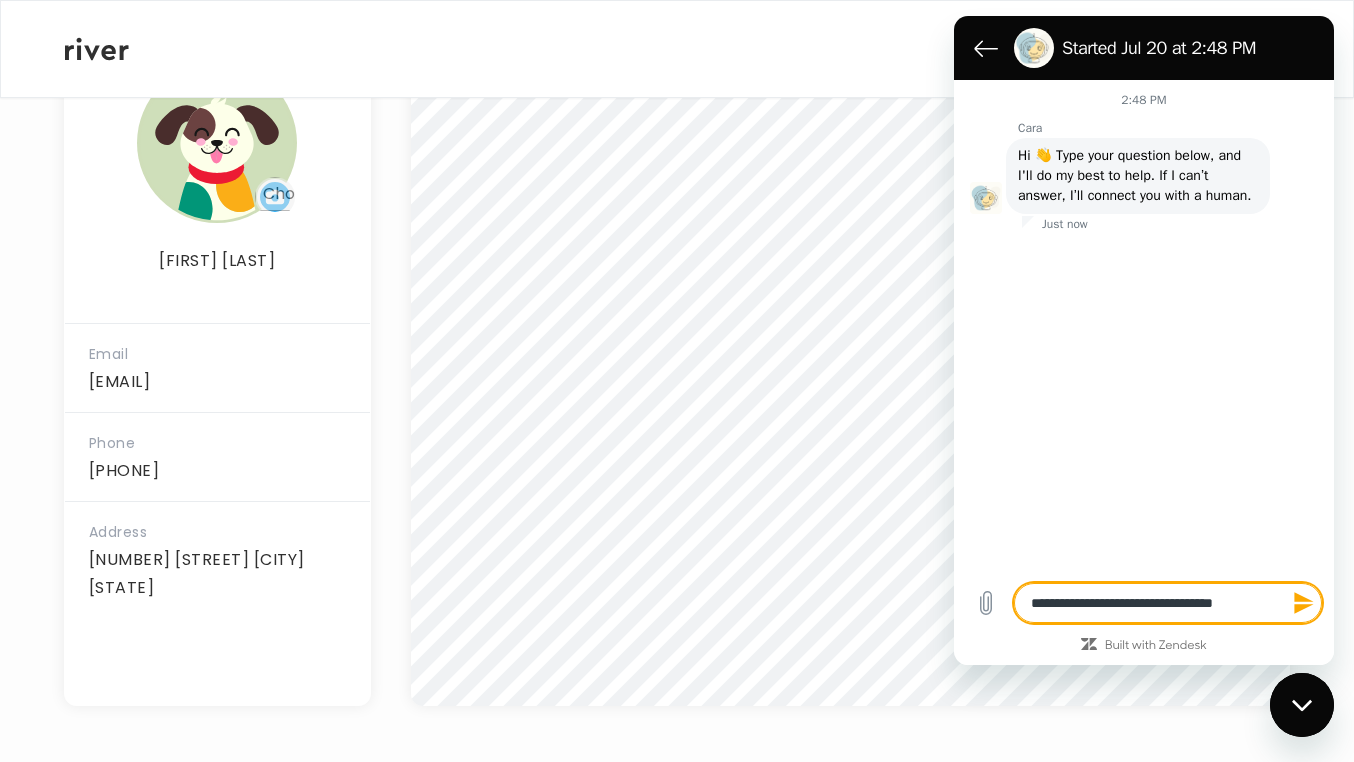 type on "**********" 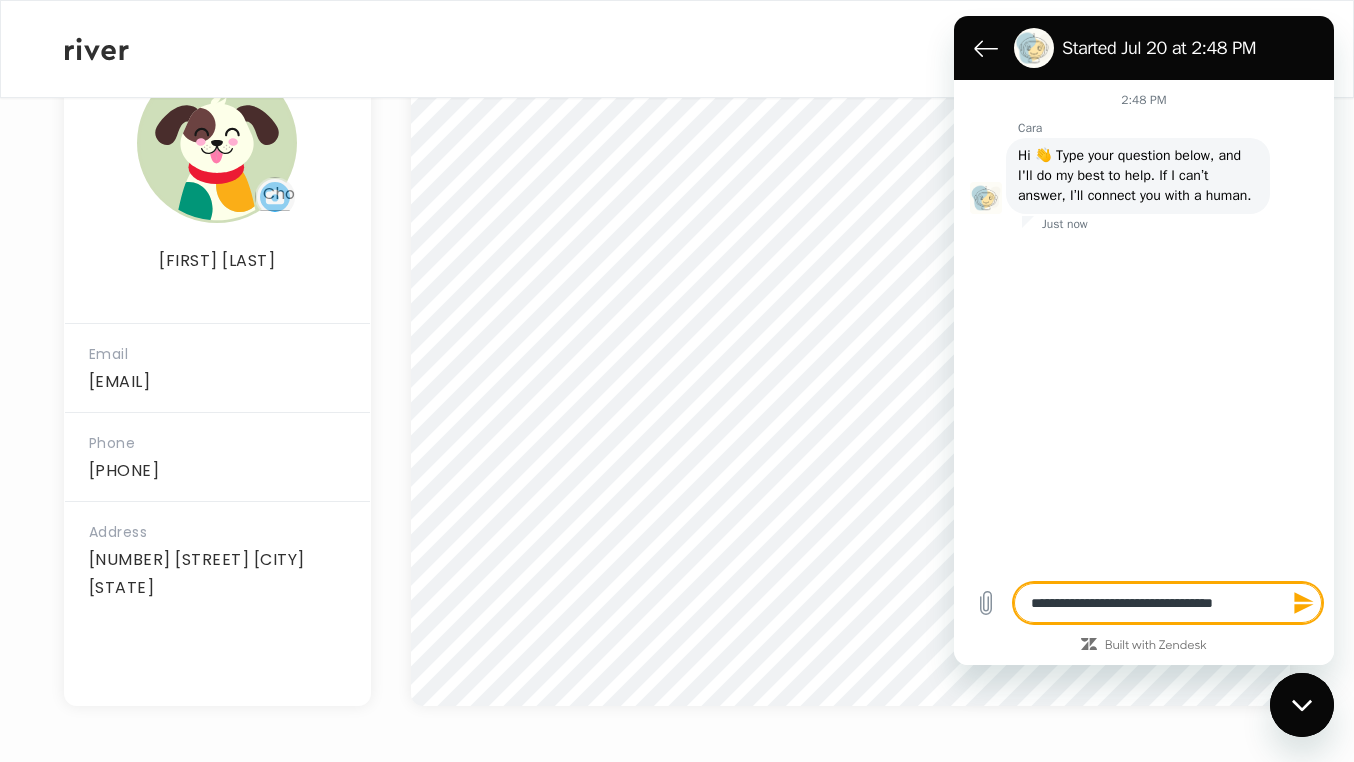 type on "*" 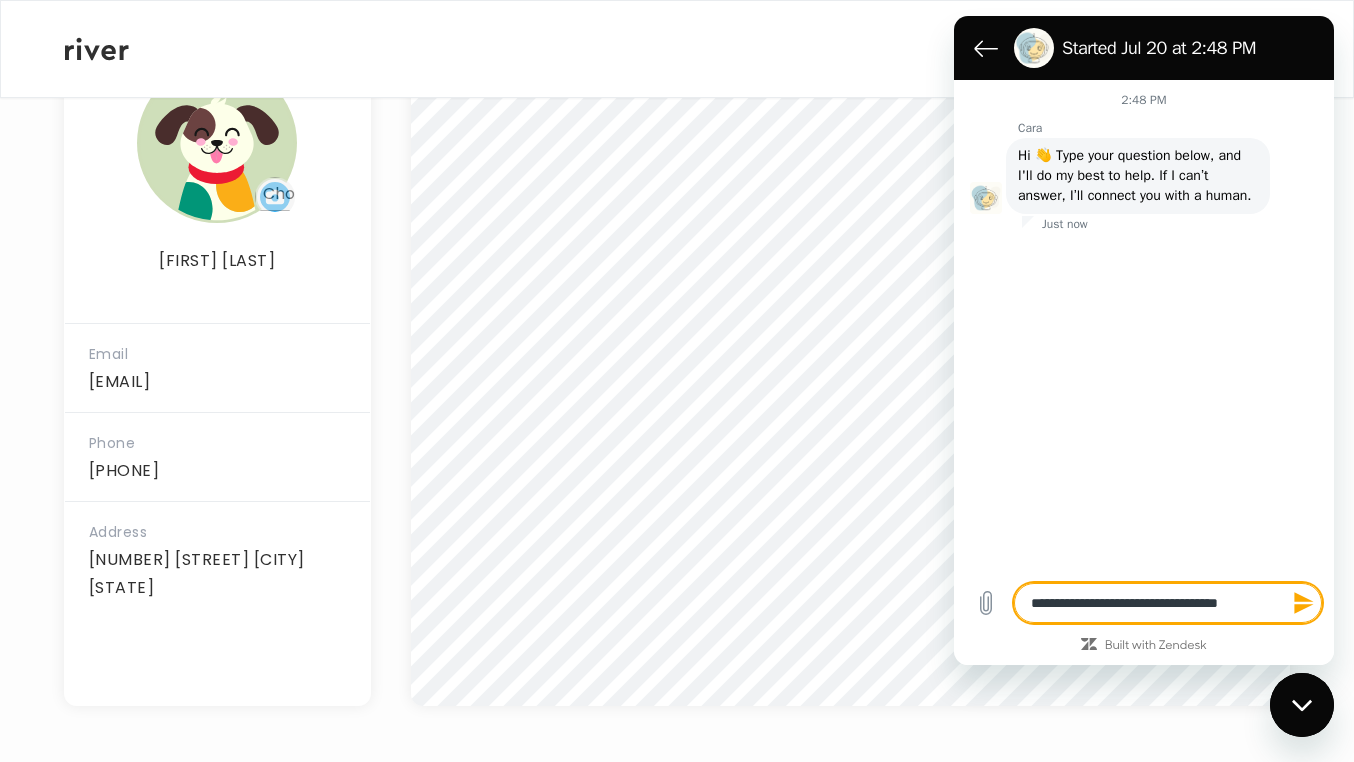 type on "**********" 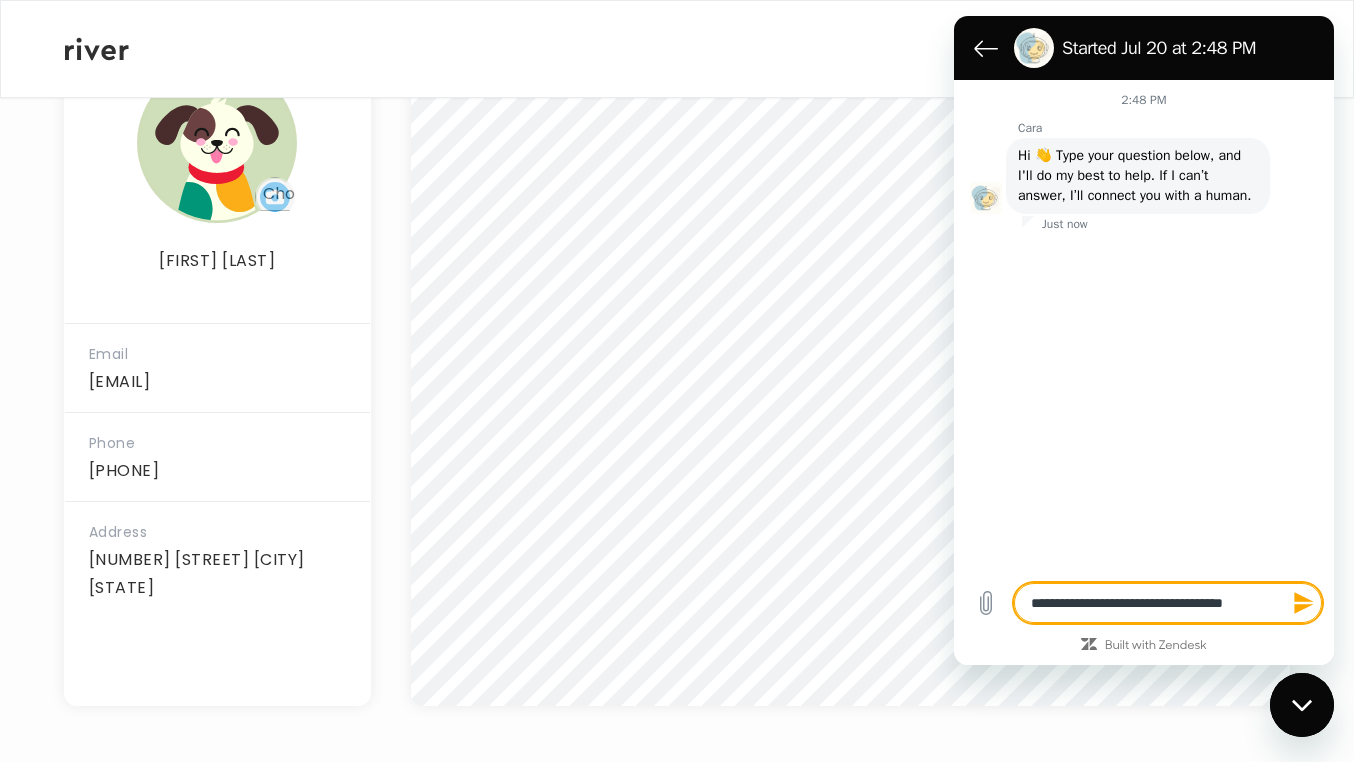 type on "**********" 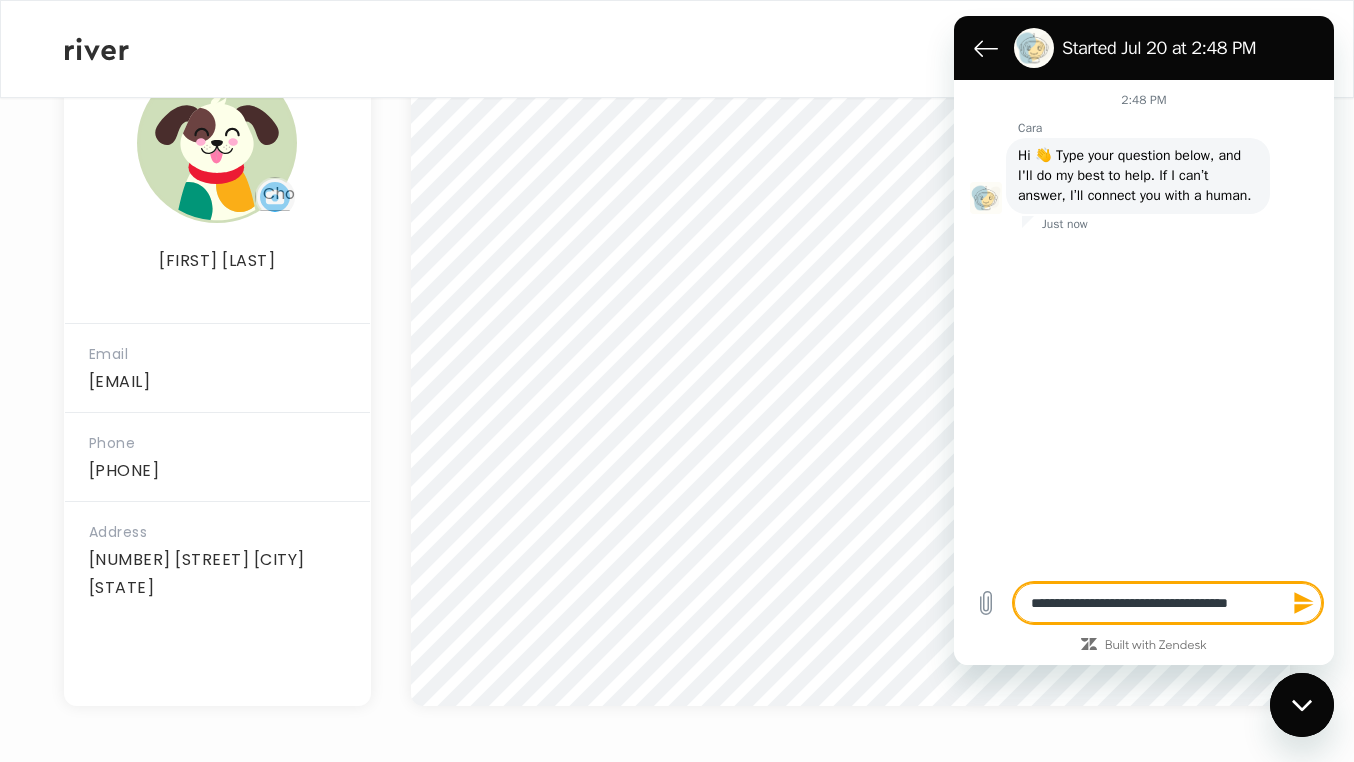 type on "**********" 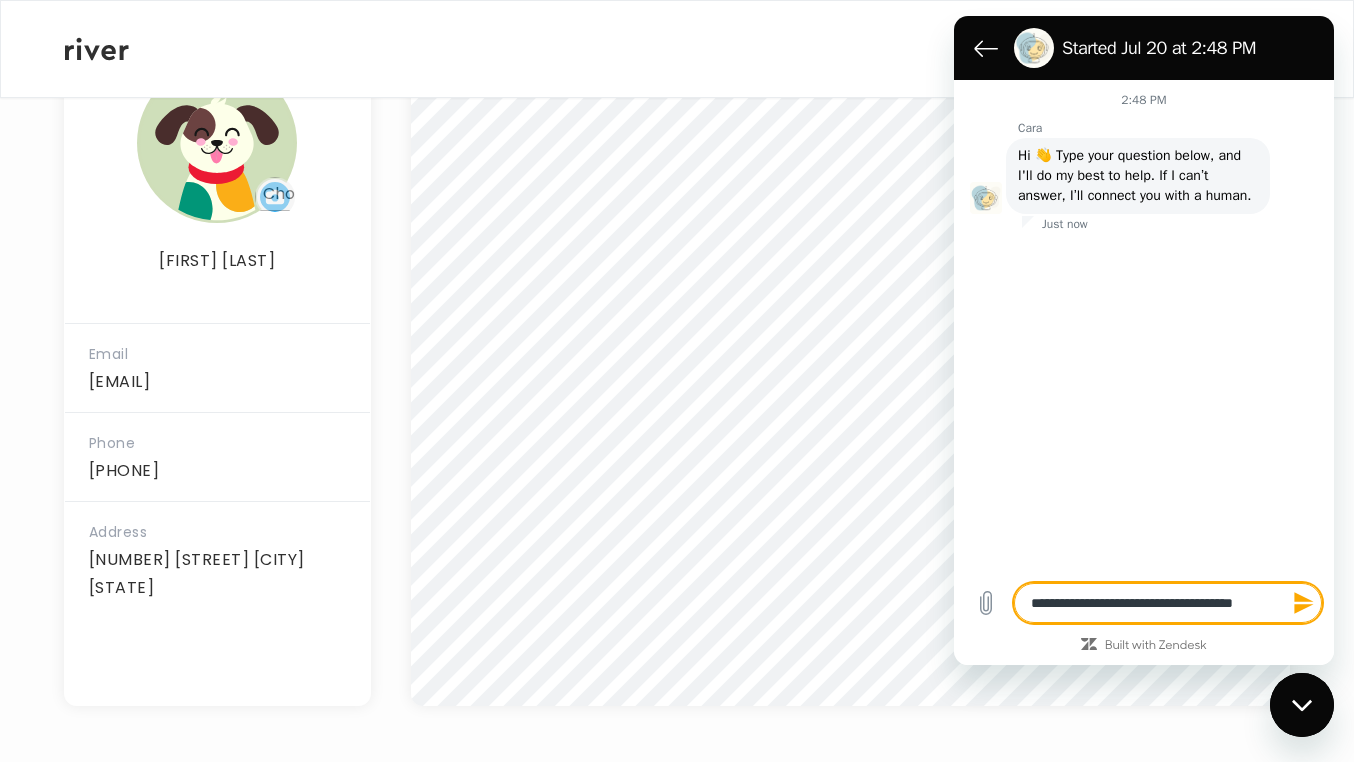 type on "**********" 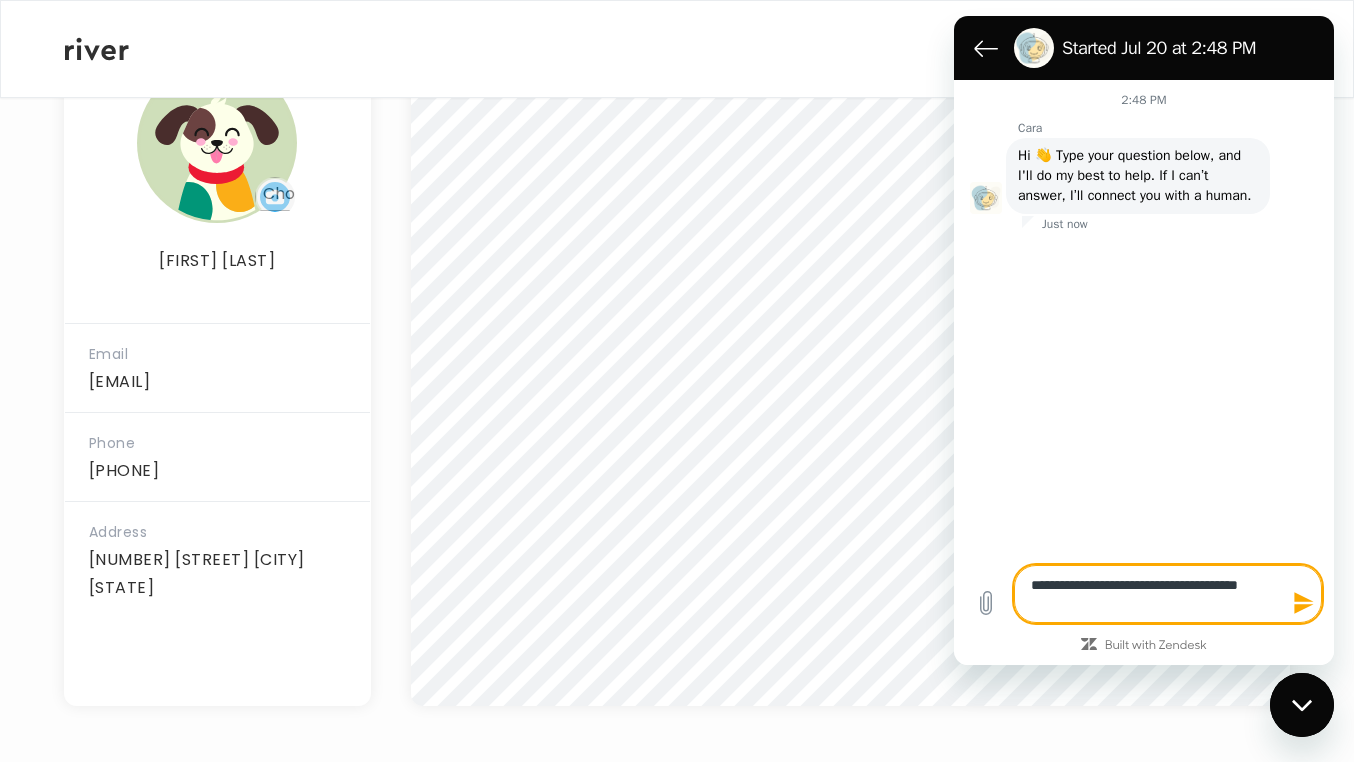 type on "**********" 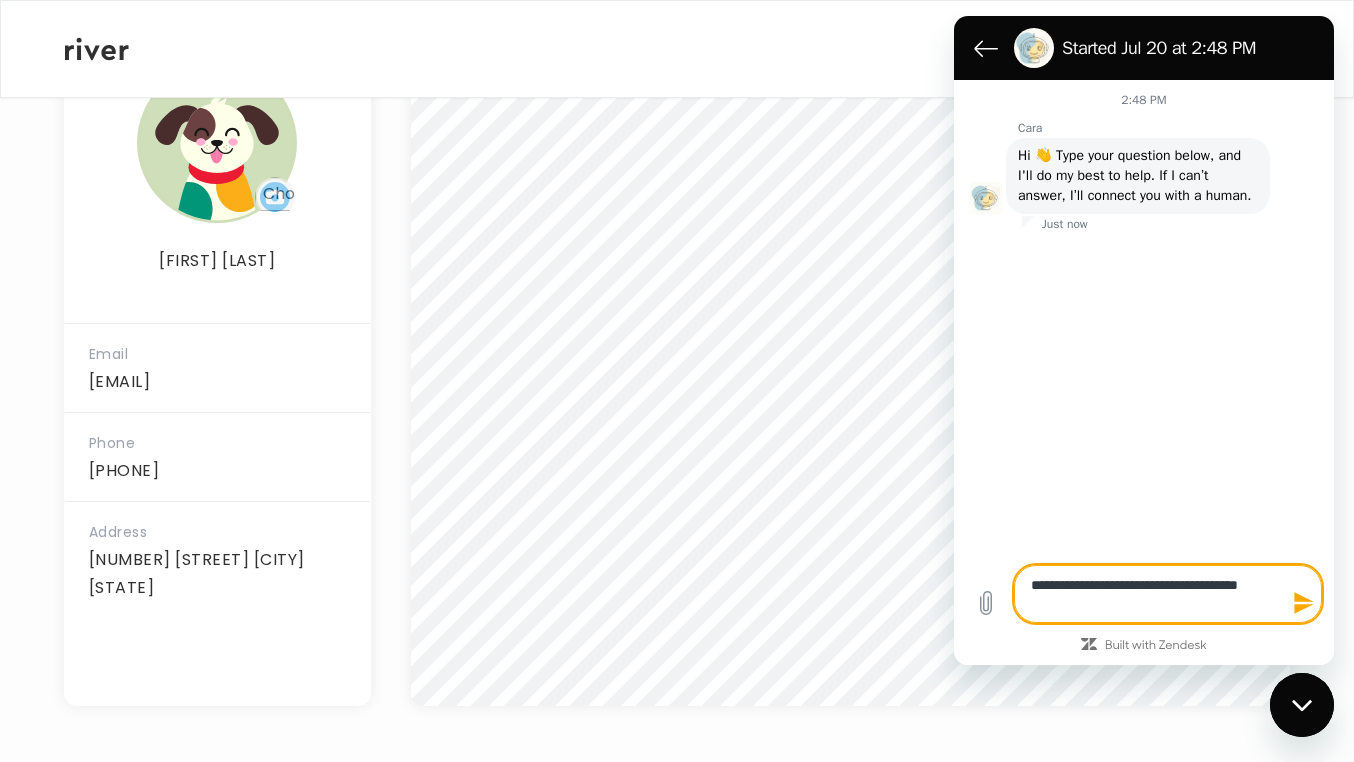 type on "*" 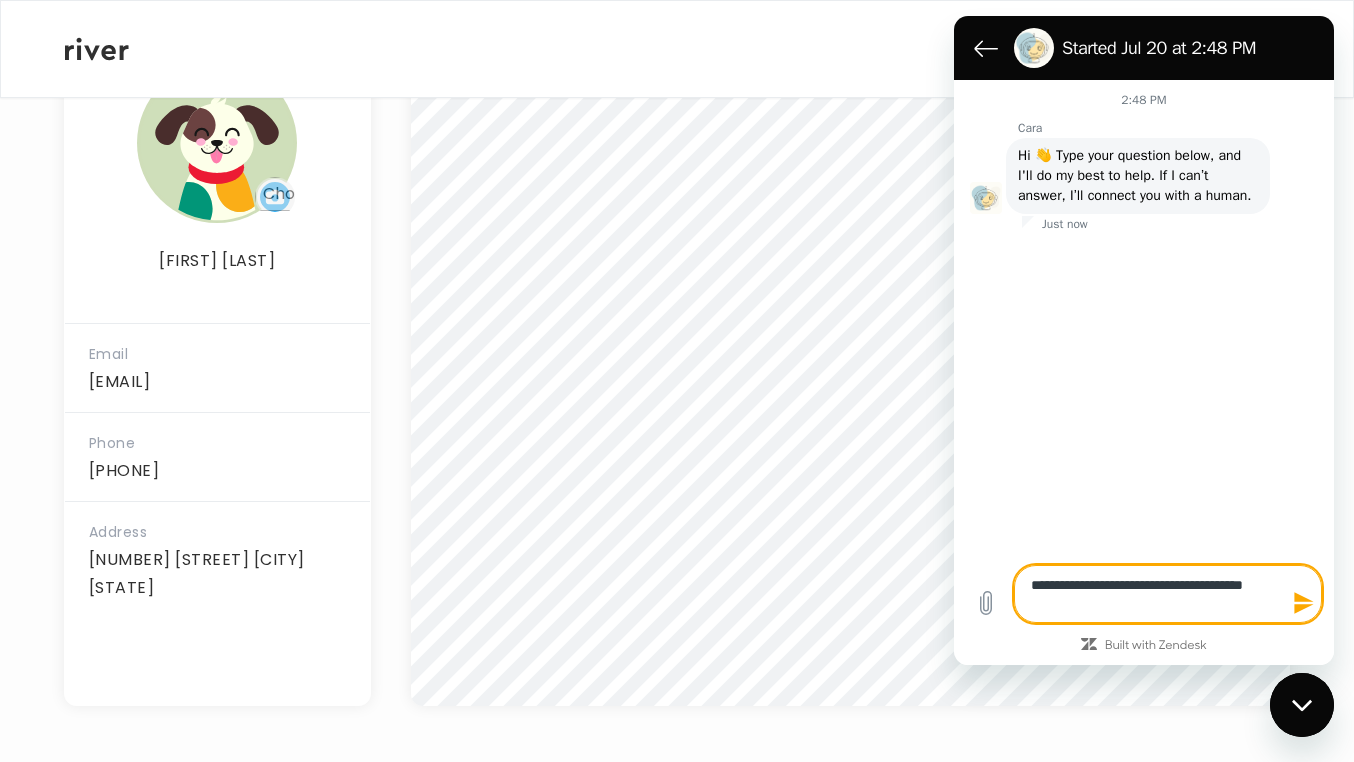 type on "**********" 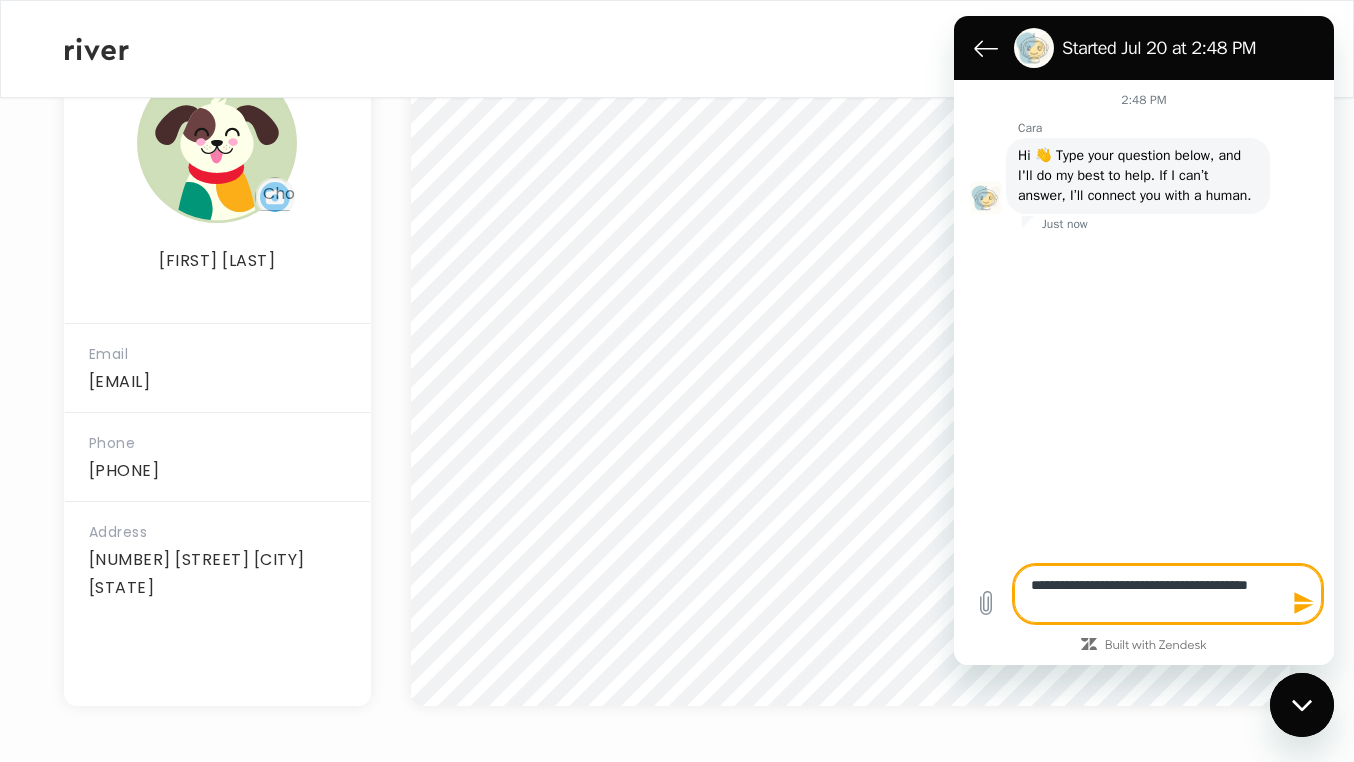 type on "**********" 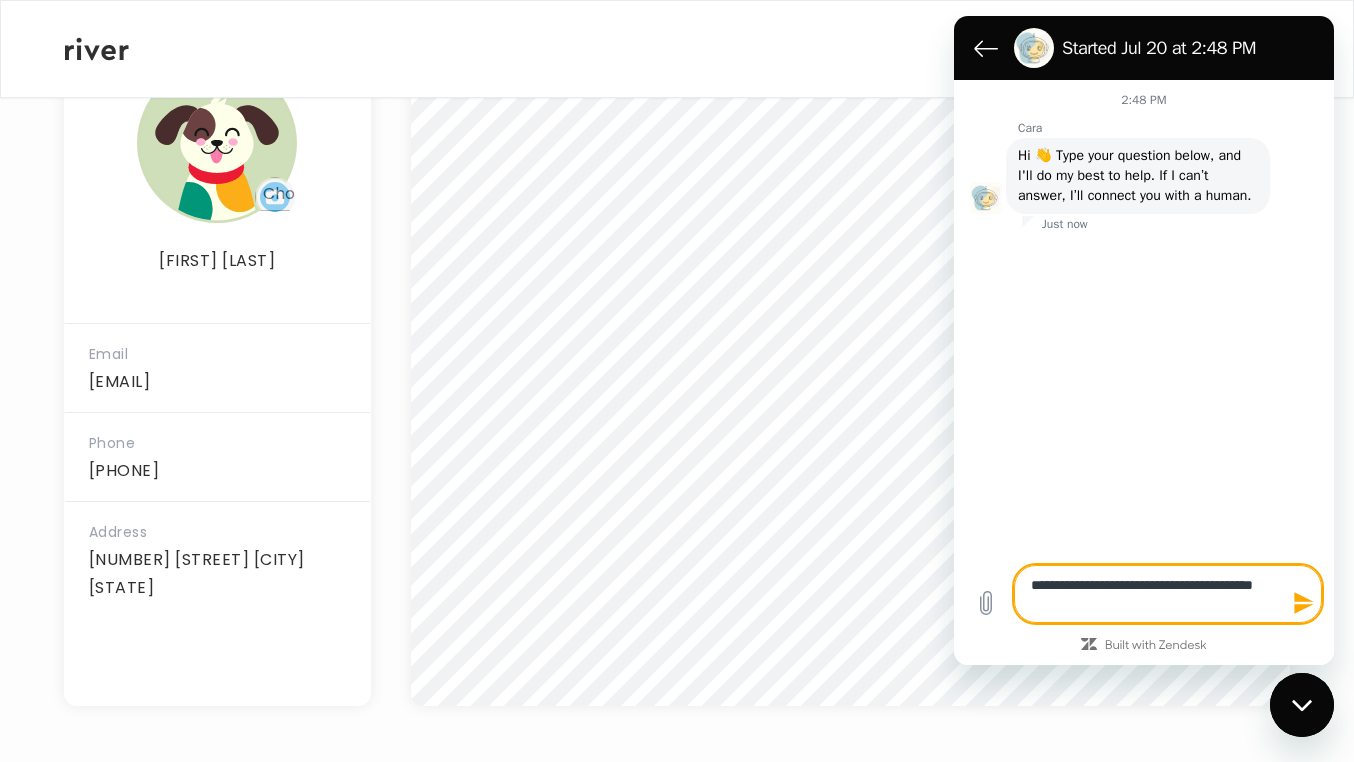 type on "**********" 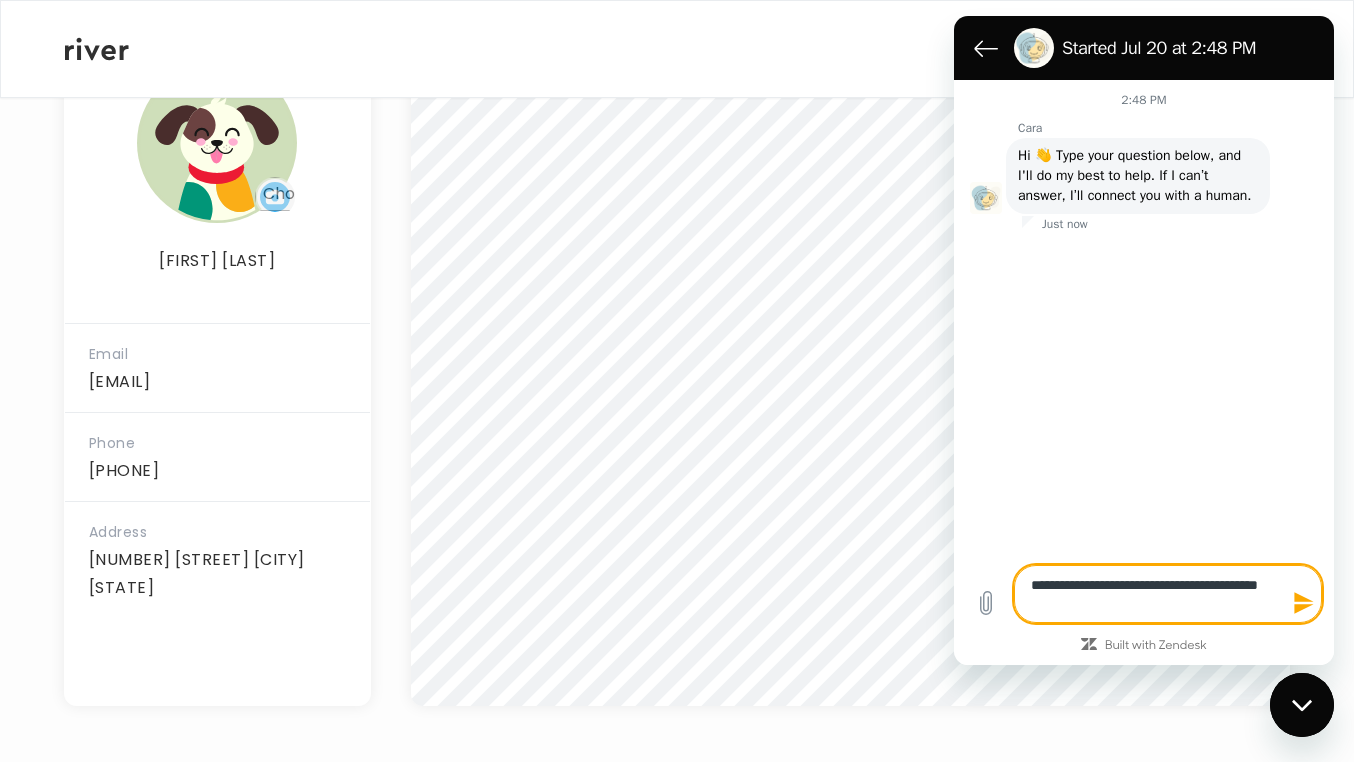 type on "*" 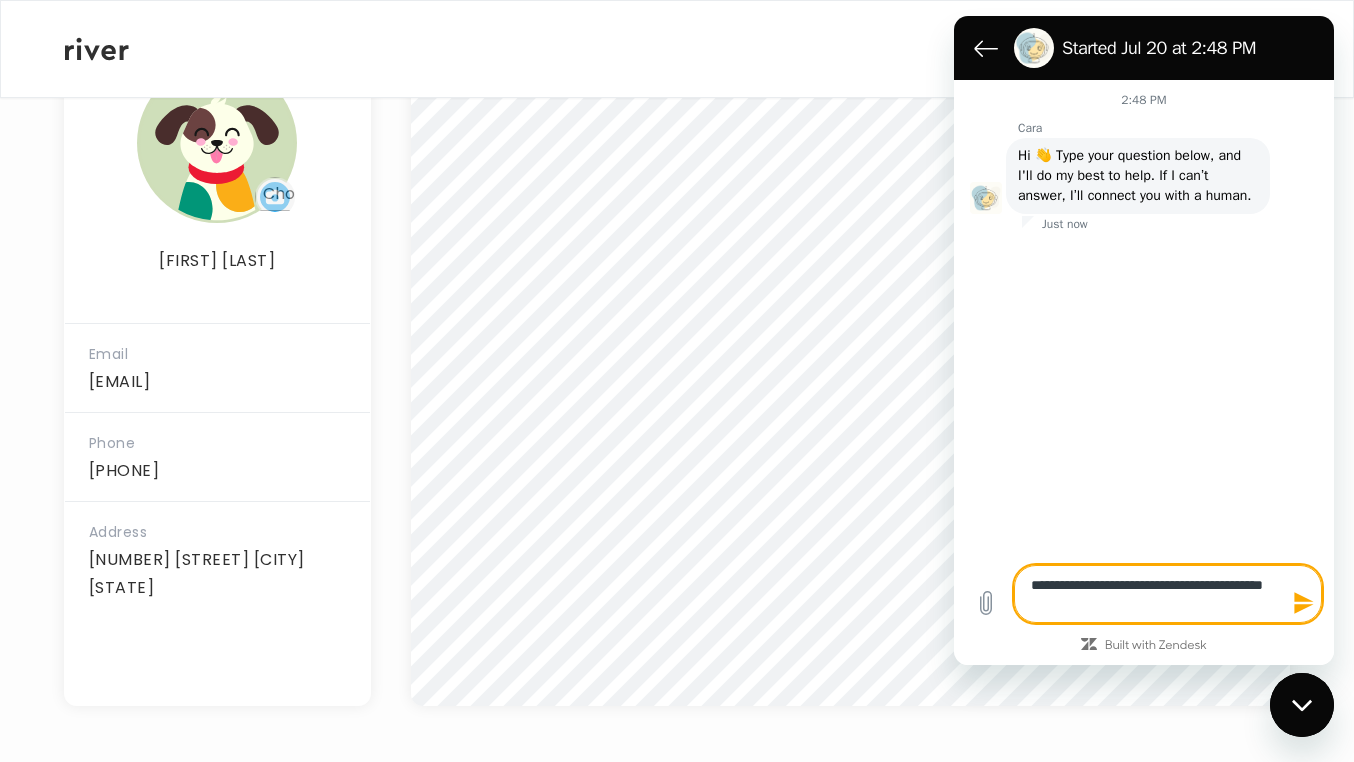 type on "*" 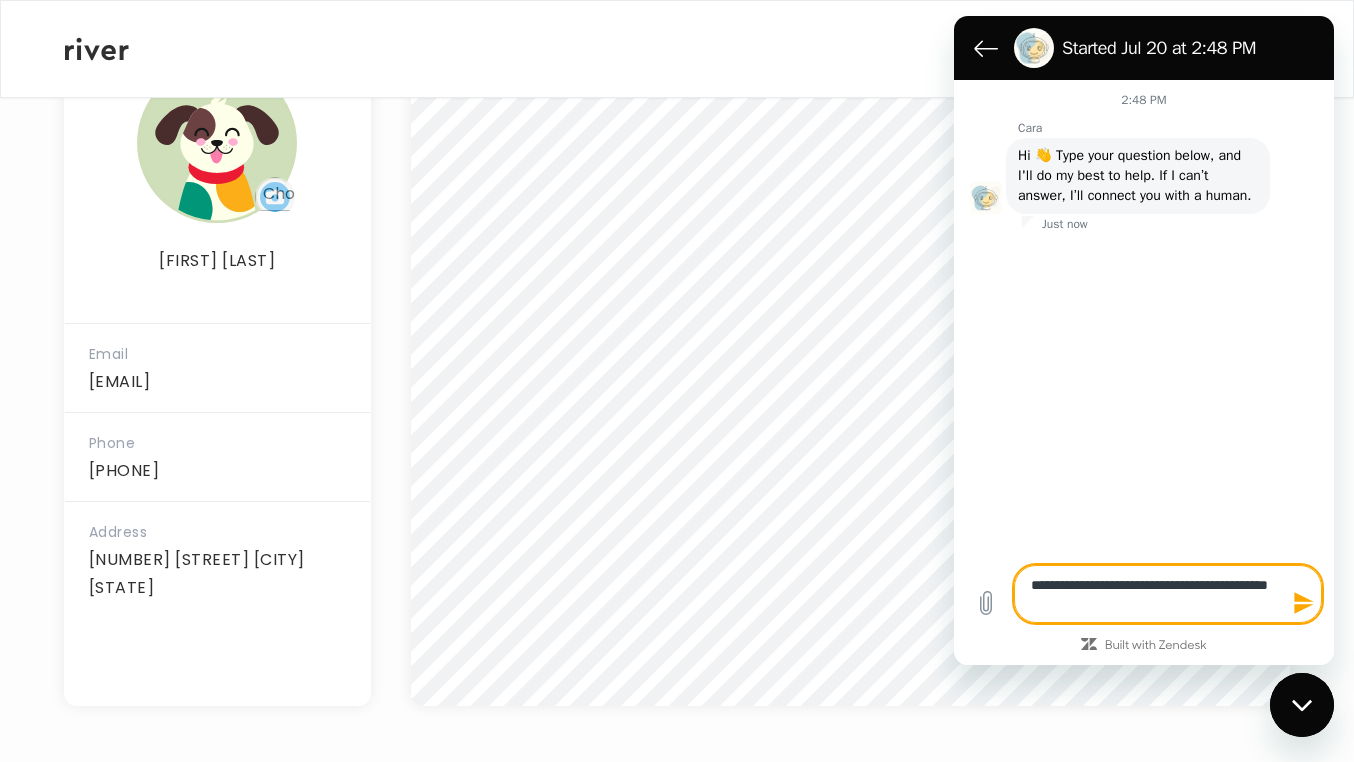 type on "**********" 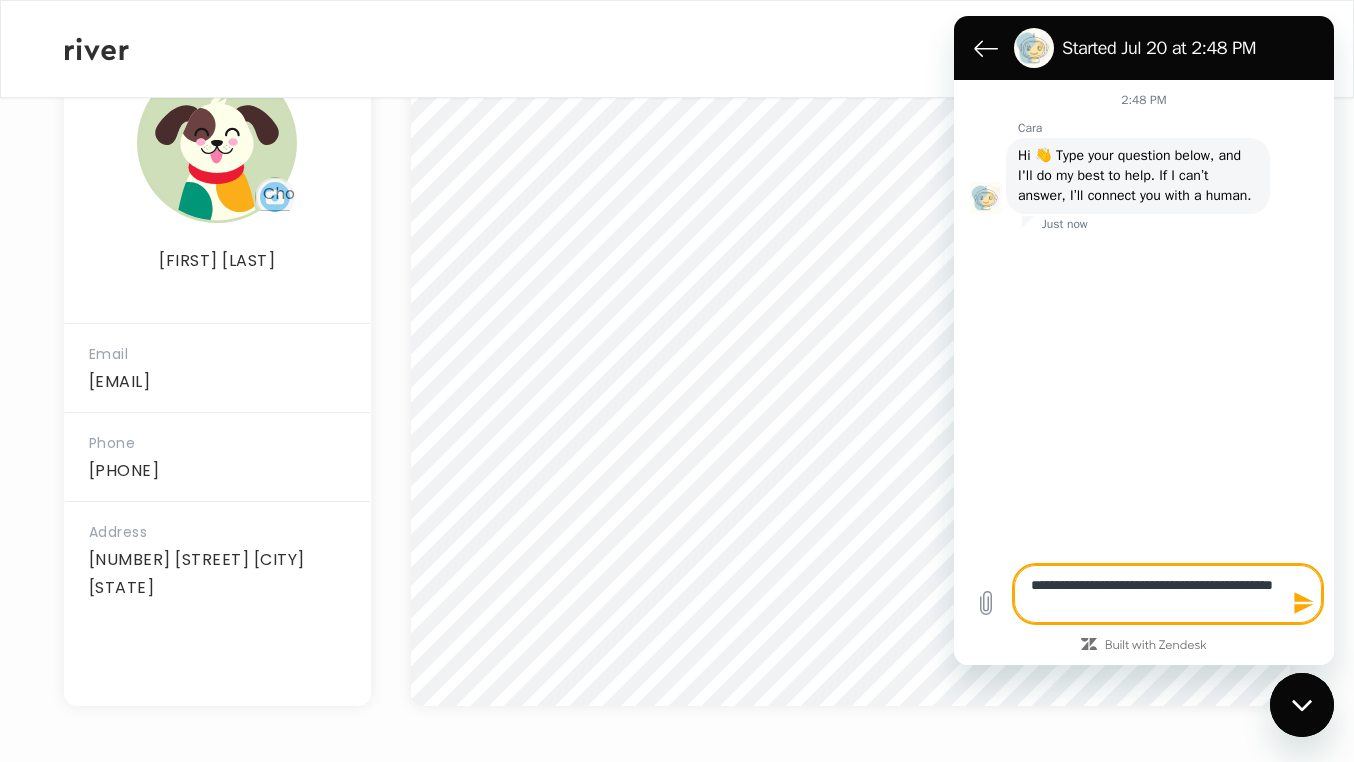 type on "**********" 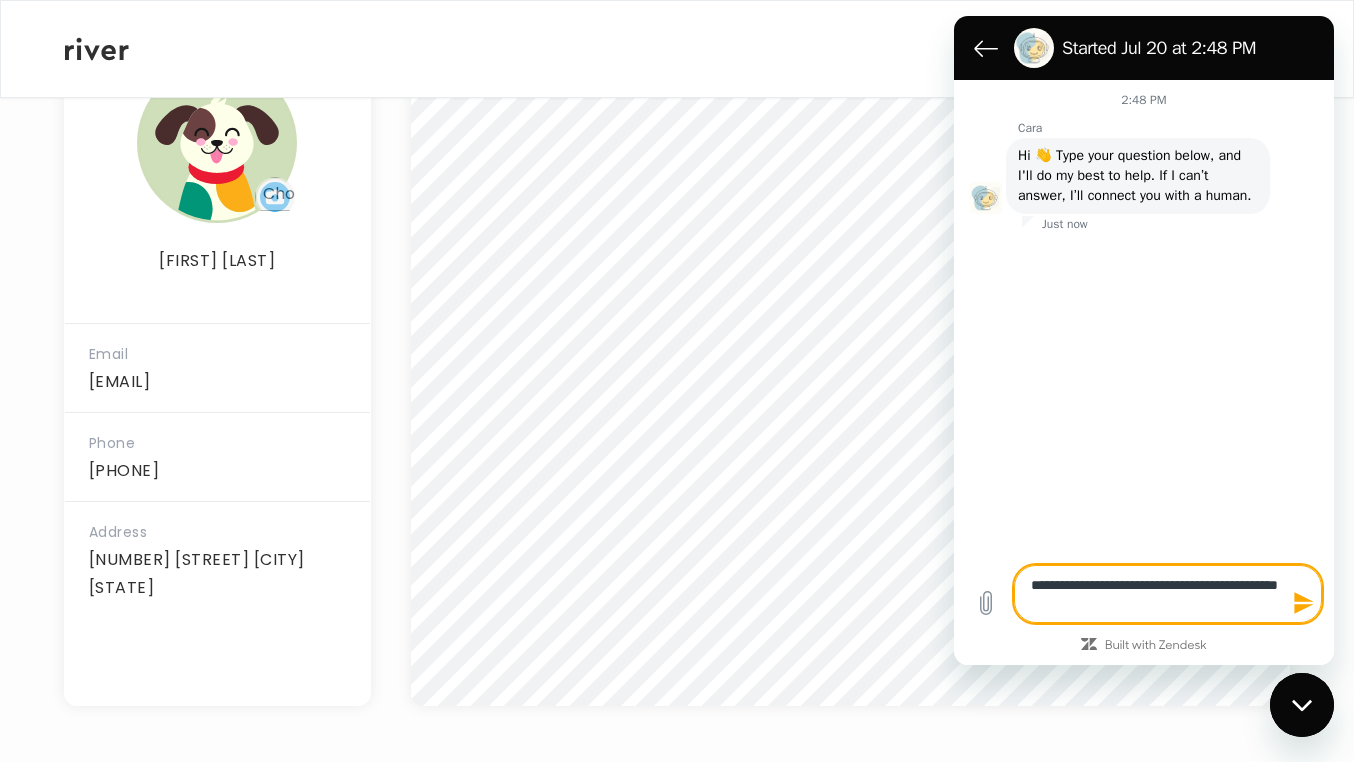type on "**********" 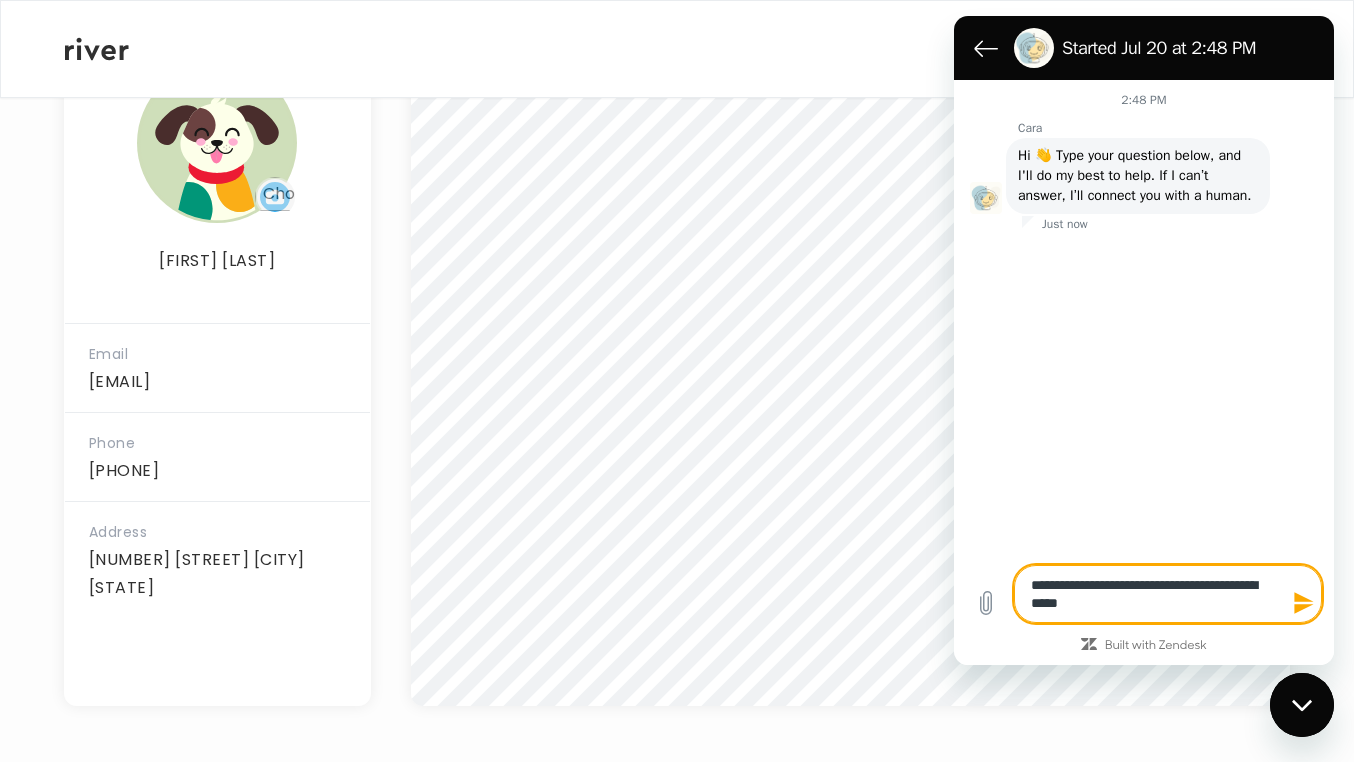 type on "**********" 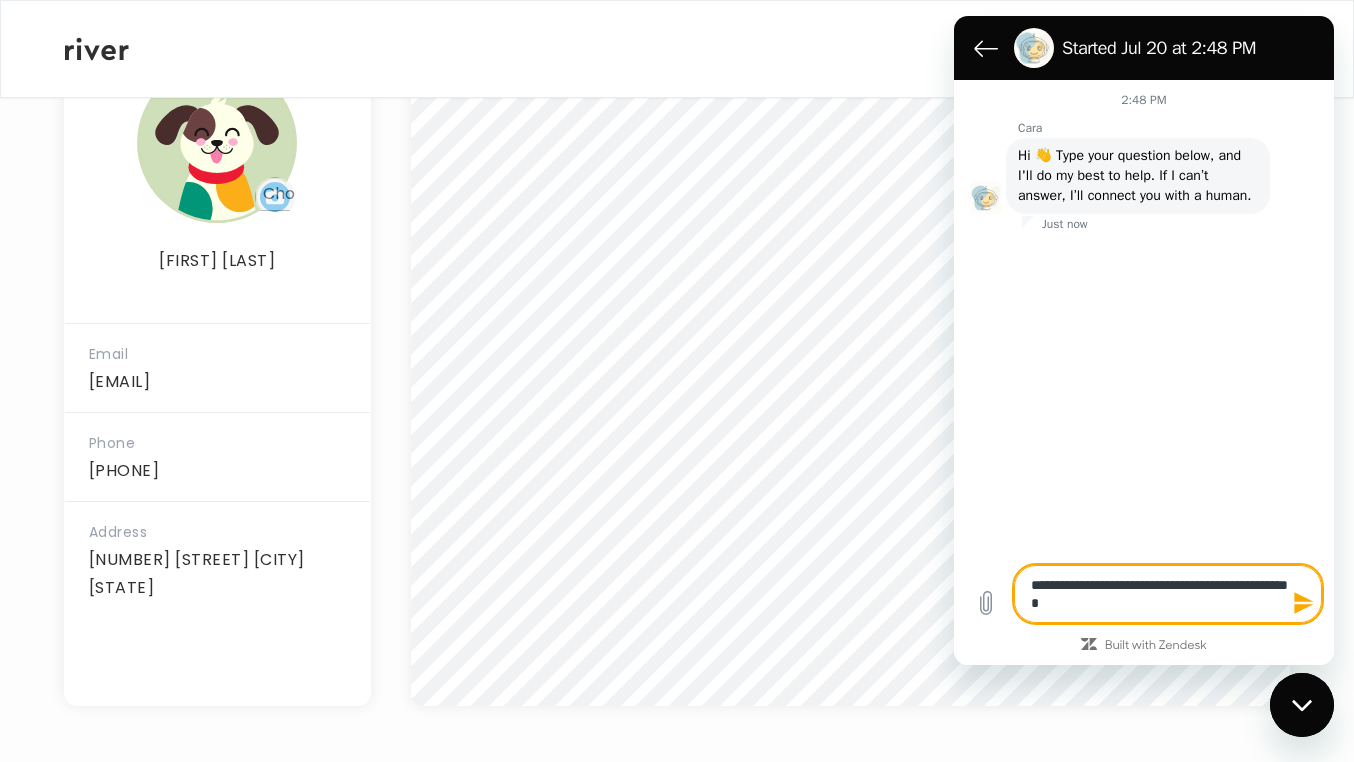 type on "**********" 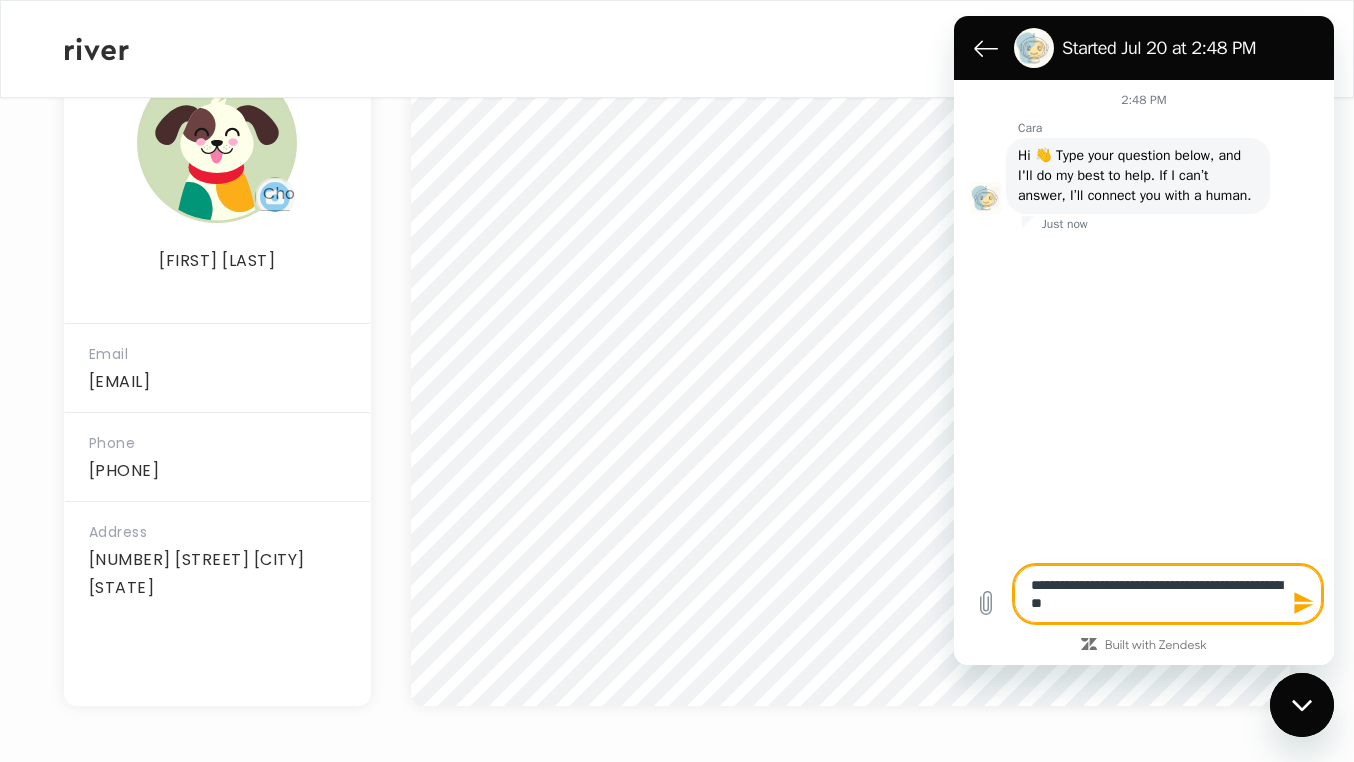 type on "**********" 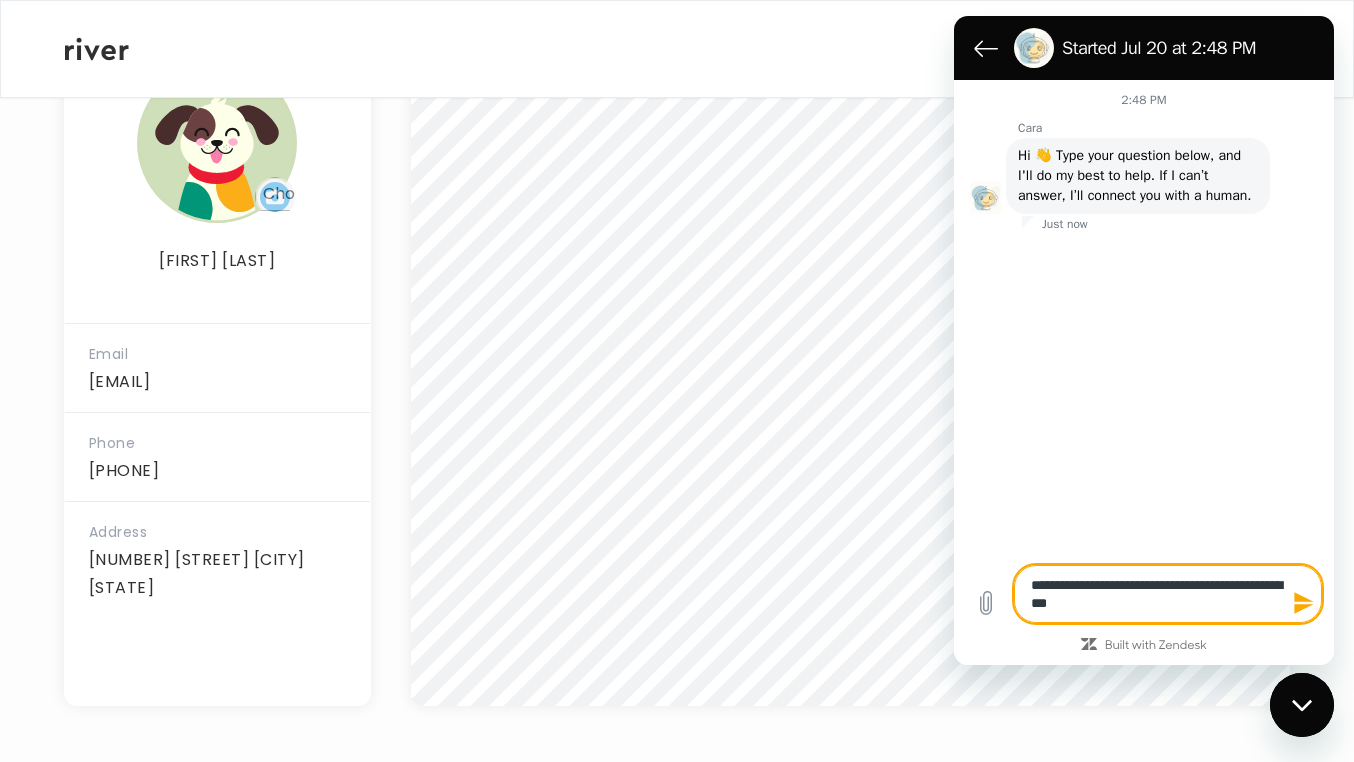 type on "**********" 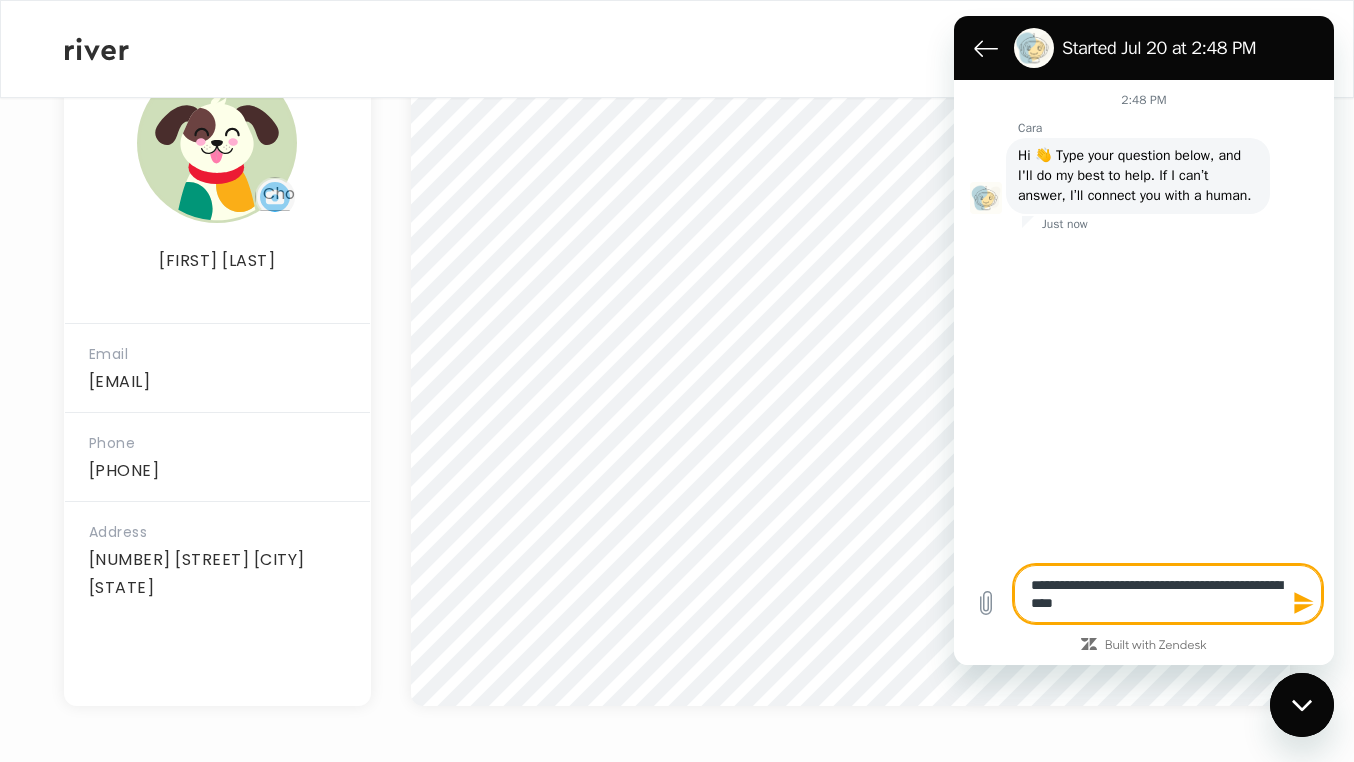 type on "**********" 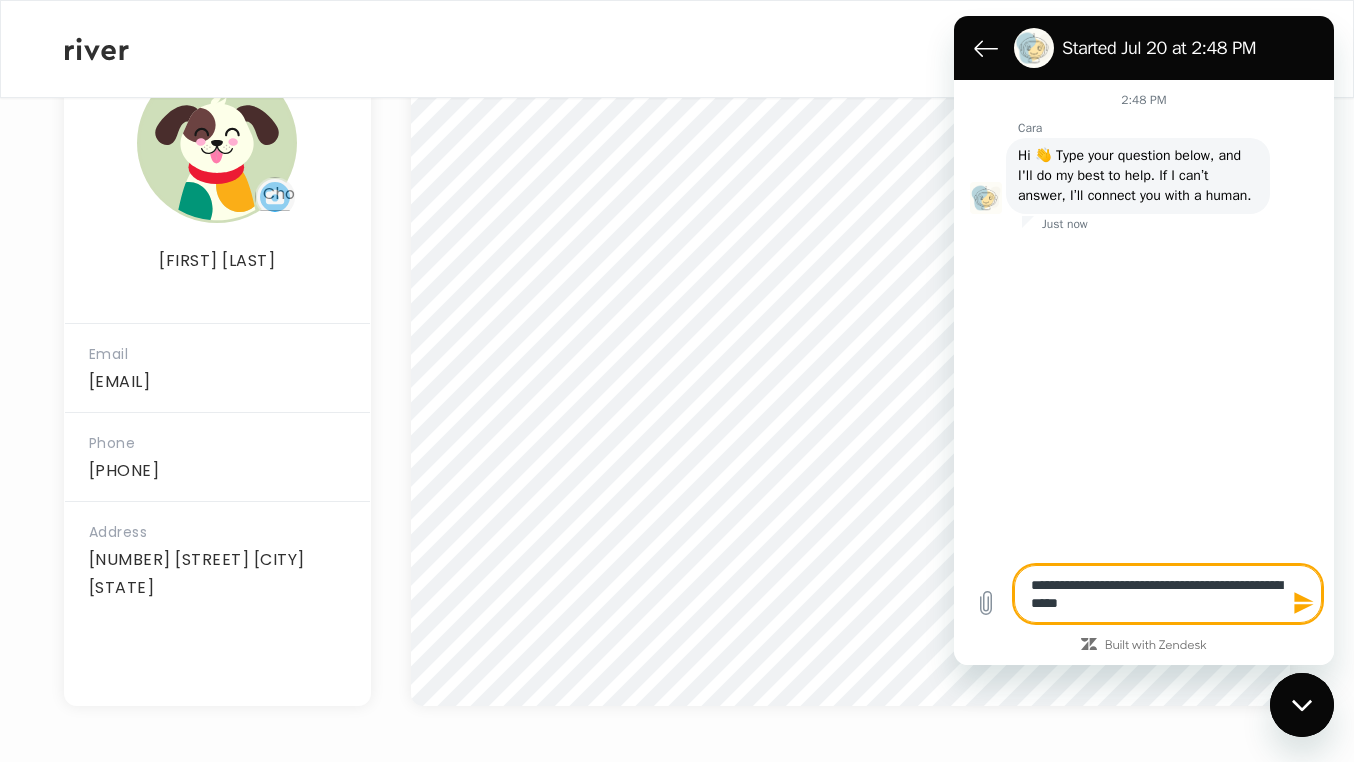 type on "**********" 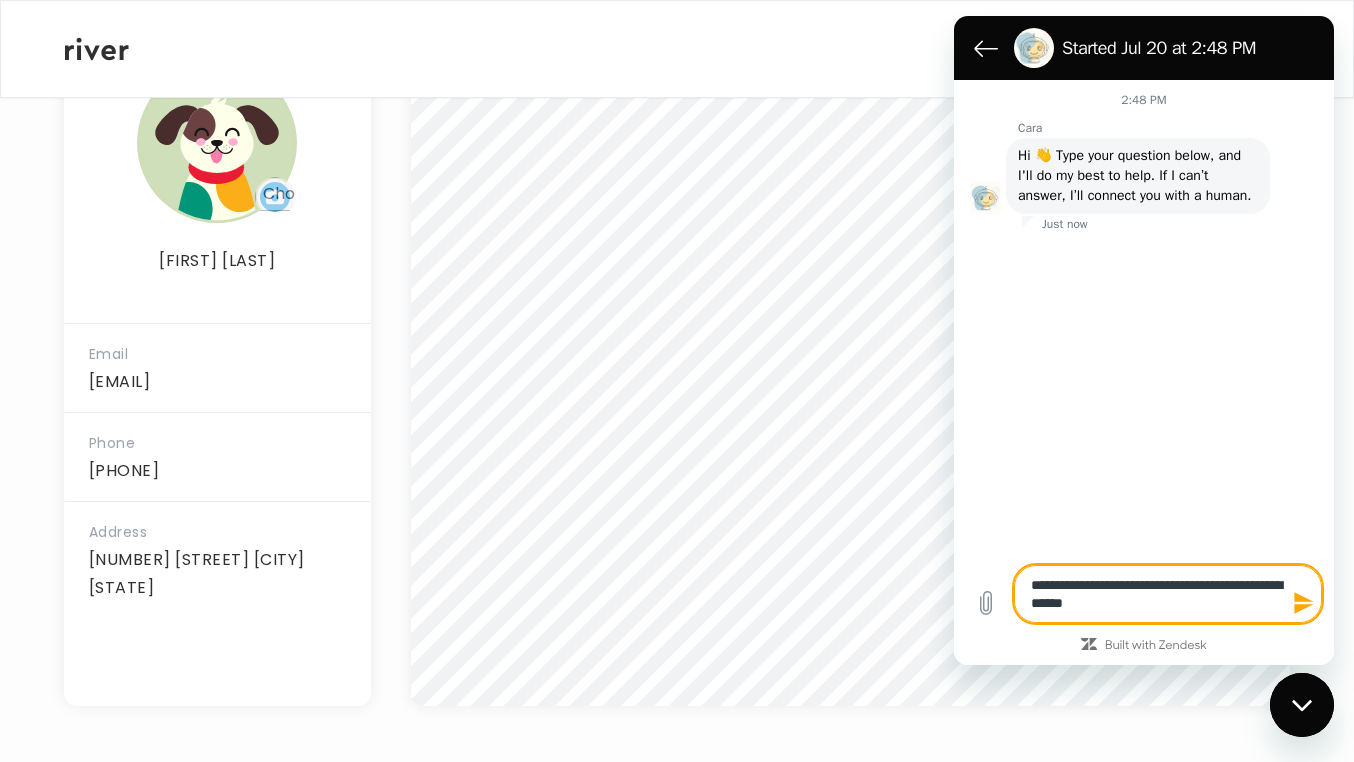 type on "**********" 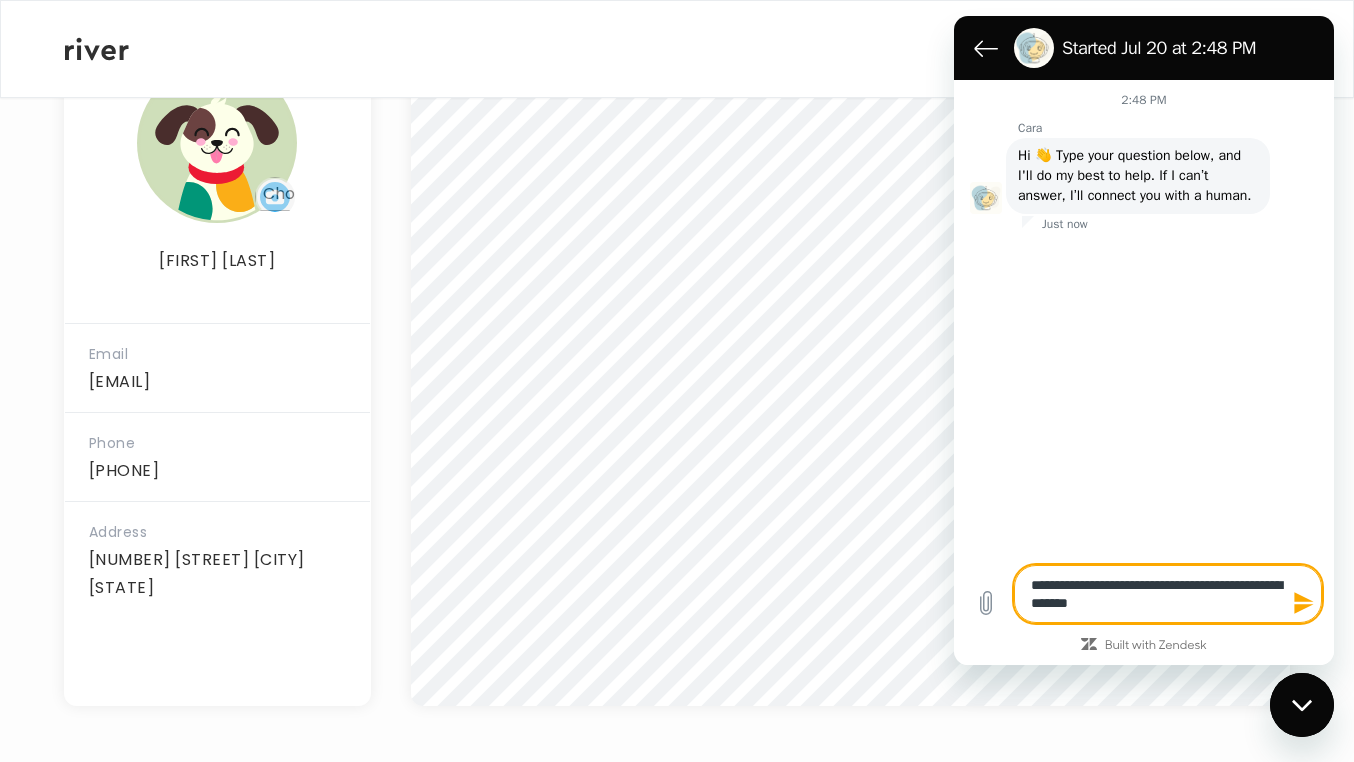 type on "**********" 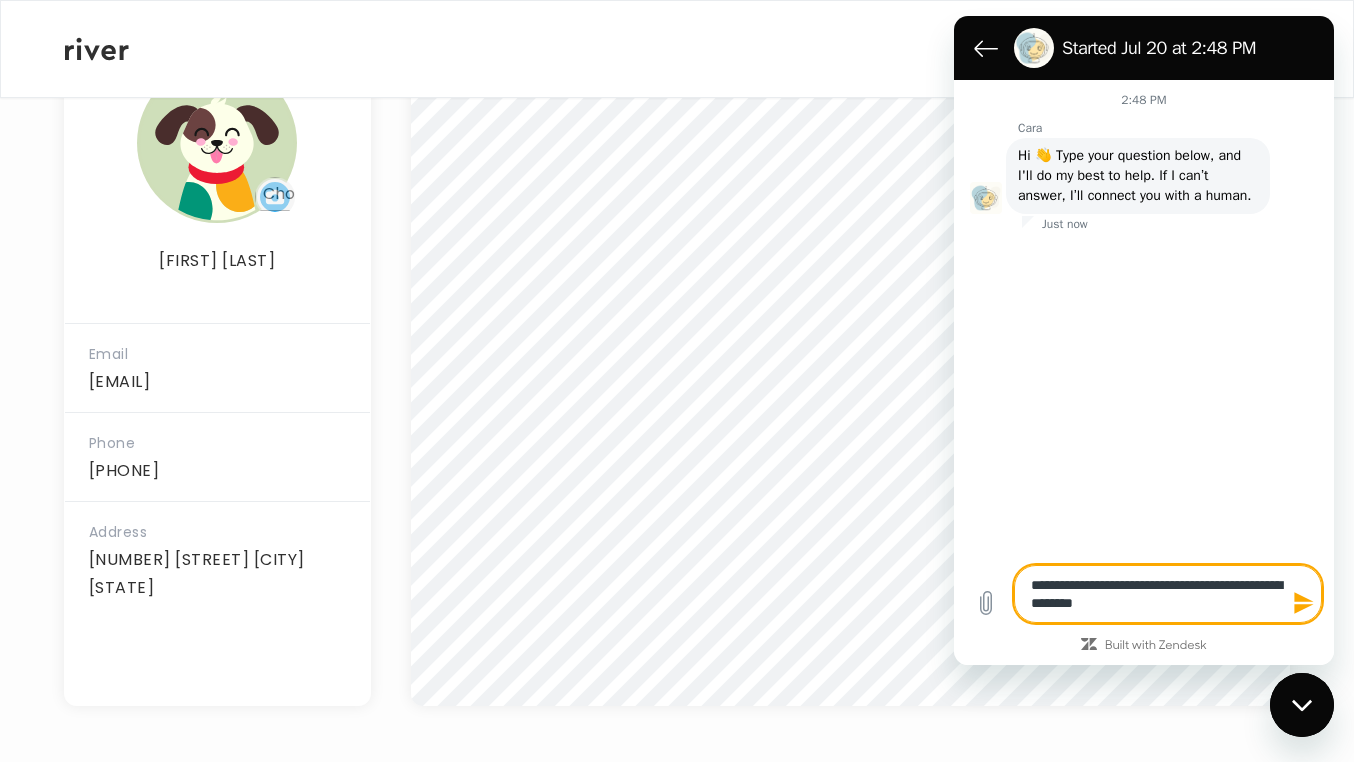 type on "**********" 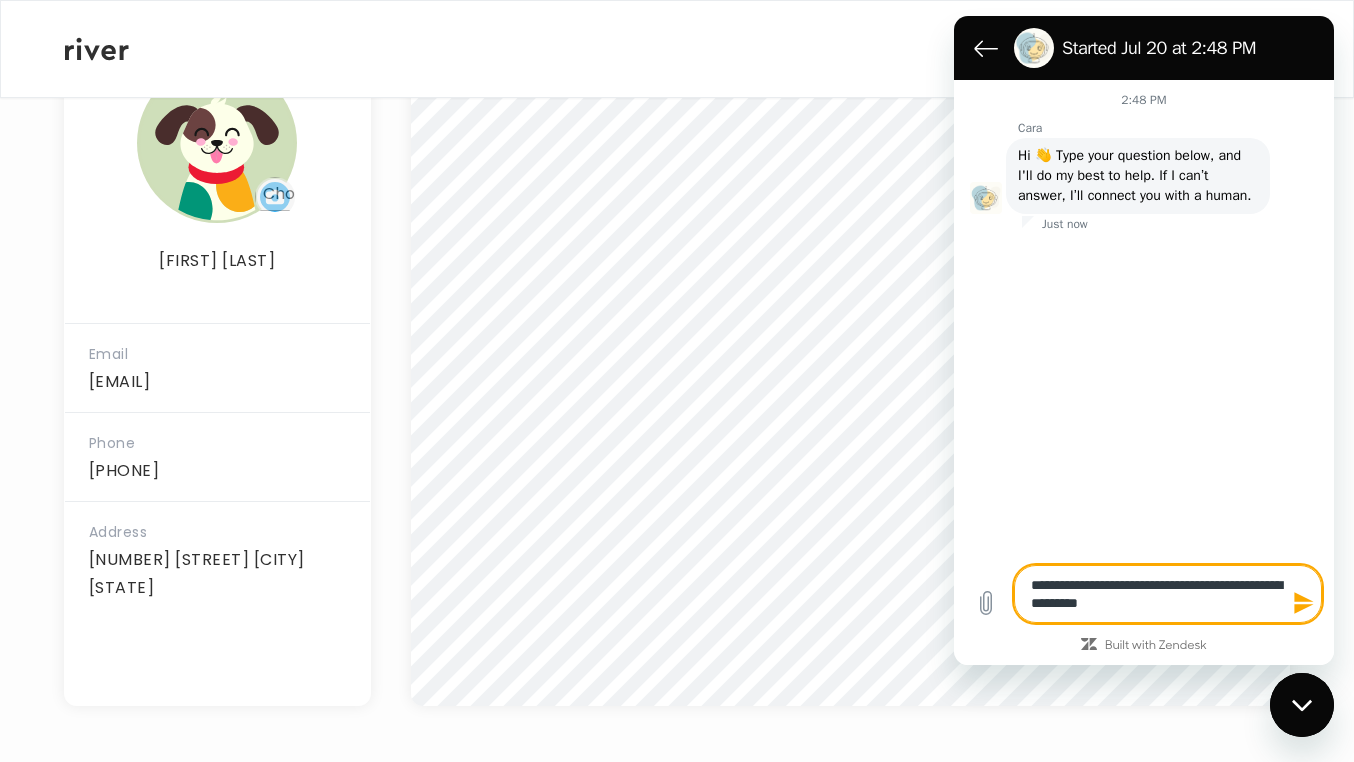 type on "**********" 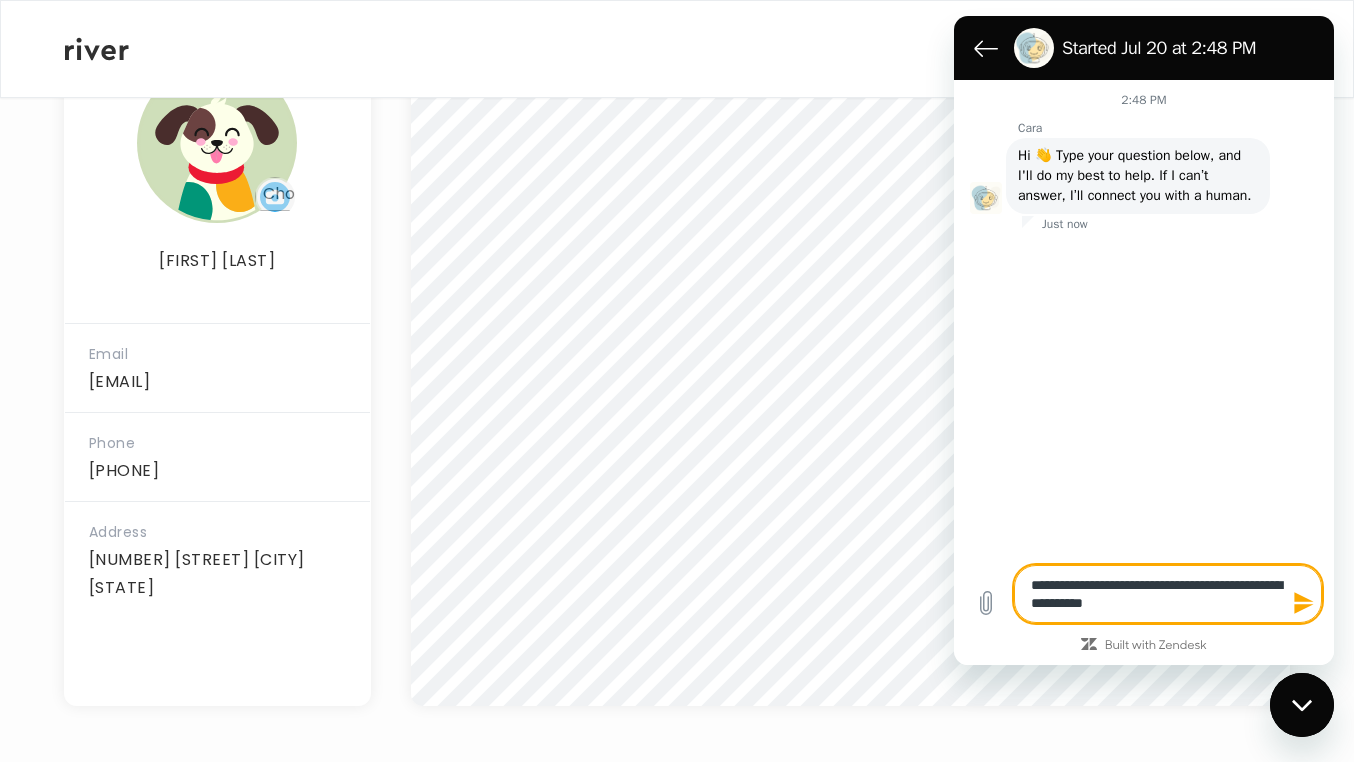 type on "**********" 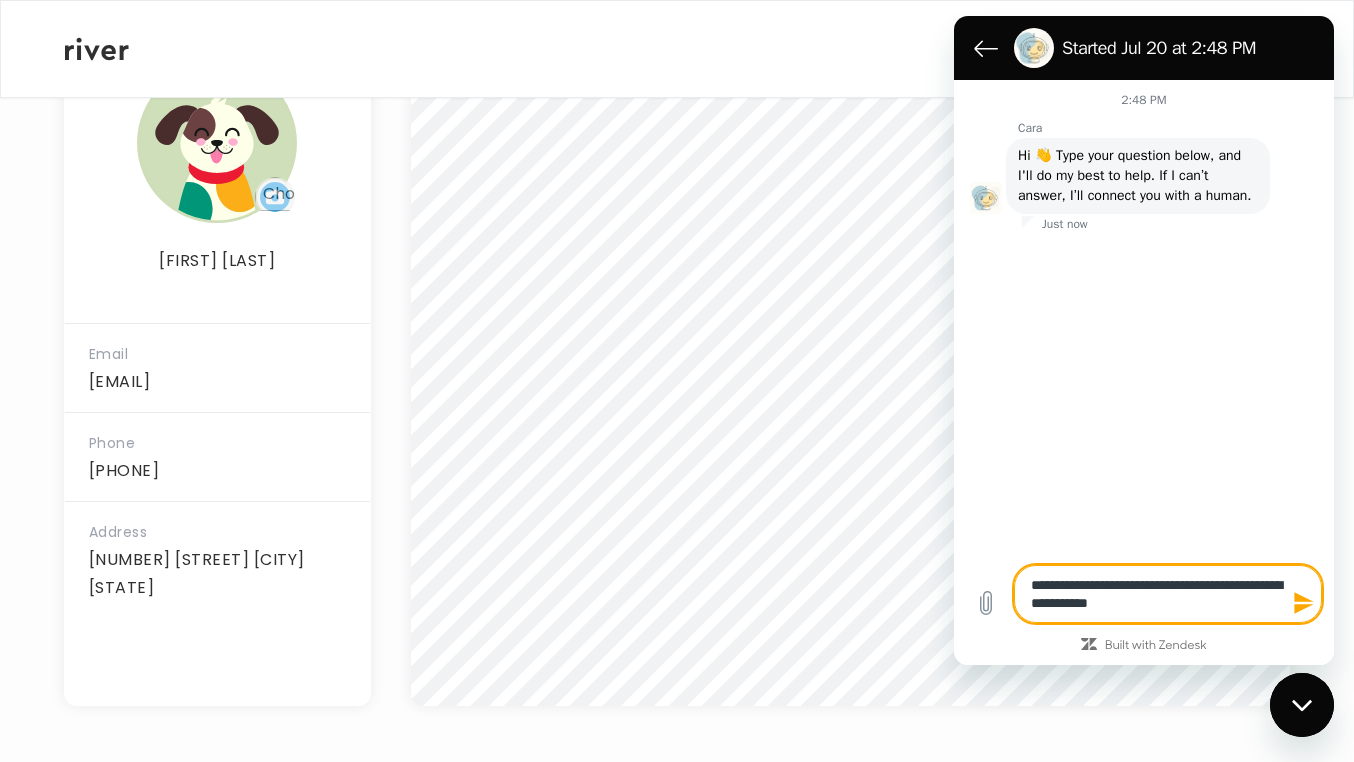 type on "**********" 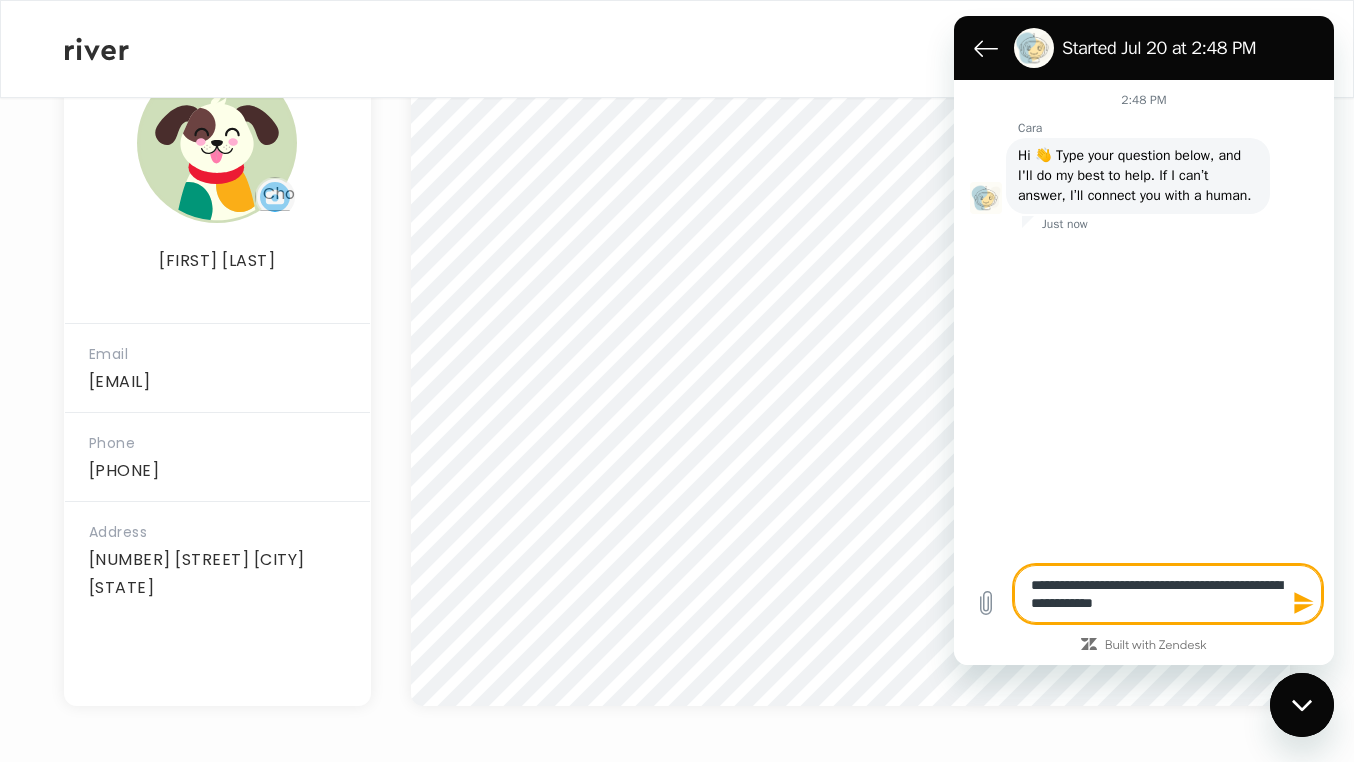 type on "**********" 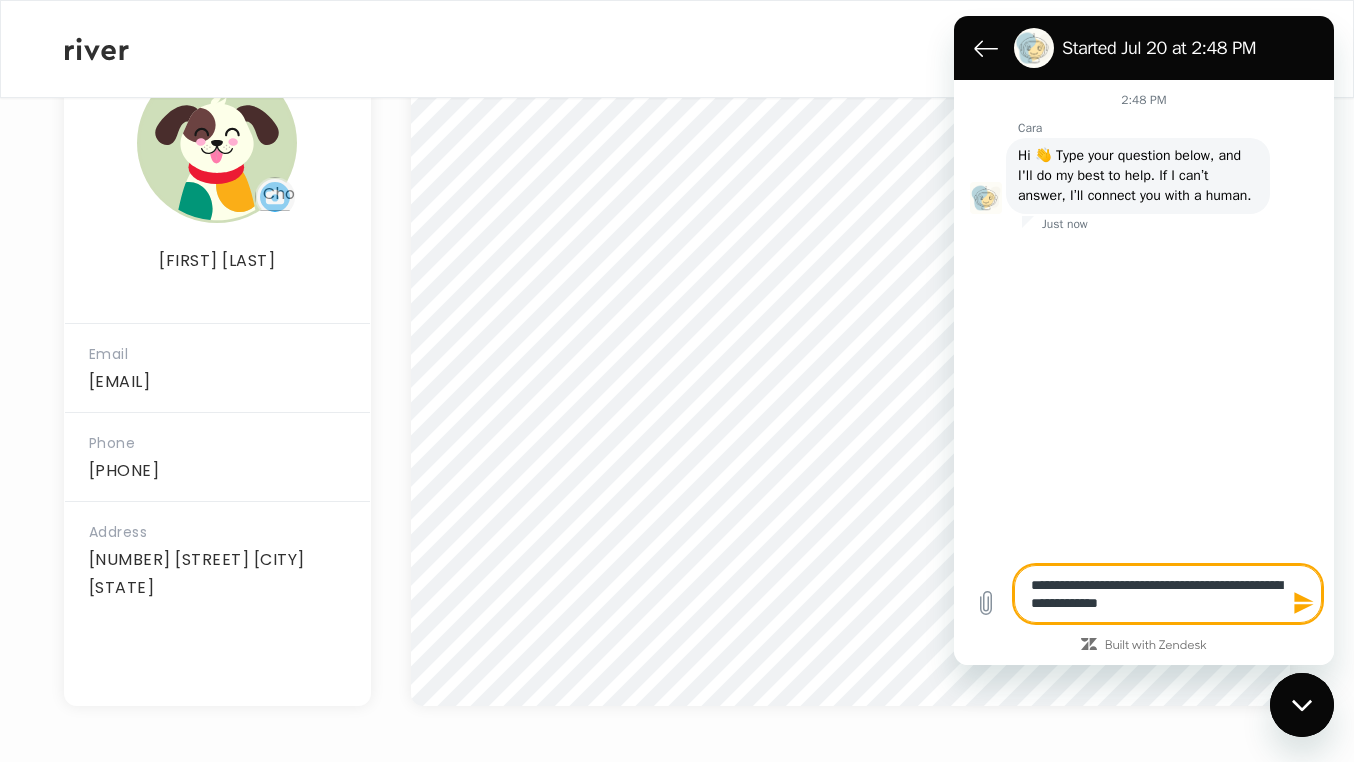 type on "**********" 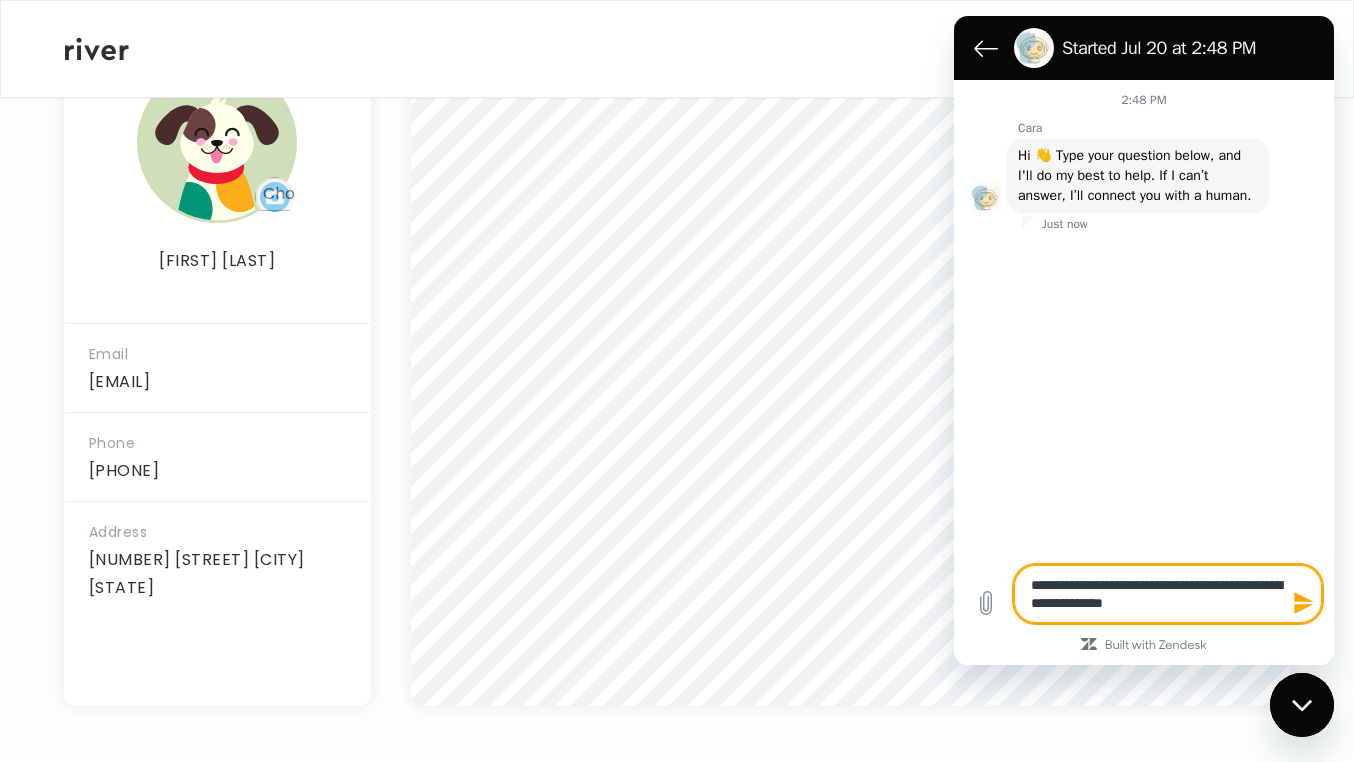 type on "**********" 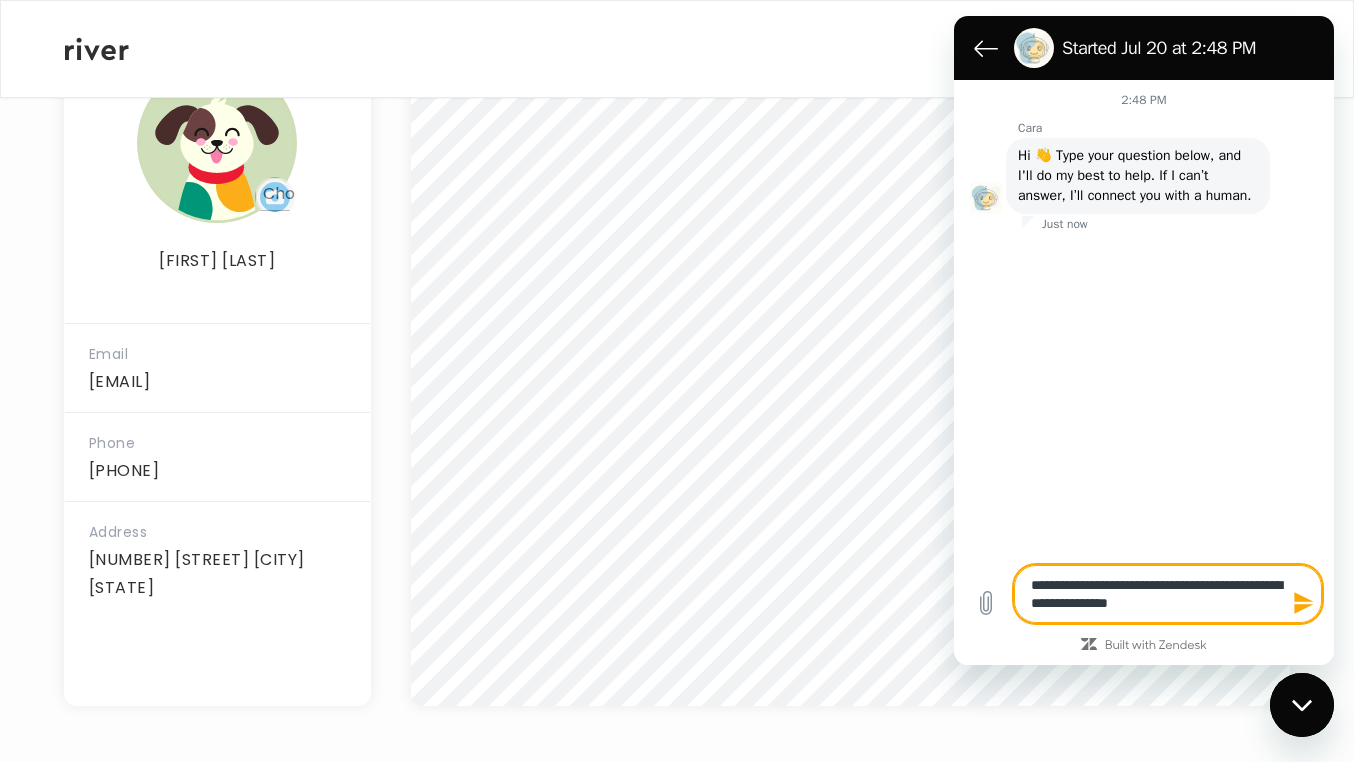 type on "*" 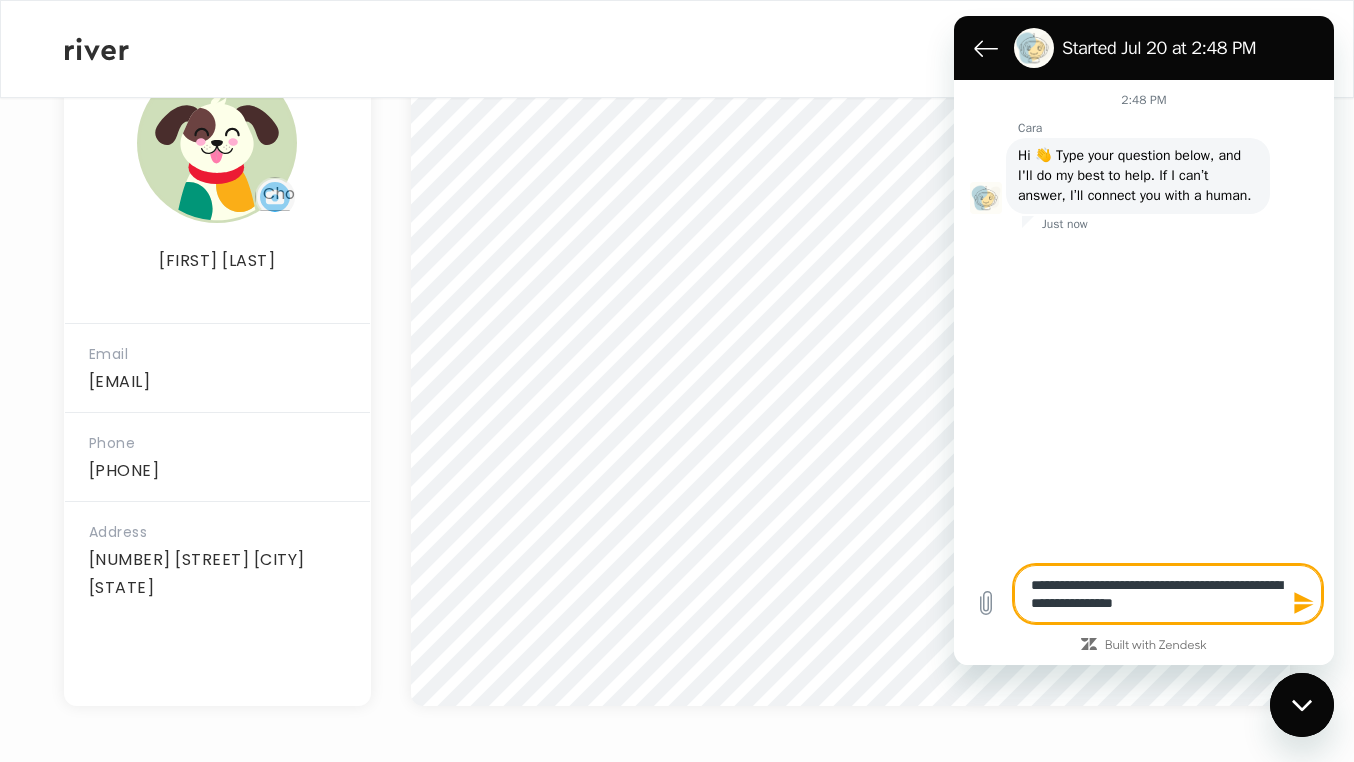 type on "**********" 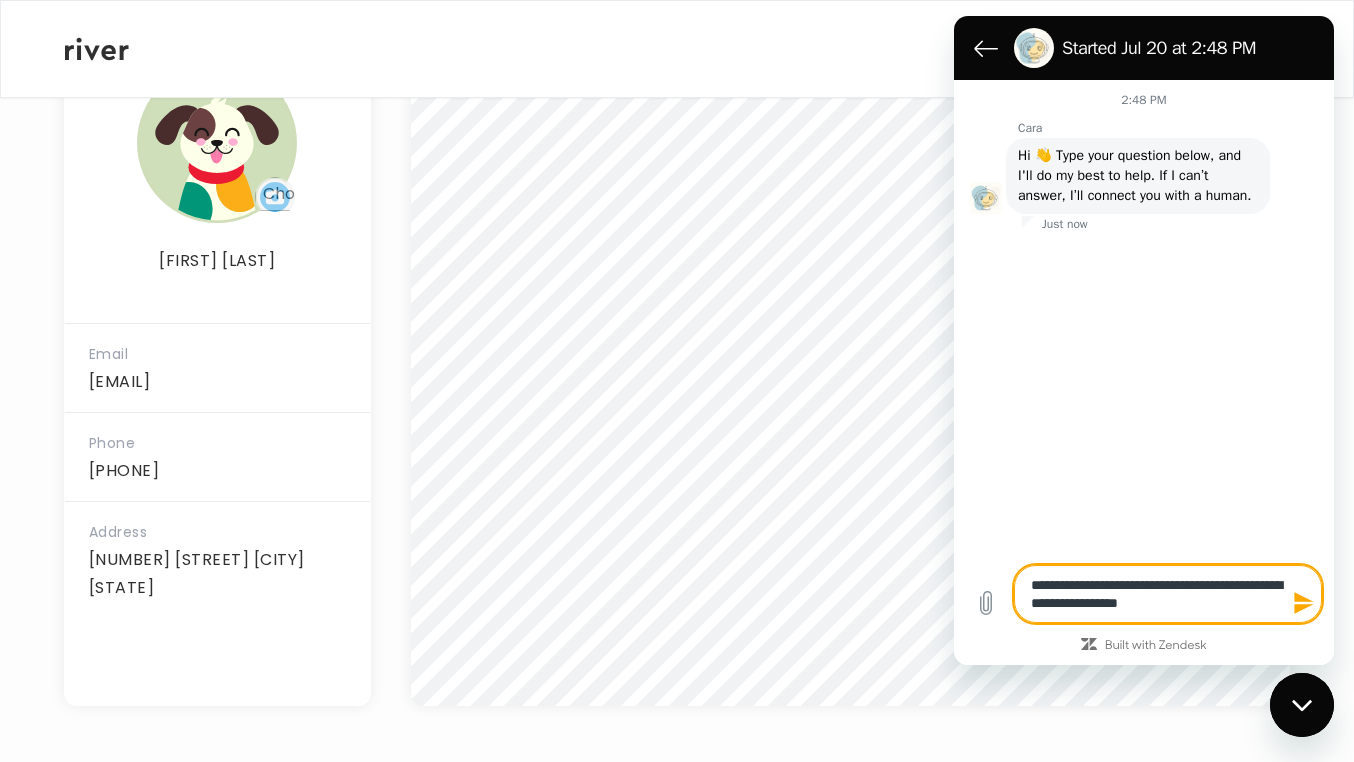 type on "**********" 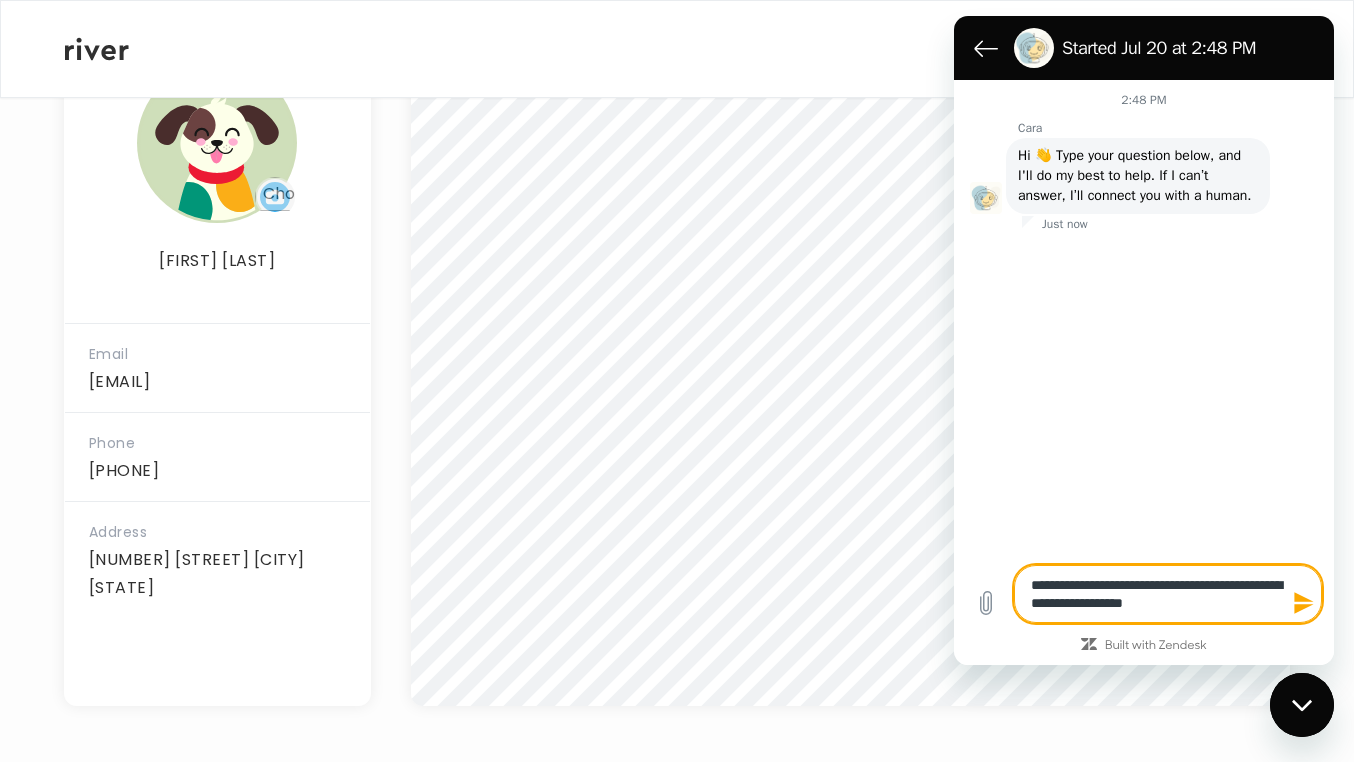 type on "**********" 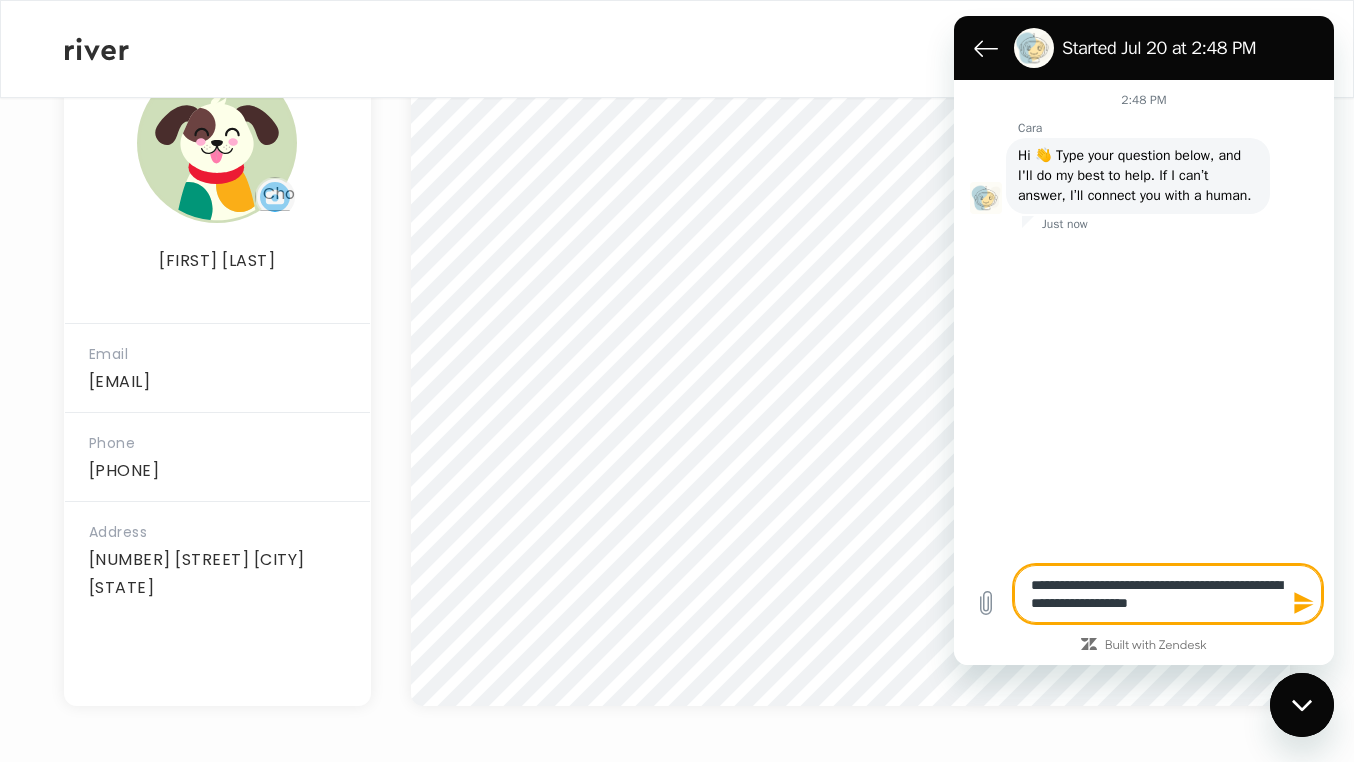 type on "**********" 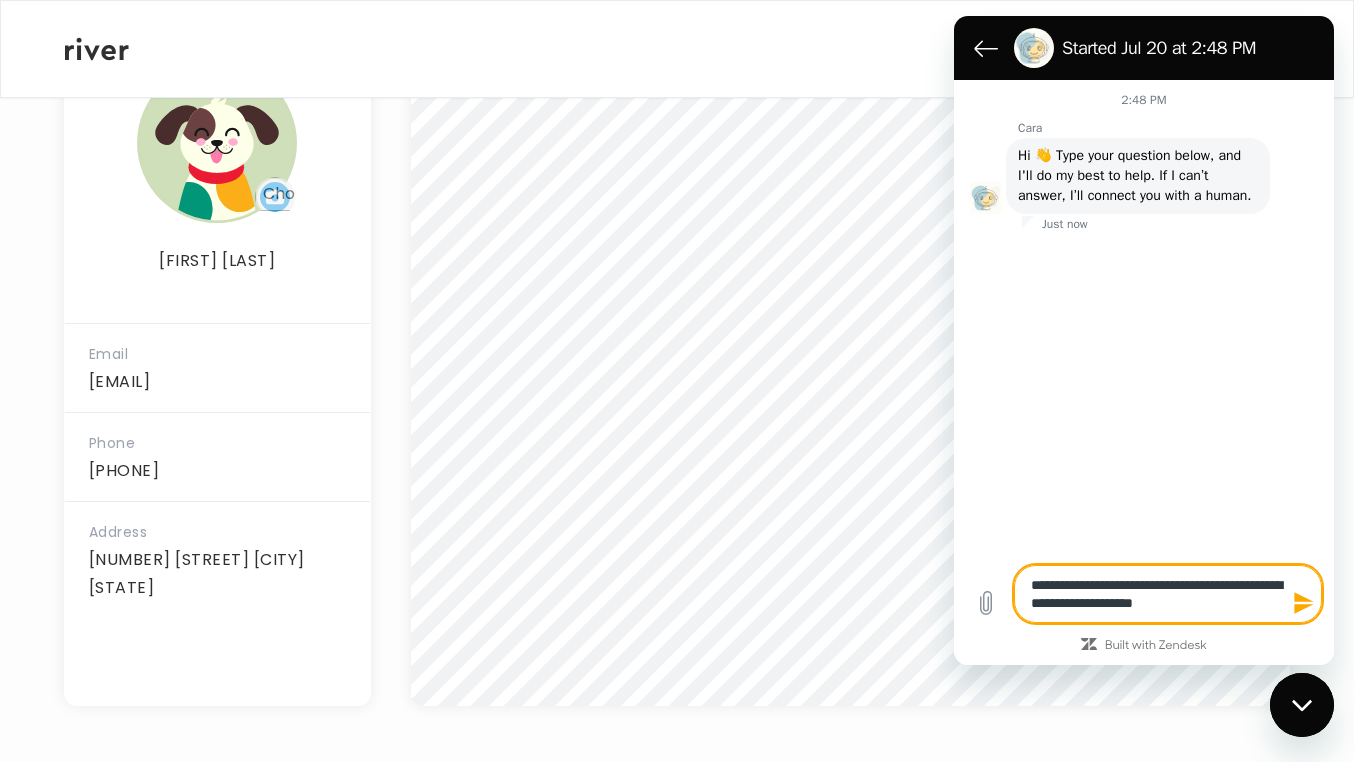 type on "**********" 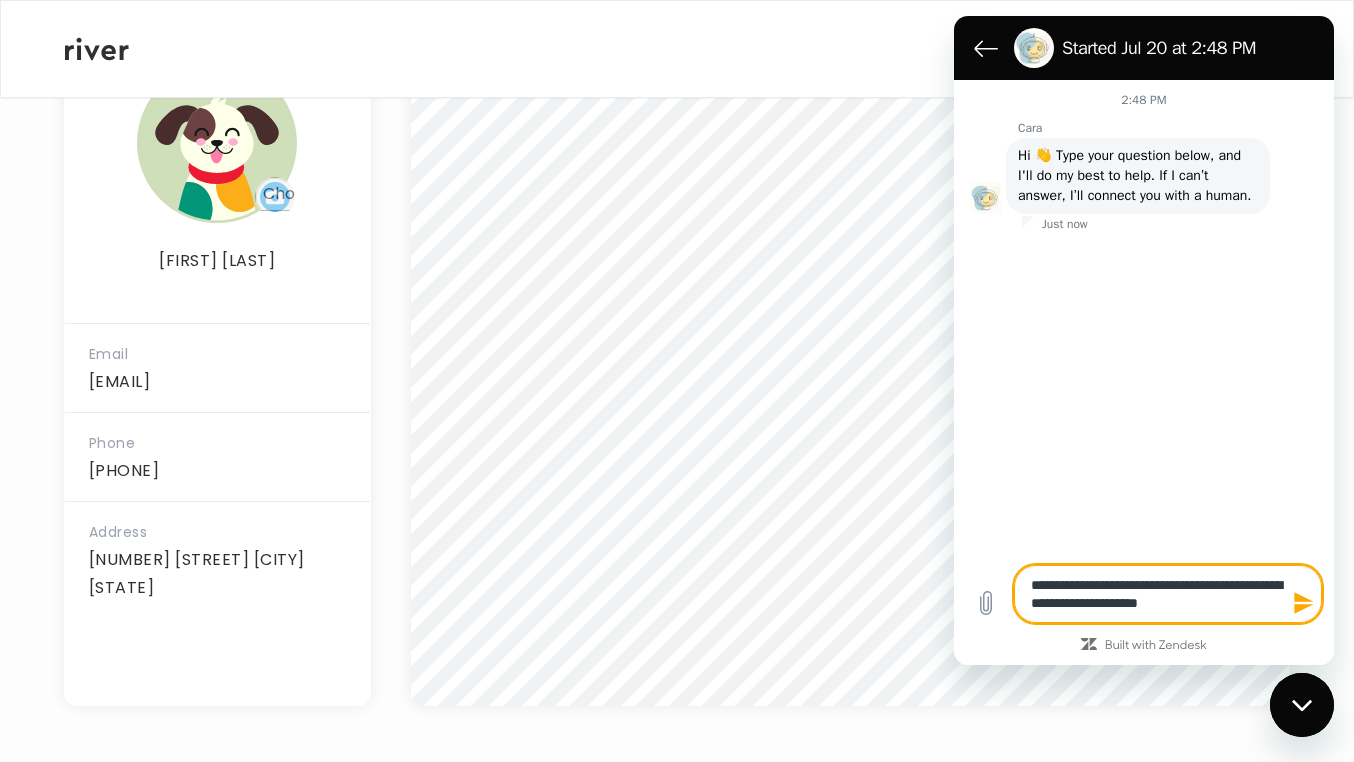 type 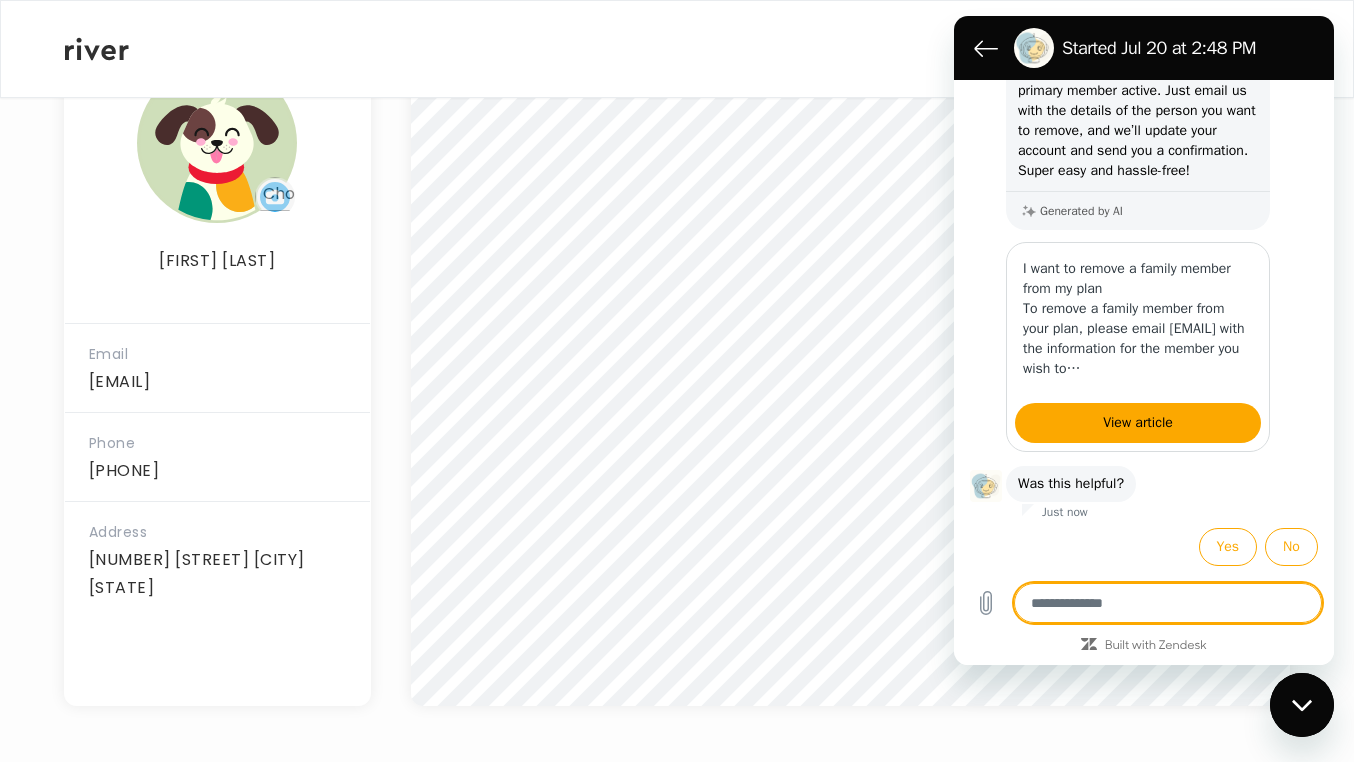 scroll, scrollTop: 339, scrollLeft: 0, axis: vertical 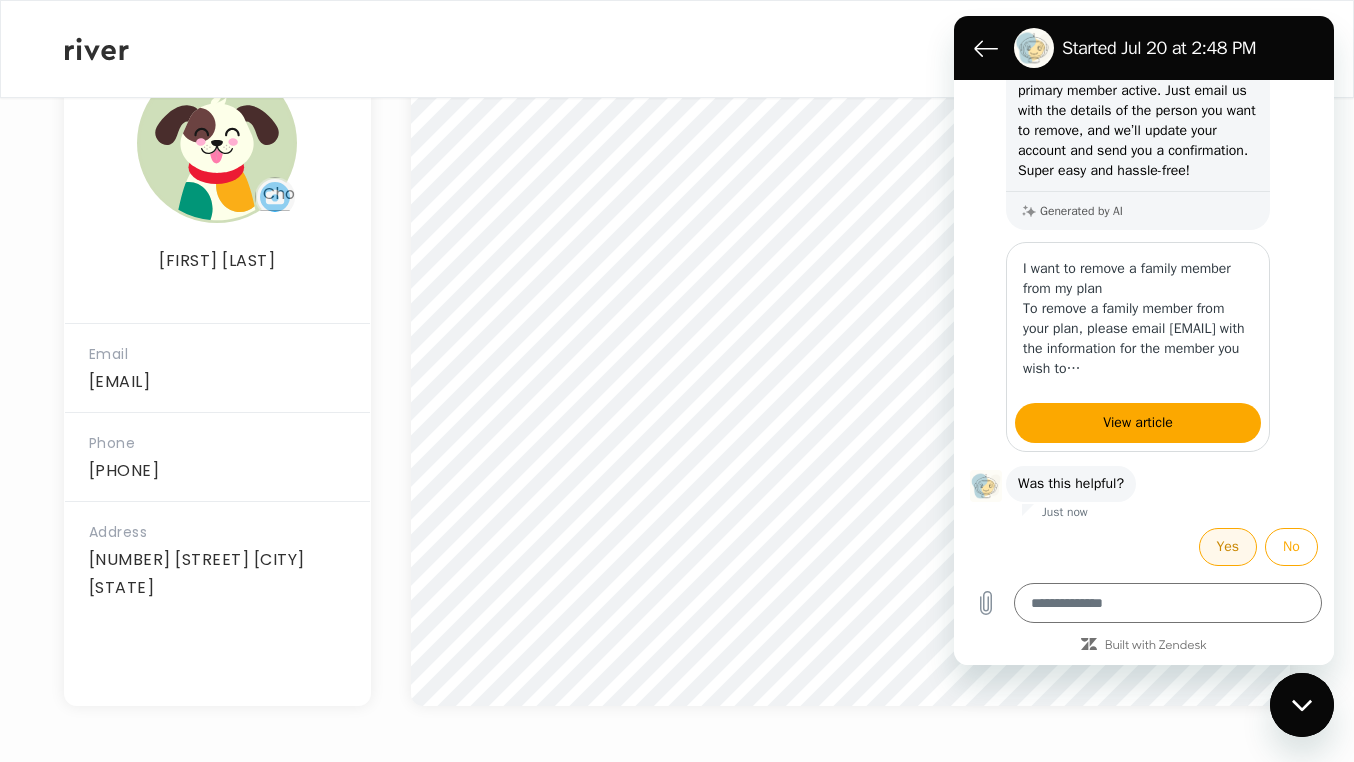 click on "Yes" at bounding box center [1228, 547] 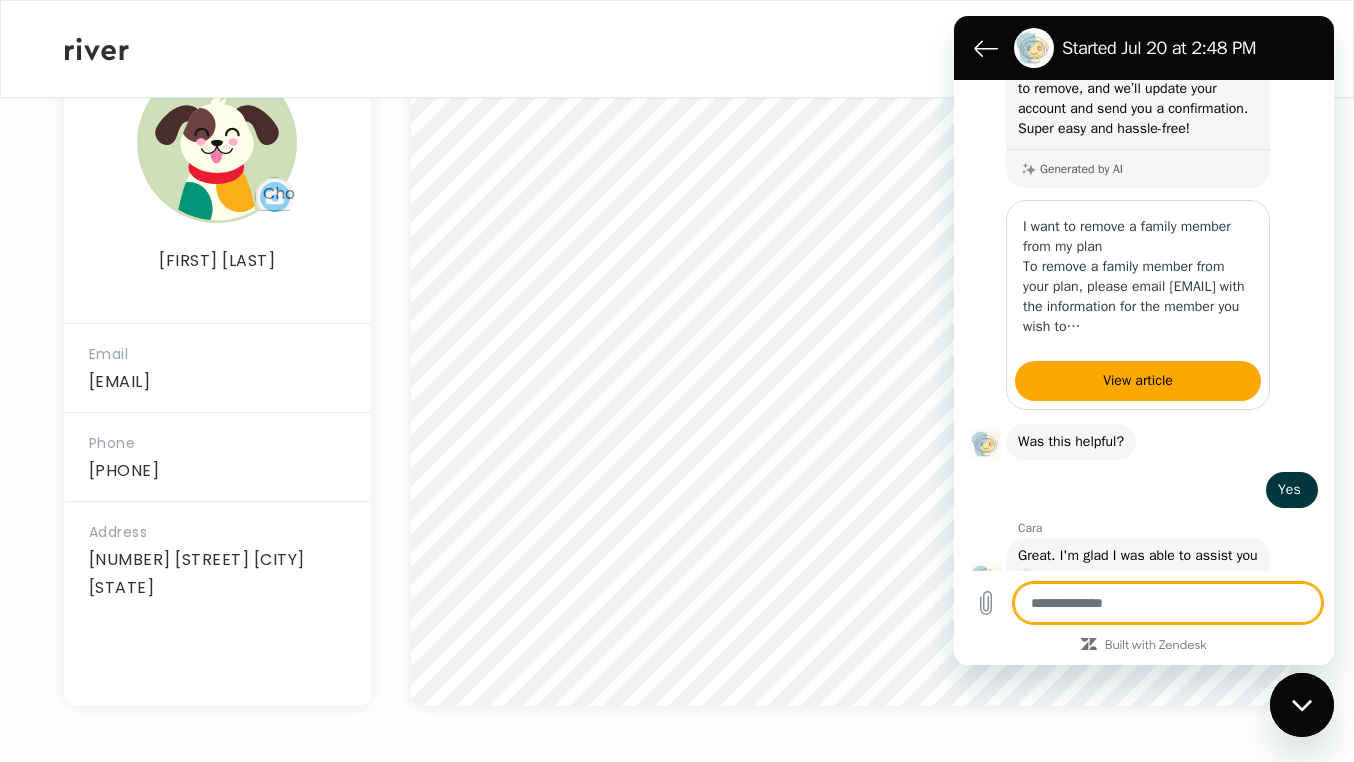 scroll, scrollTop: 302, scrollLeft: 0, axis: vertical 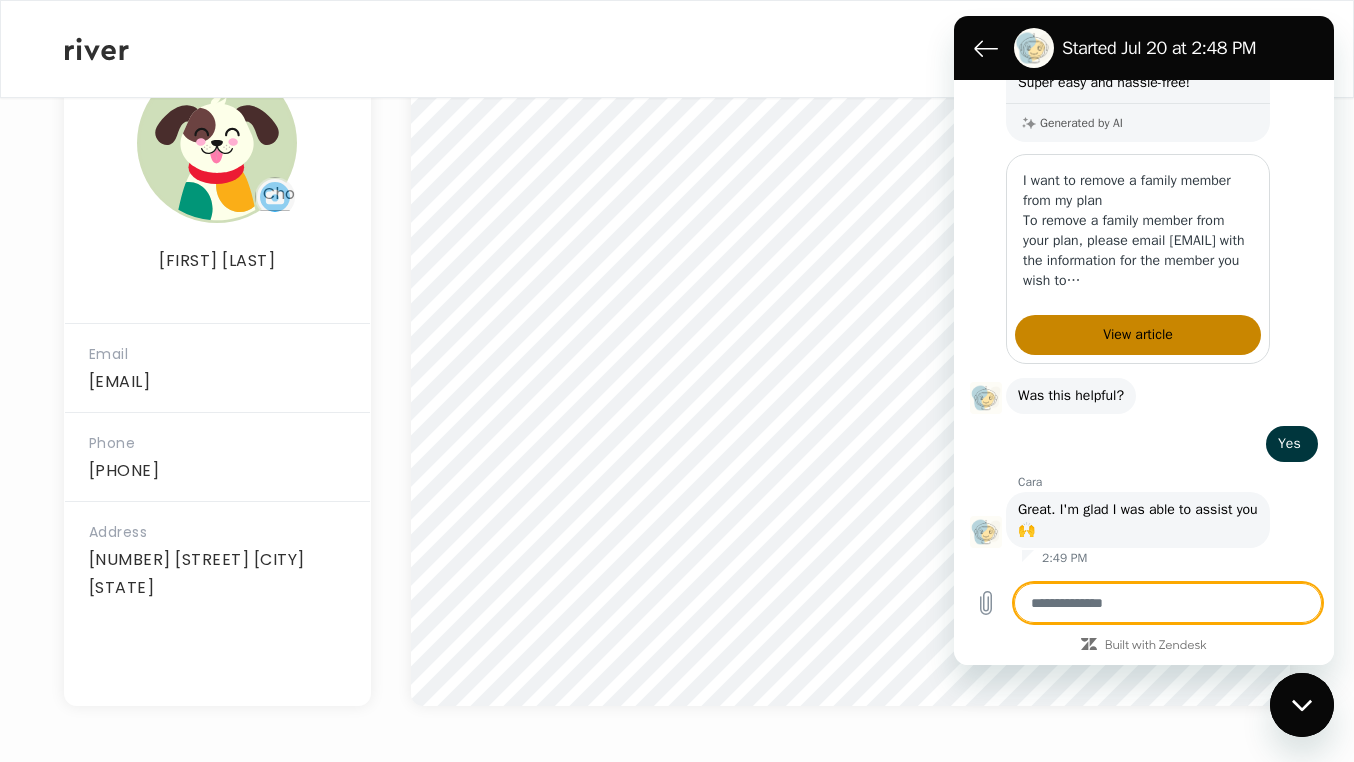 click on "View article" at bounding box center [1138, 335] 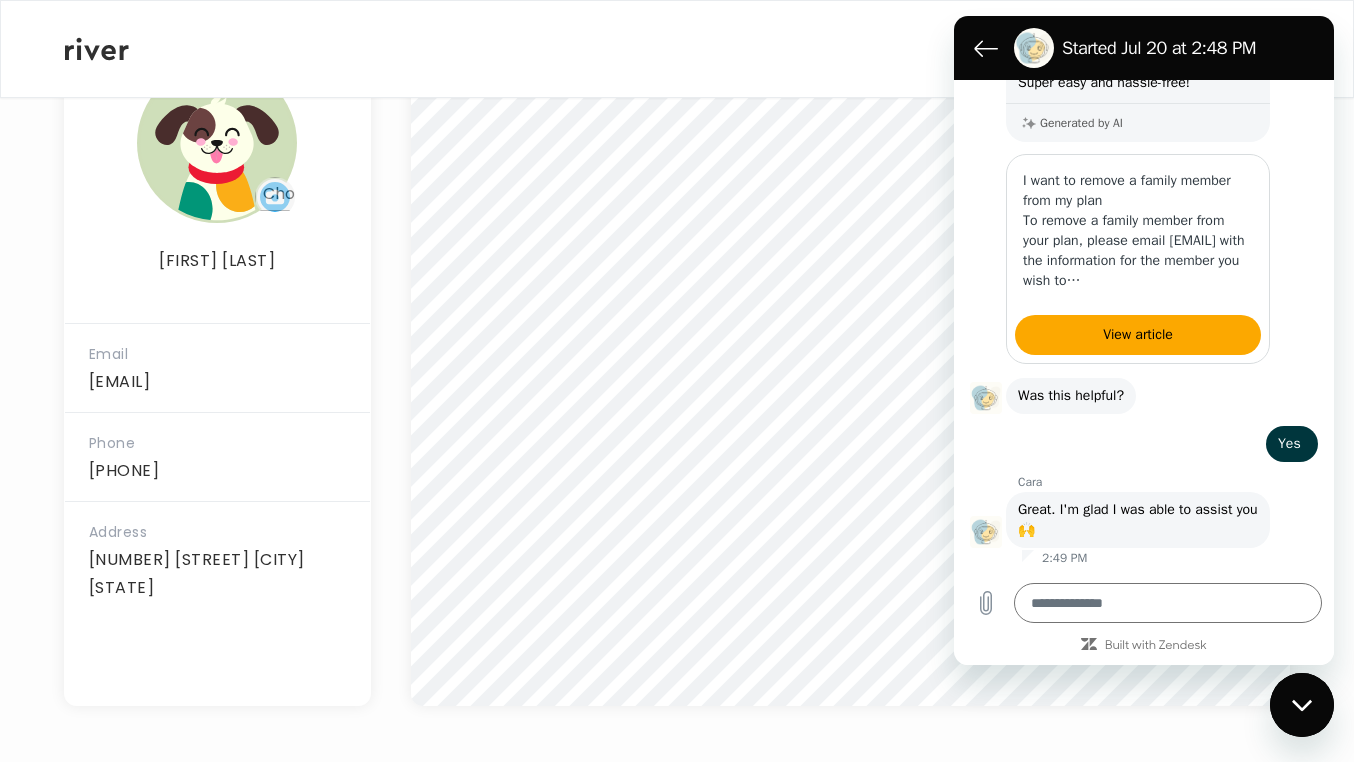 type on "*" 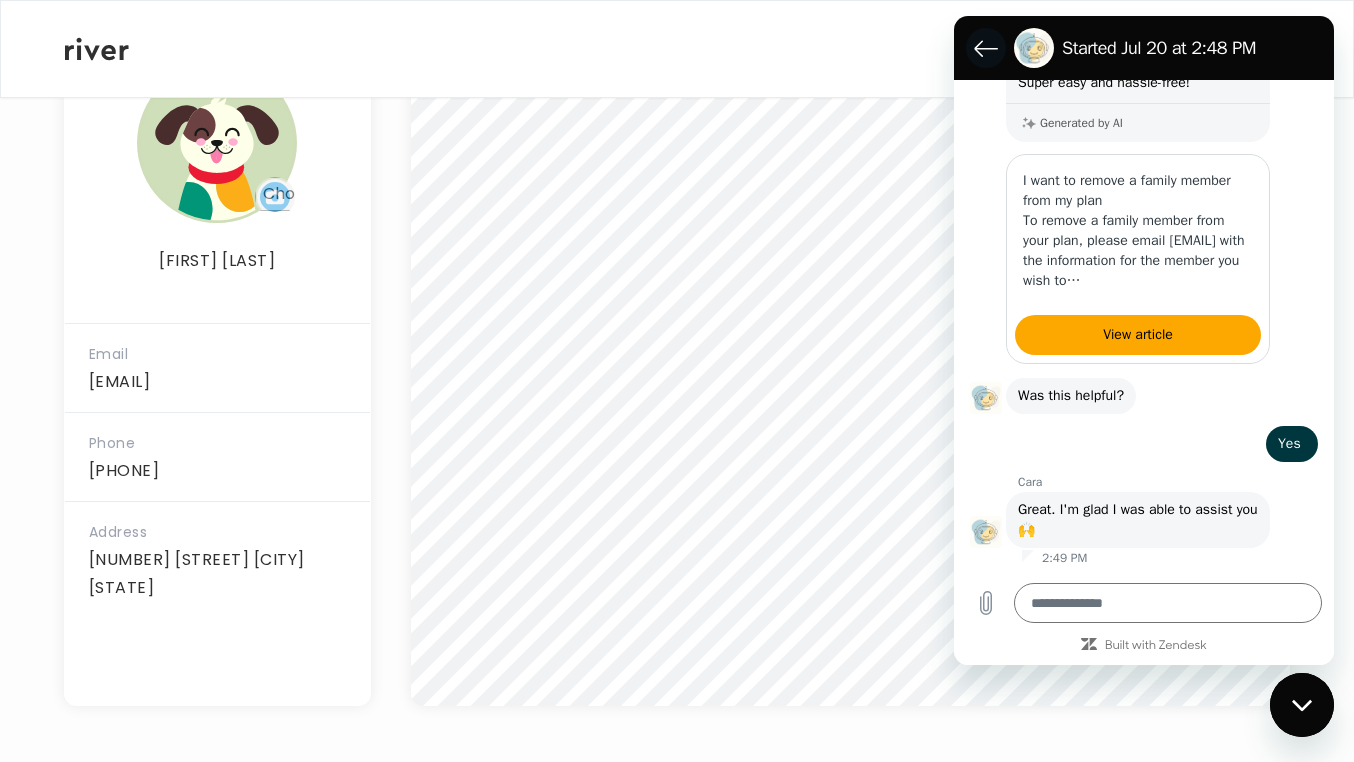 click 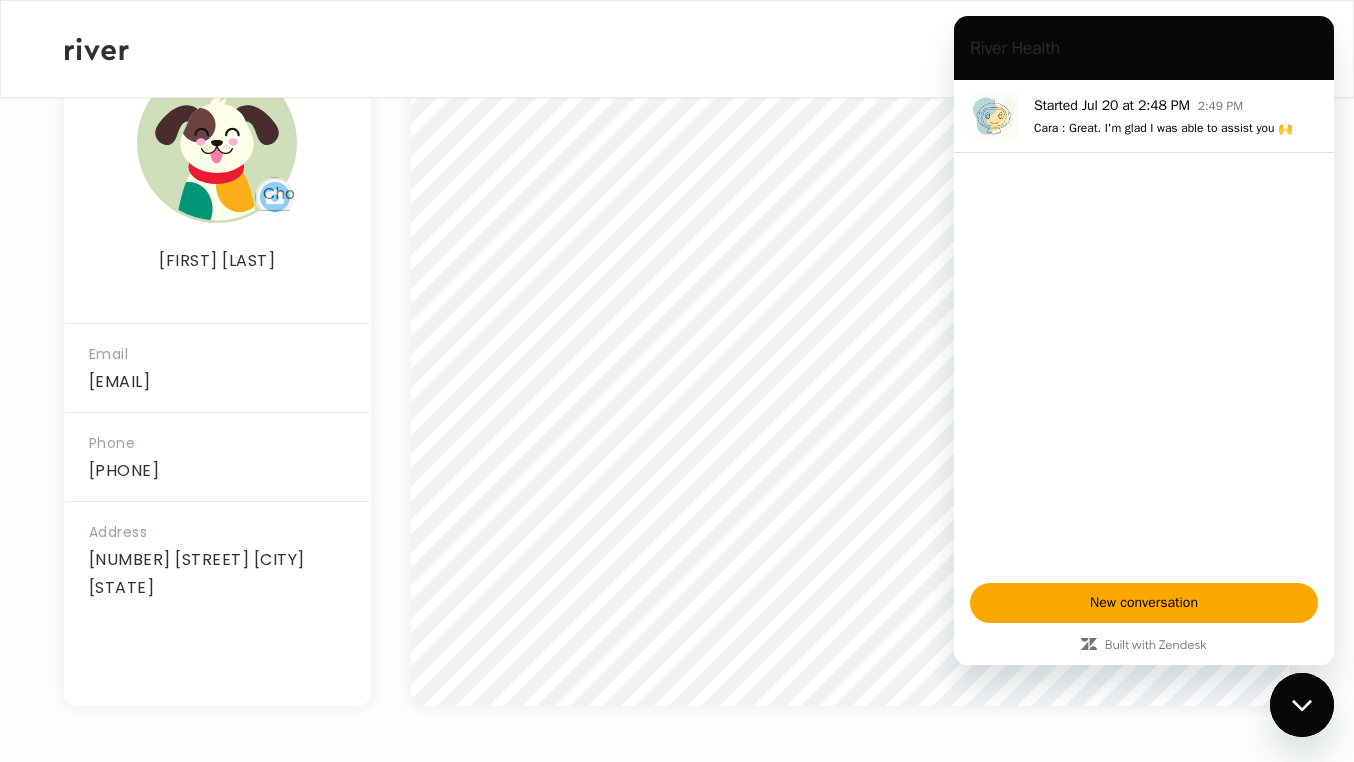 click at bounding box center [1302, 705] 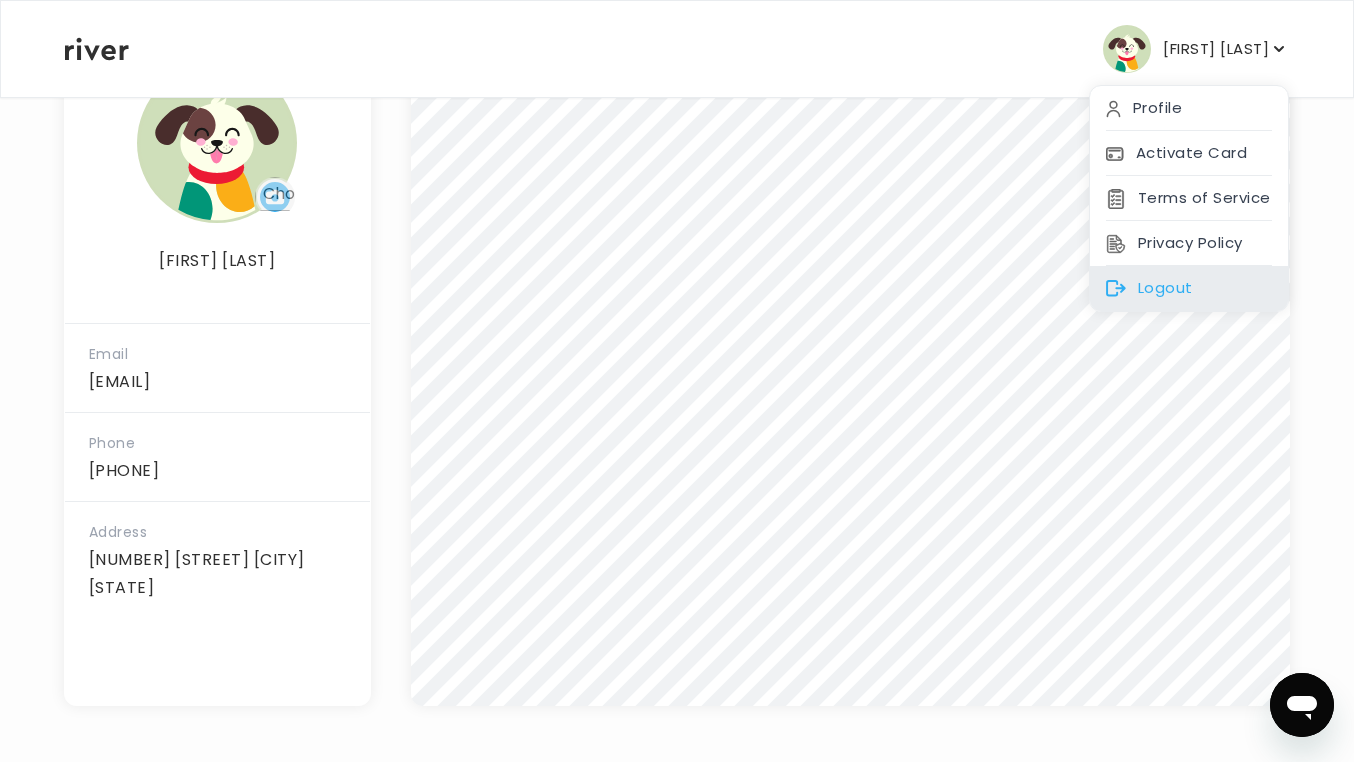 click on "Logout" at bounding box center (1189, 288) 